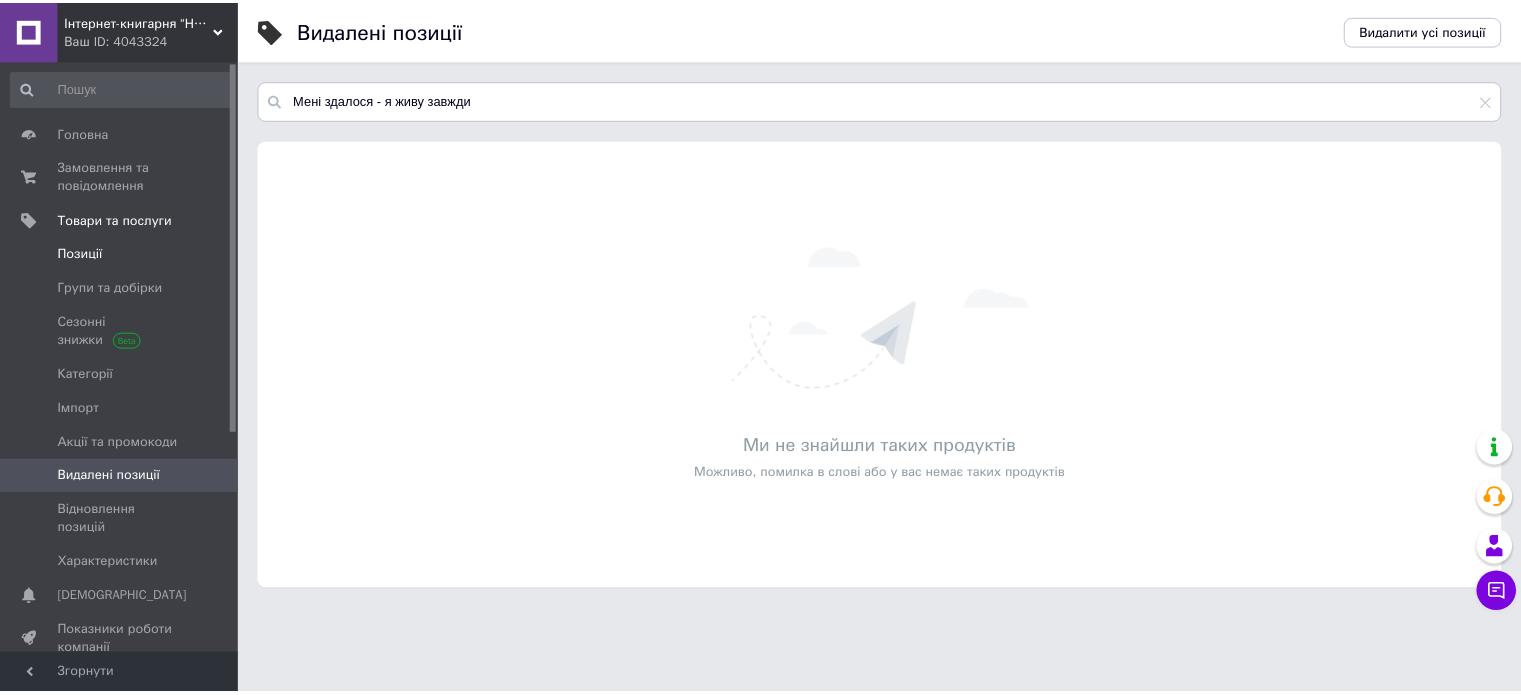 scroll, scrollTop: 0, scrollLeft: 0, axis: both 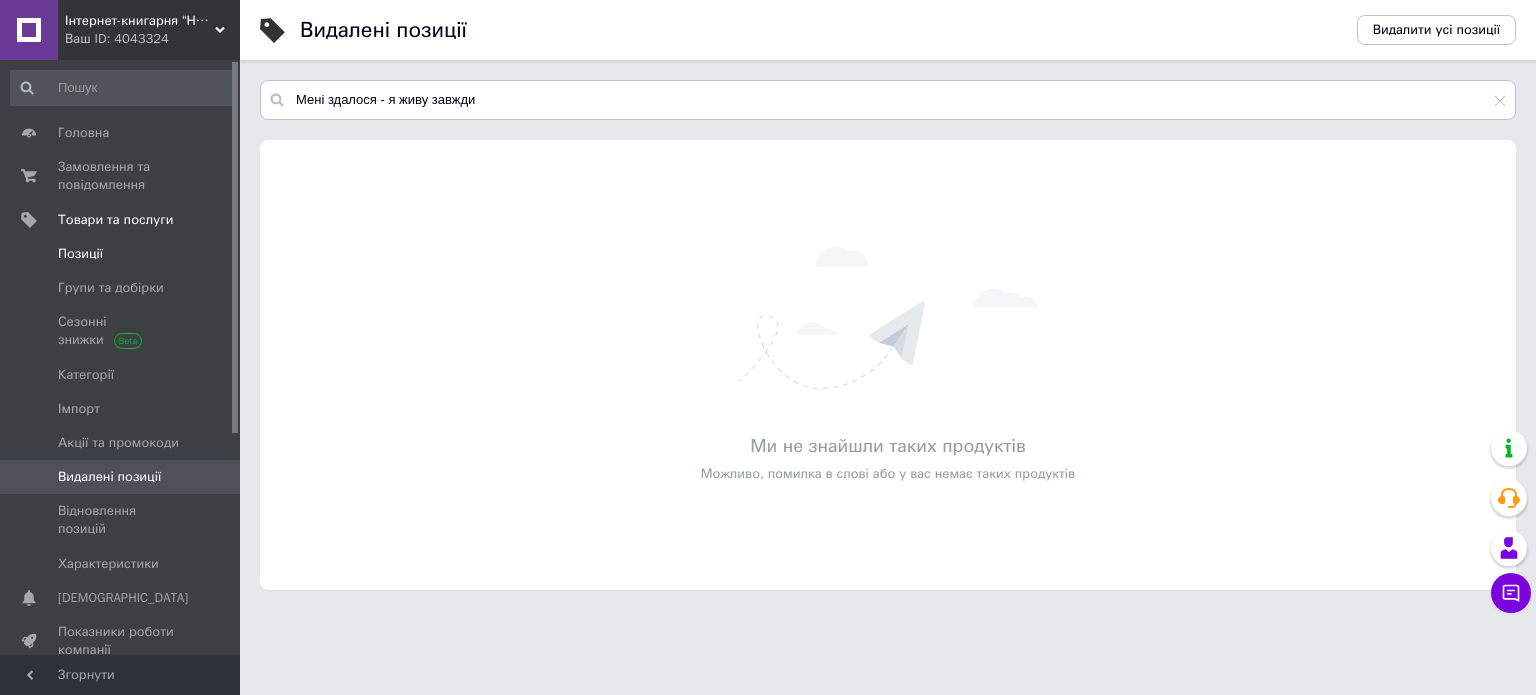 click on "Позиції" at bounding box center (121, 254) 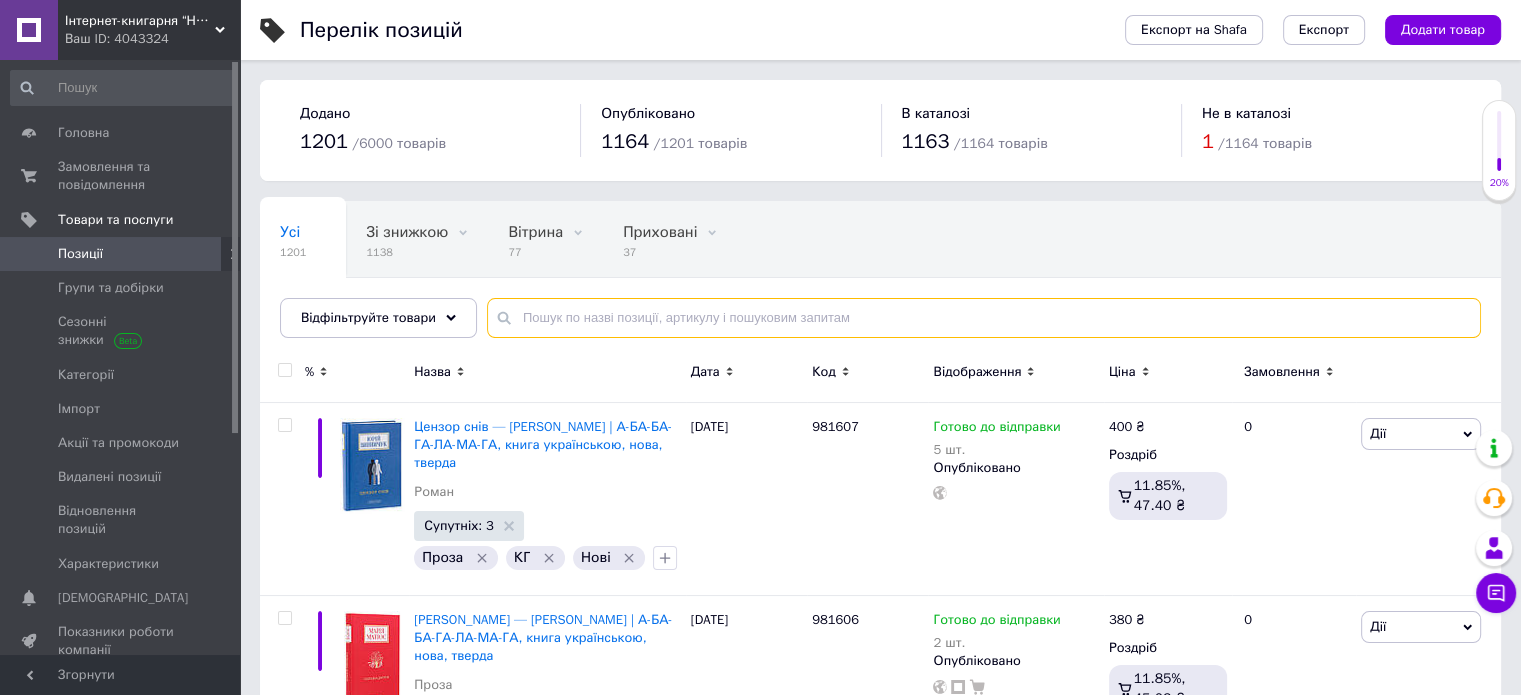 click at bounding box center (984, 318) 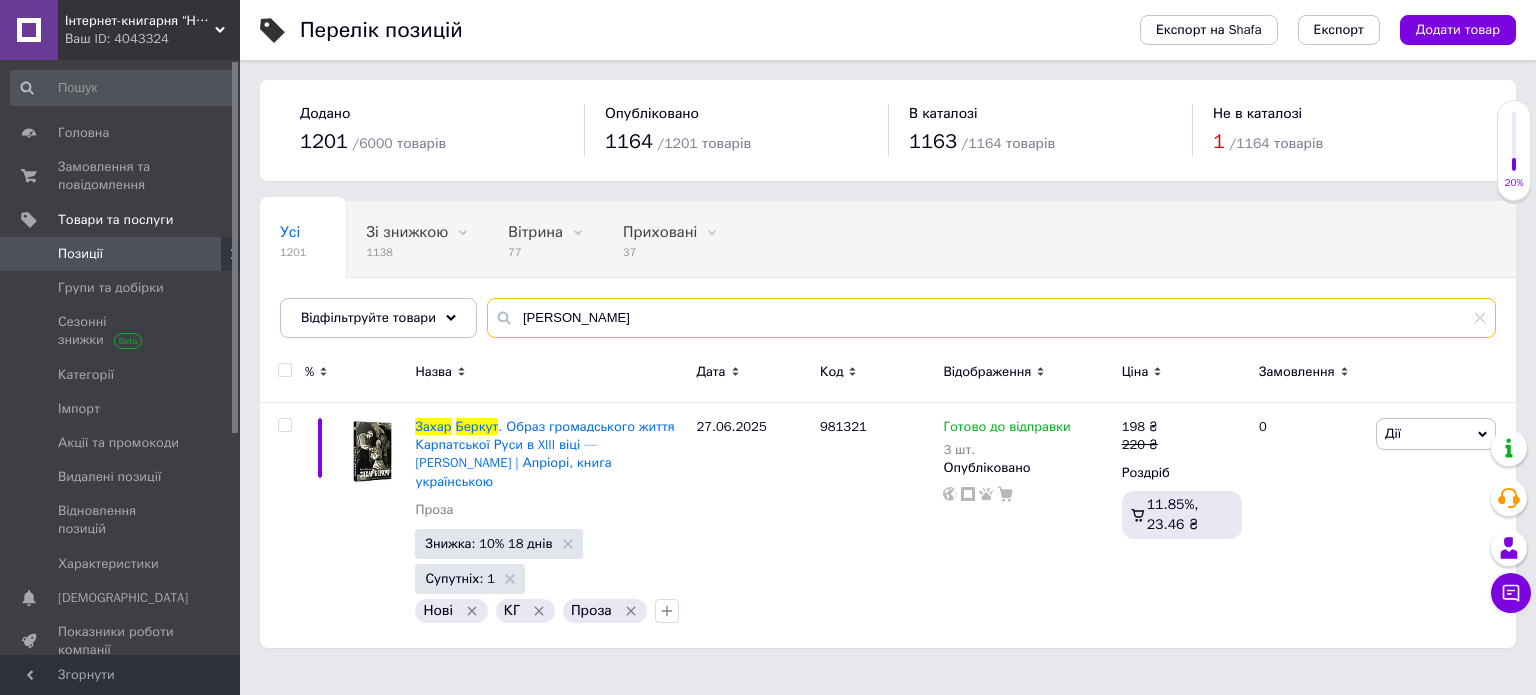 drag, startPoint x: 634, startPoint y: 310, endPoint x: 511, endPoint y: 295, distance: 123.911255 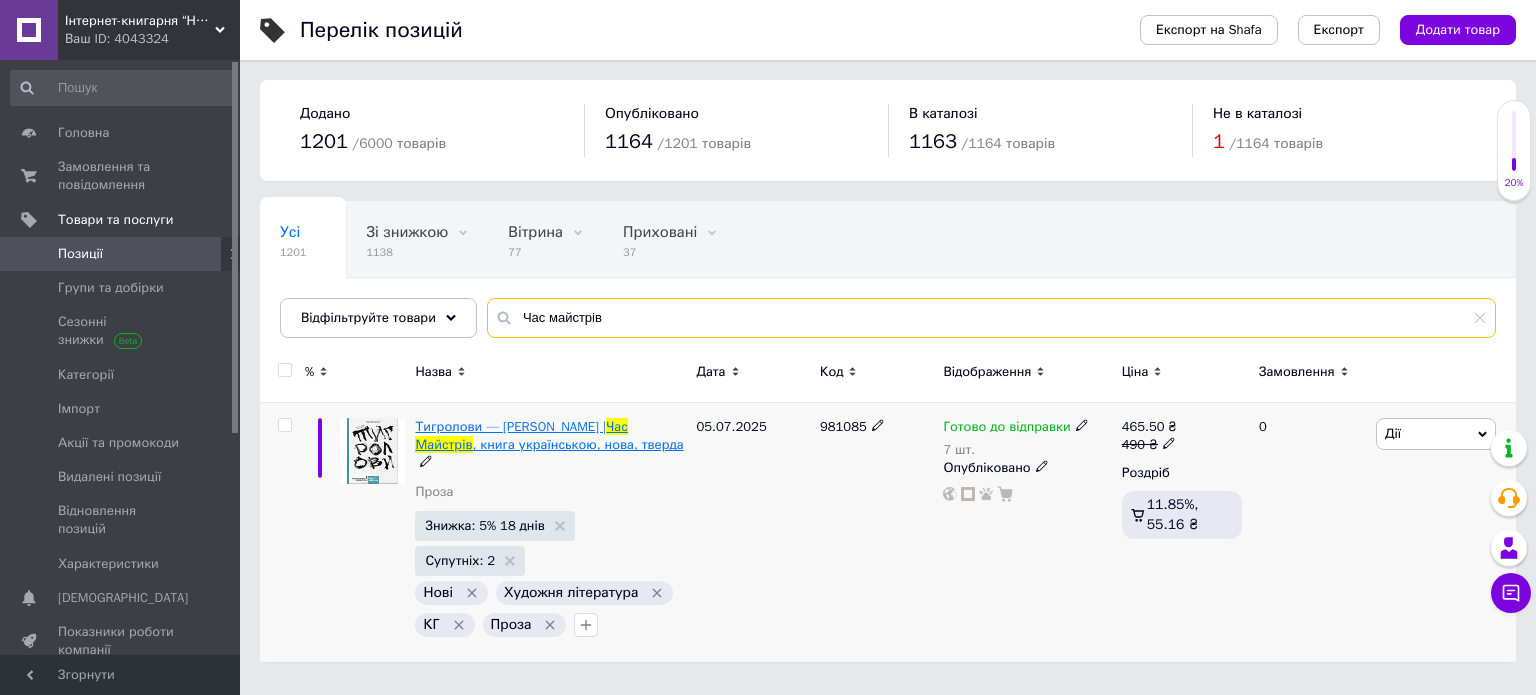 type on "Час майстрів" 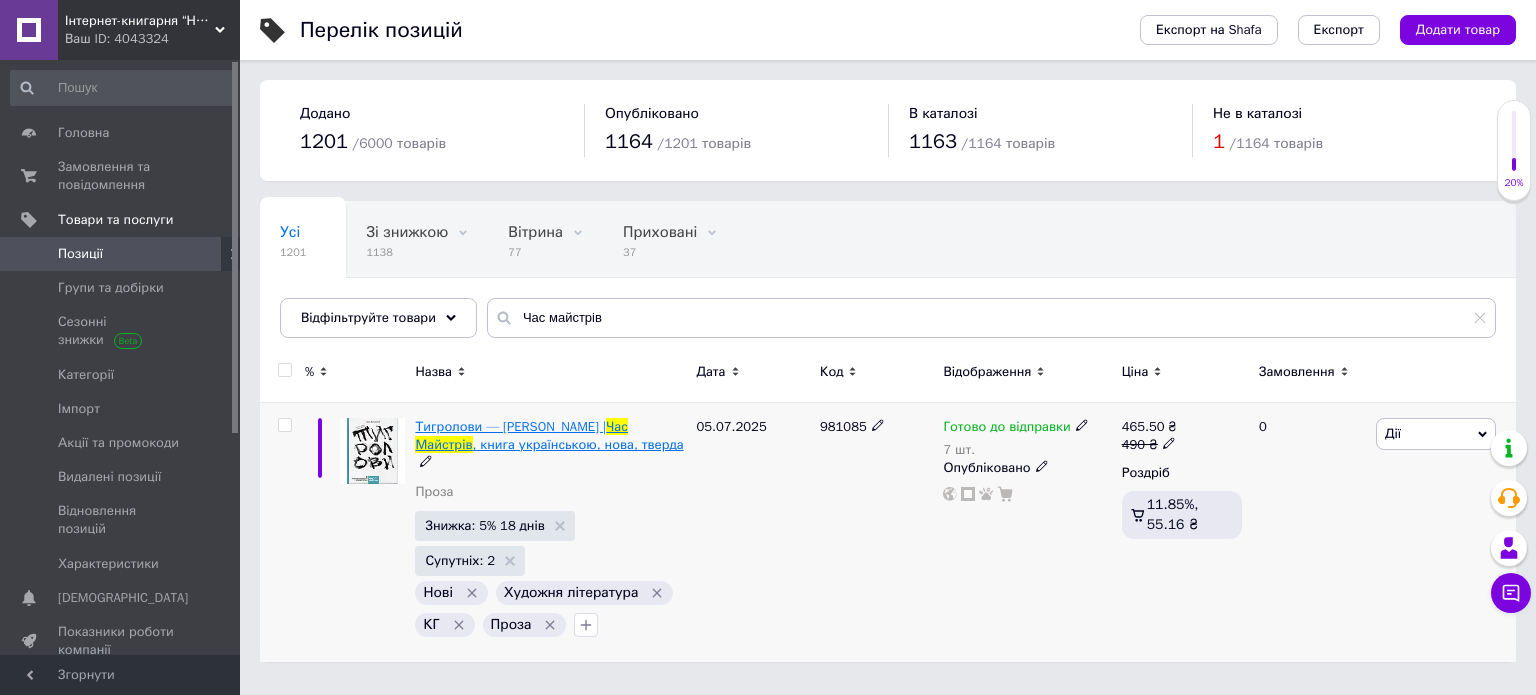 click on ", книга українською, нова, тверда" at bounding box center (578, 444) 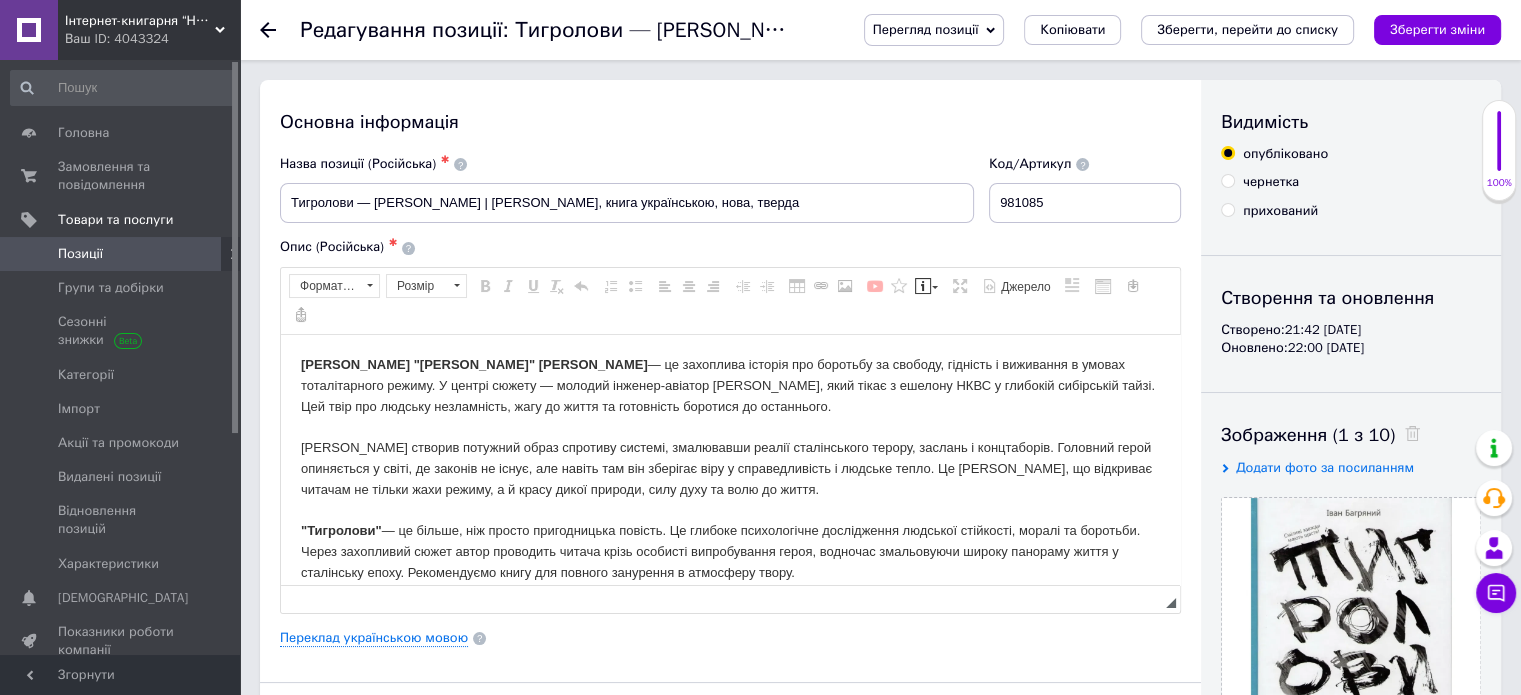 scroll, scrollTop: 0, scrollLeft: 0, axis: both 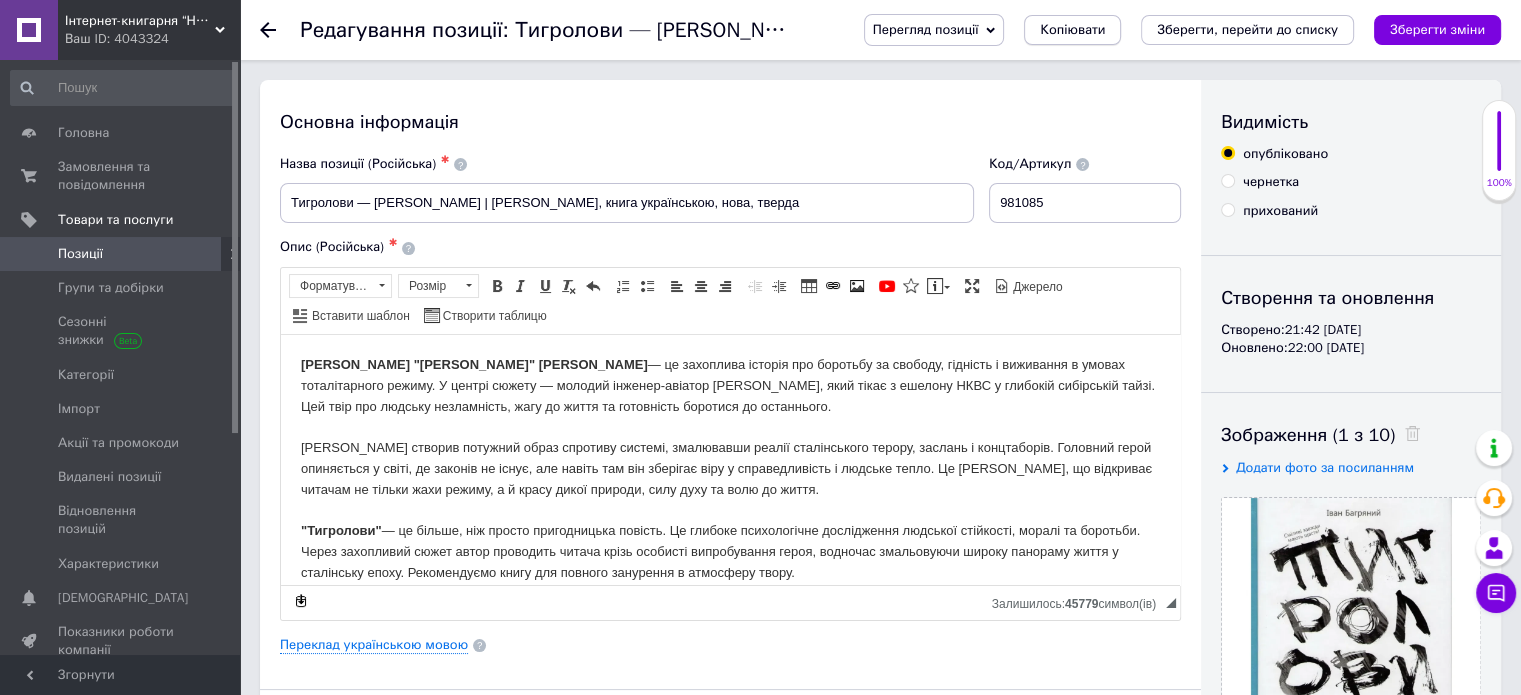 click on "Копіювати" at bounding box center (1072, 30) 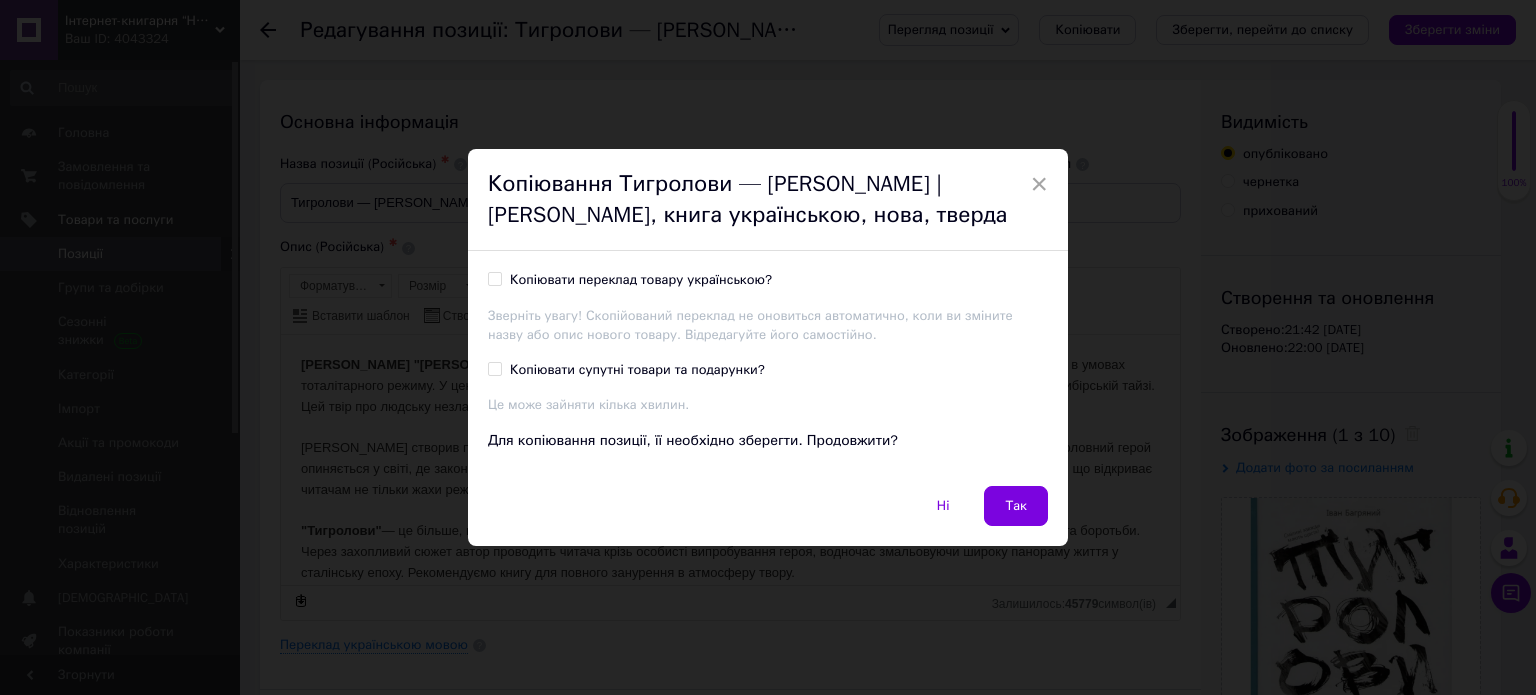 click on "Копіювати переклад товару українською?" at bounding box center [641, 280] 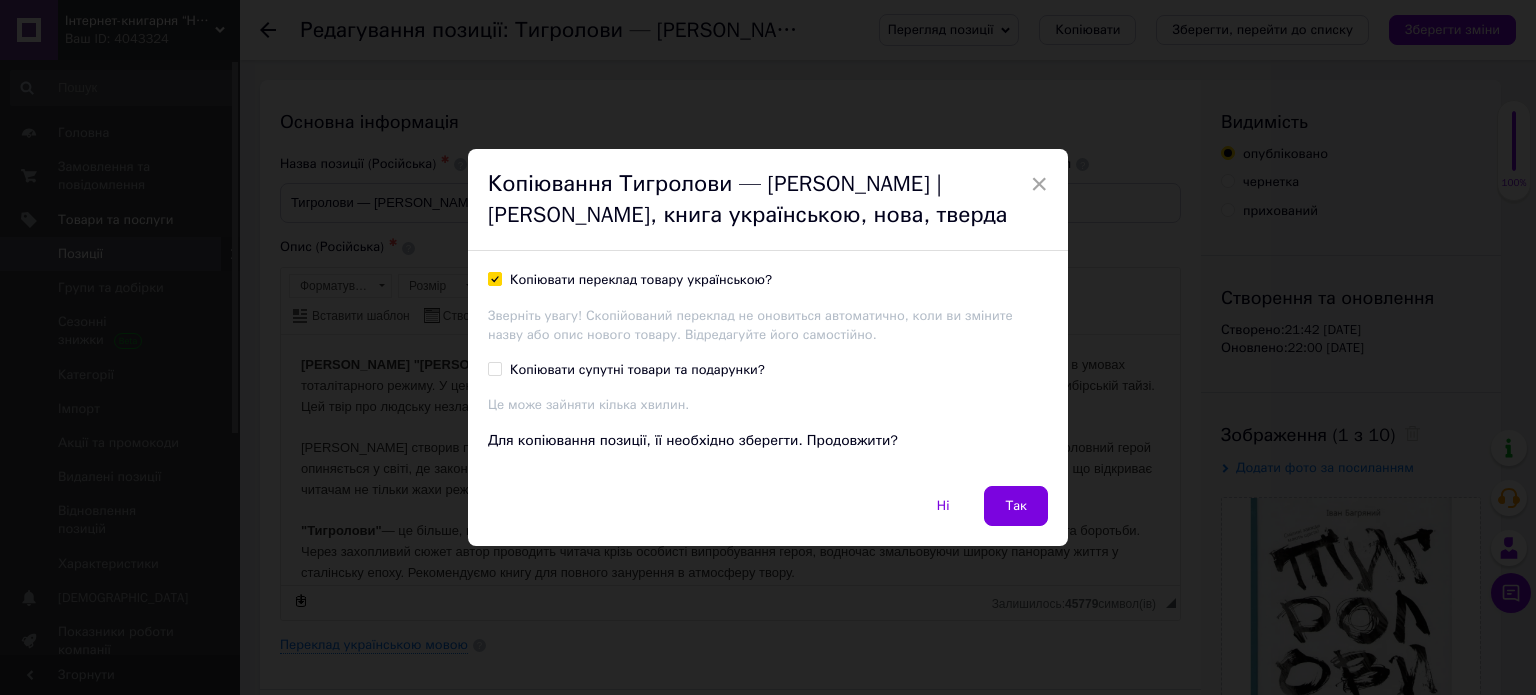 checkbox on "true" 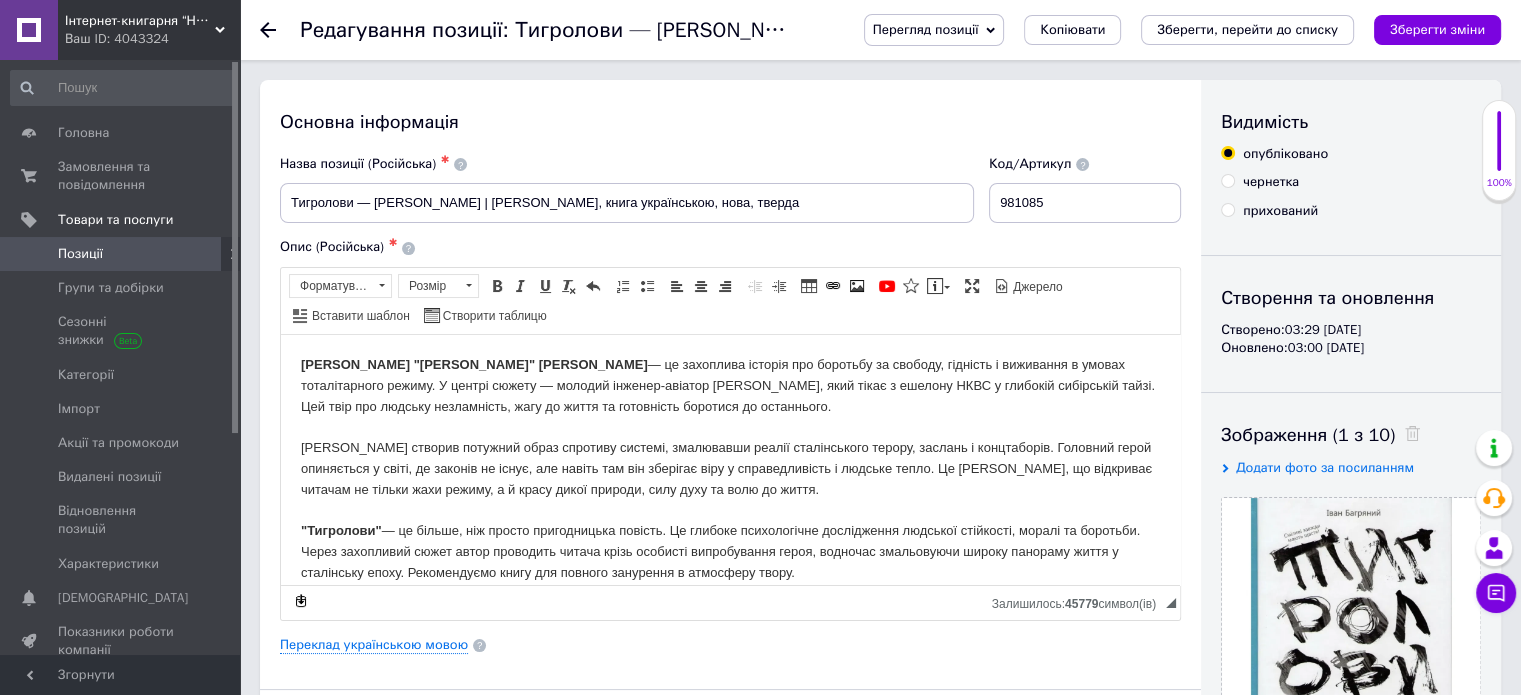 scroll, scrollTop: 0, scrollLeft: 0, axis: both 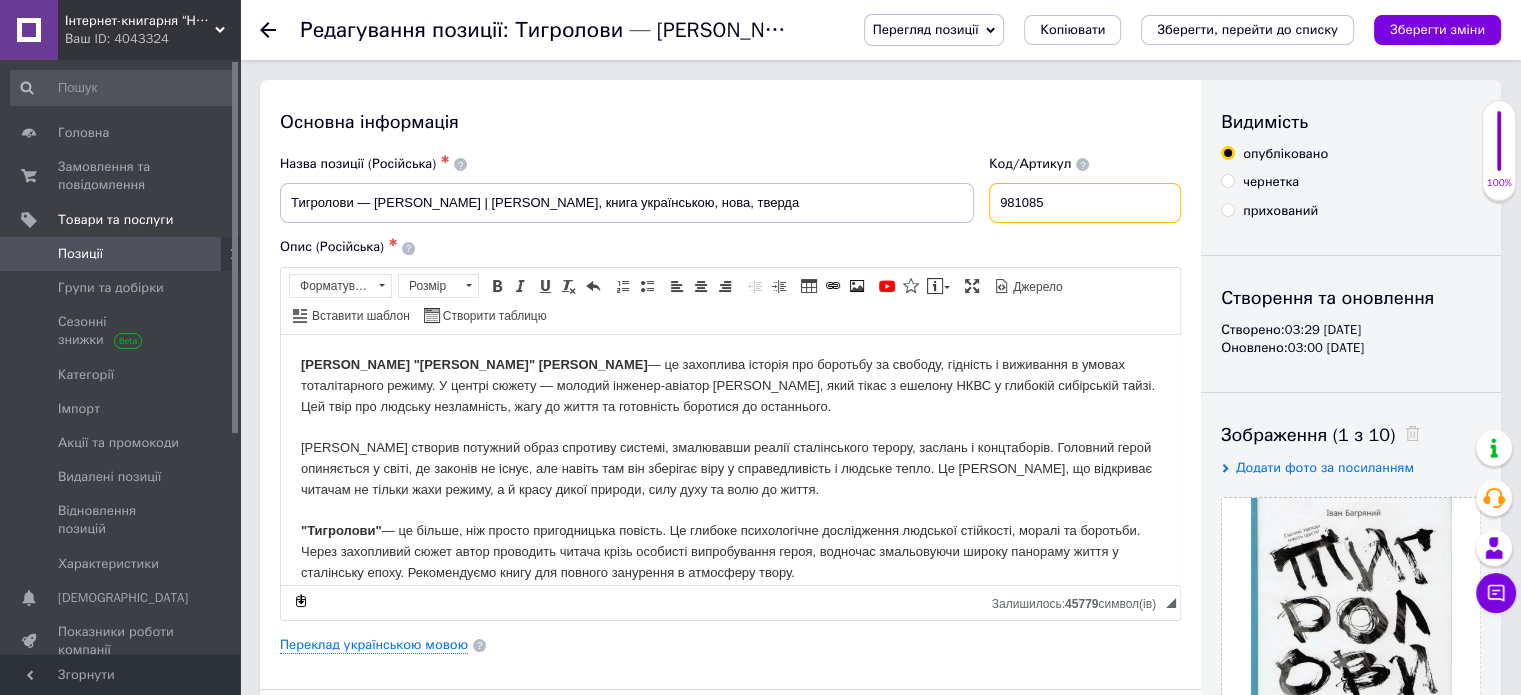 drag, startPoint x: 1044, startPoint y: 196, endPoint x: 987, endPoint y: 195, distance: 57.00877 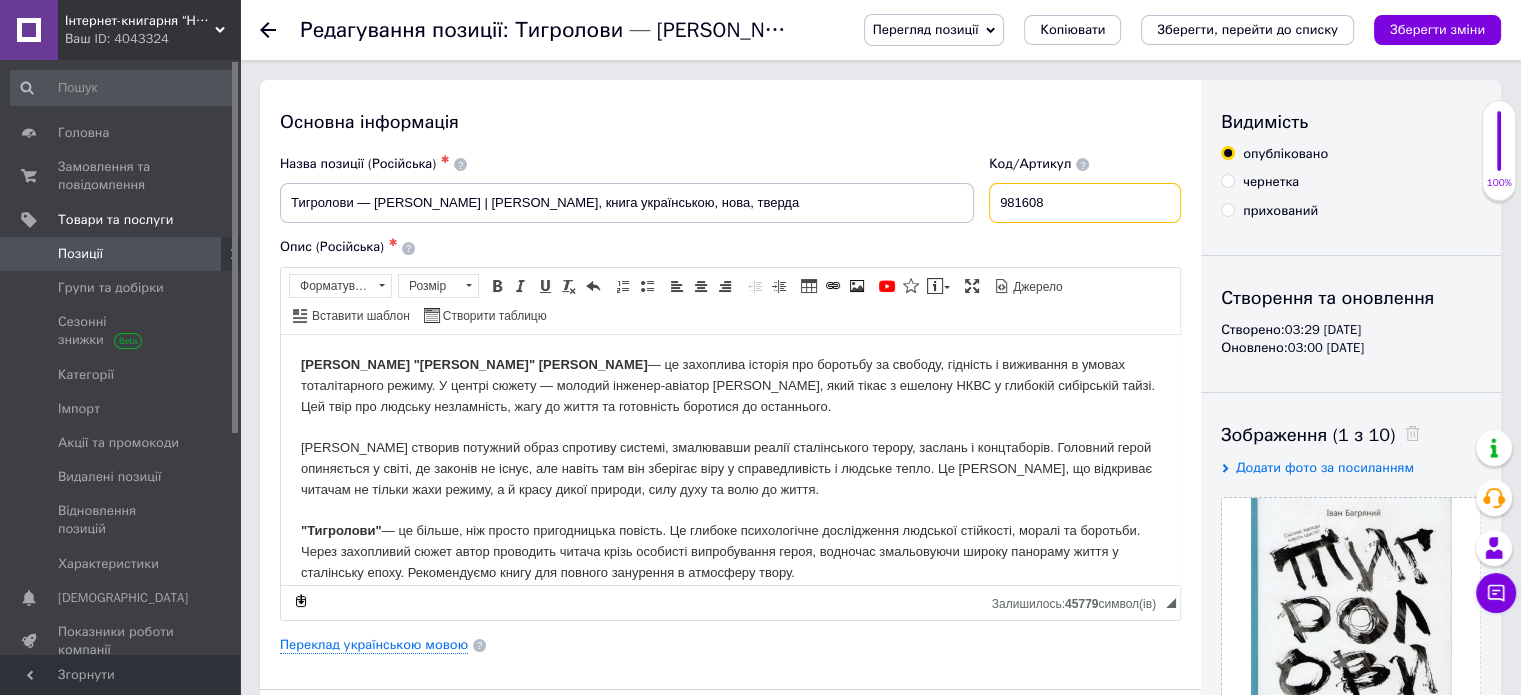 type on "981608" 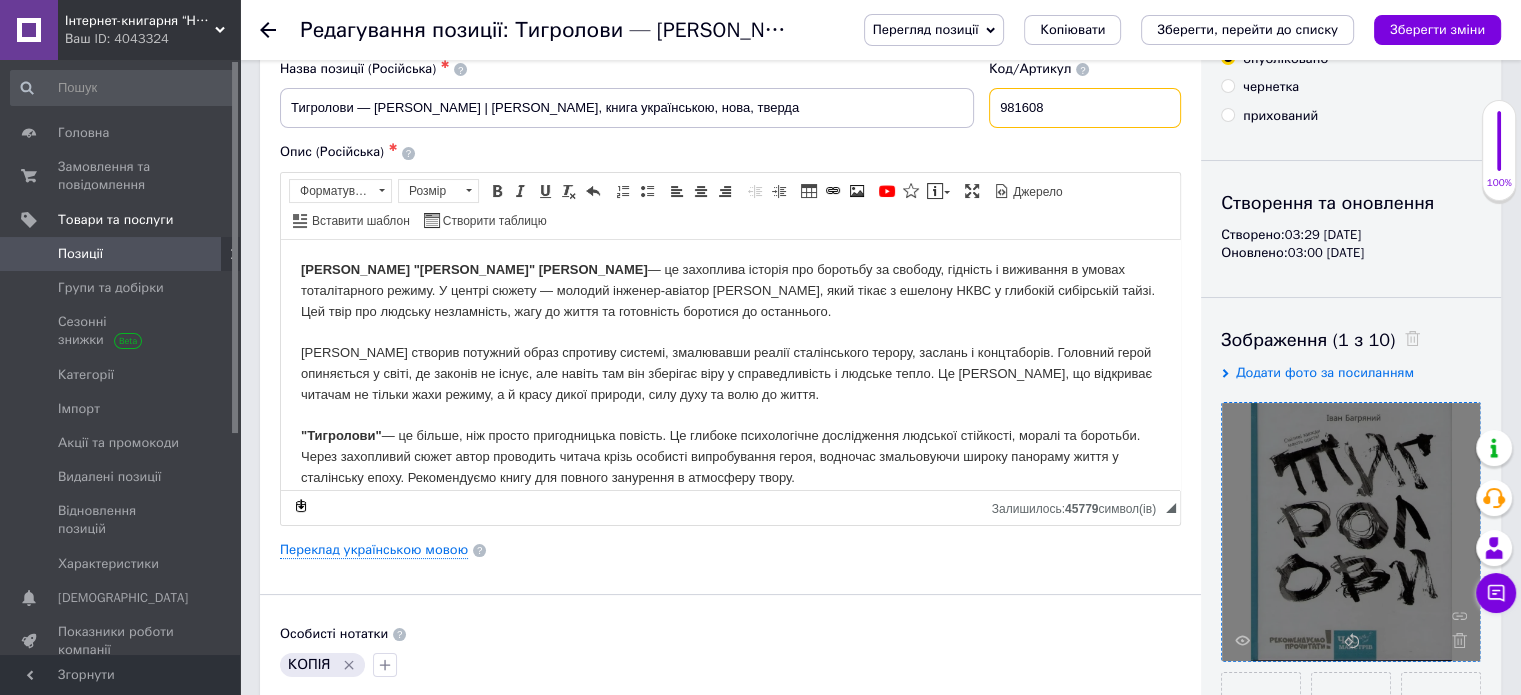 scroll, scrollTop: 300, scrollLeft: 0, axis: vertical 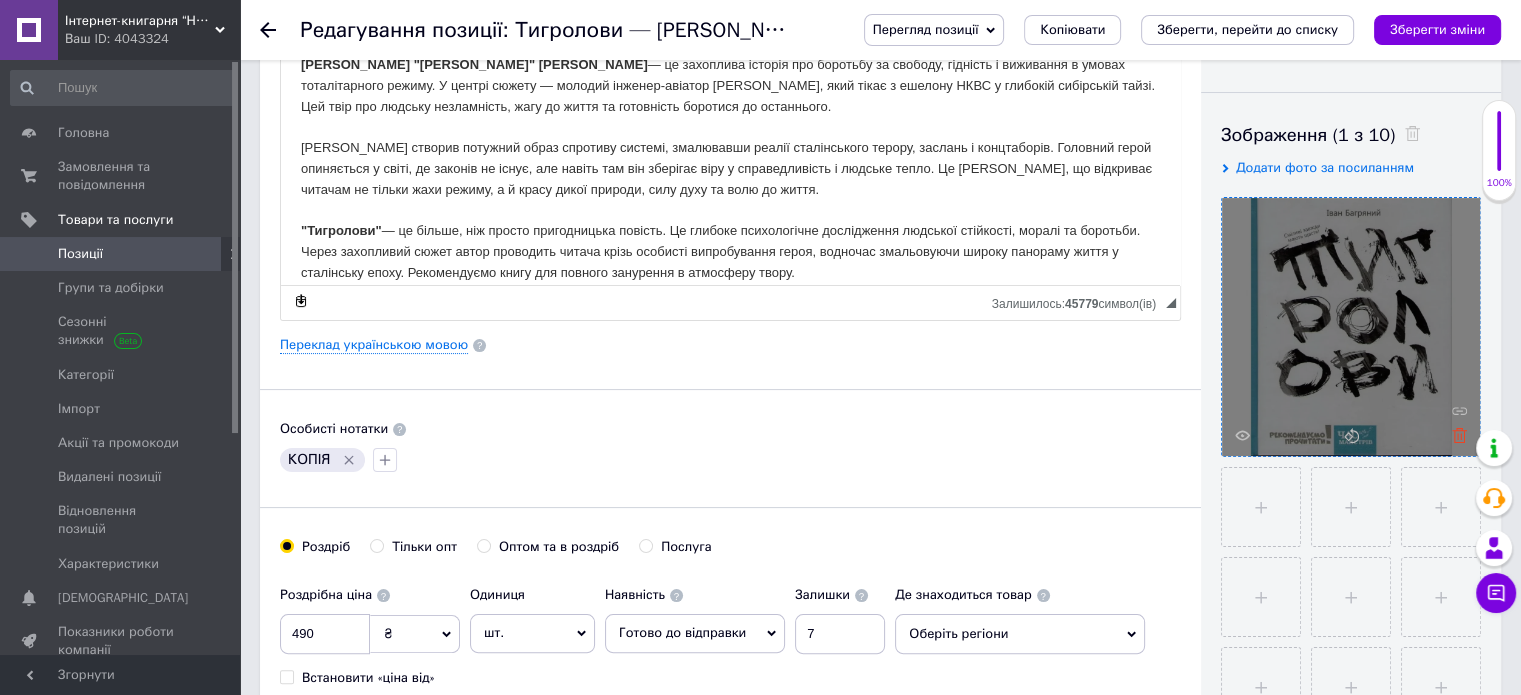 click 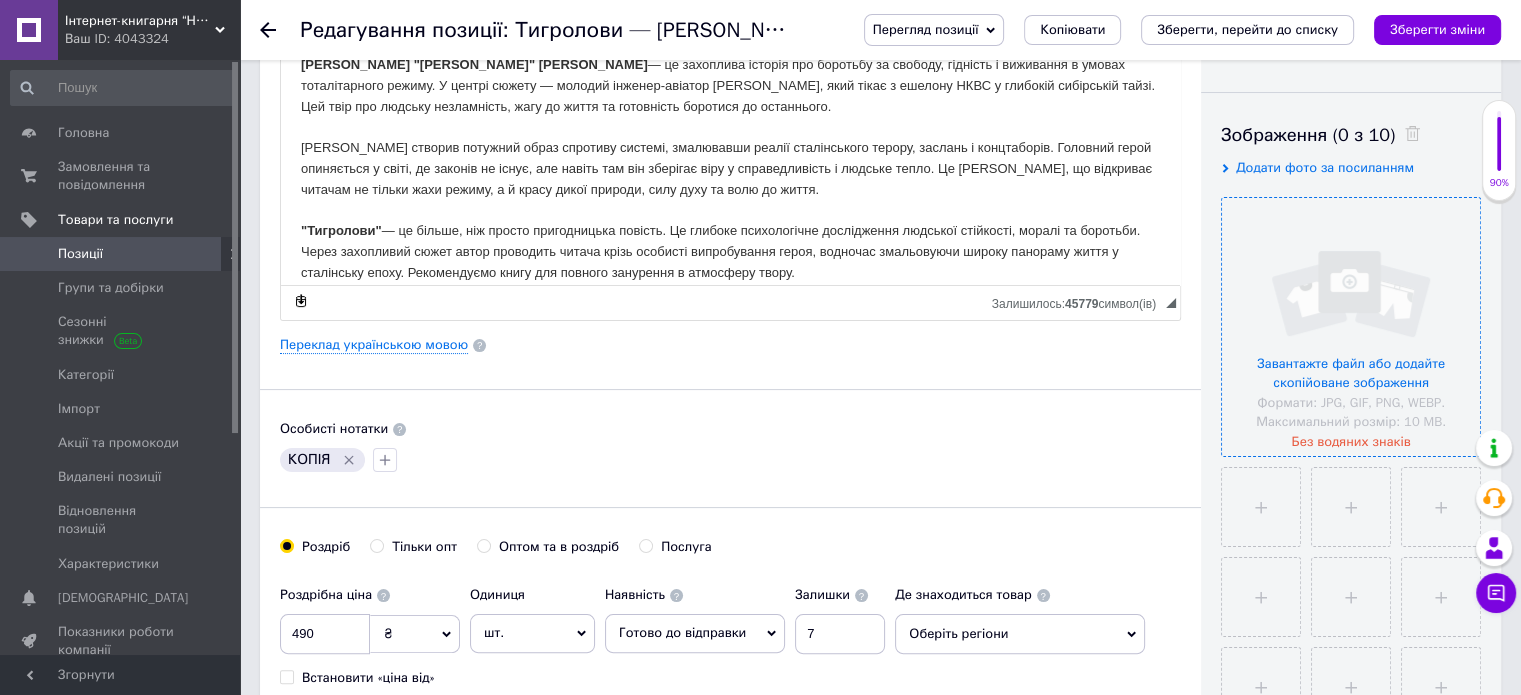 click 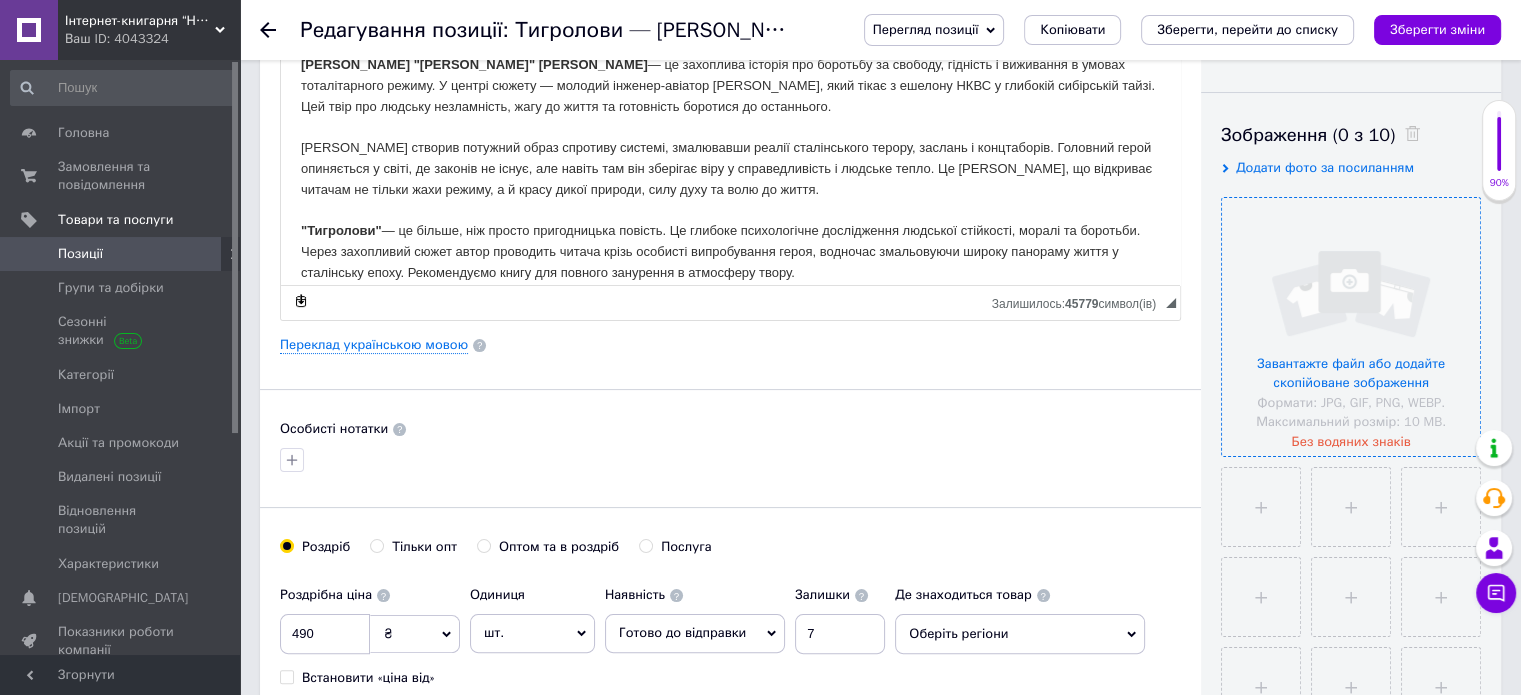 click at bounding box center (1351, 327) 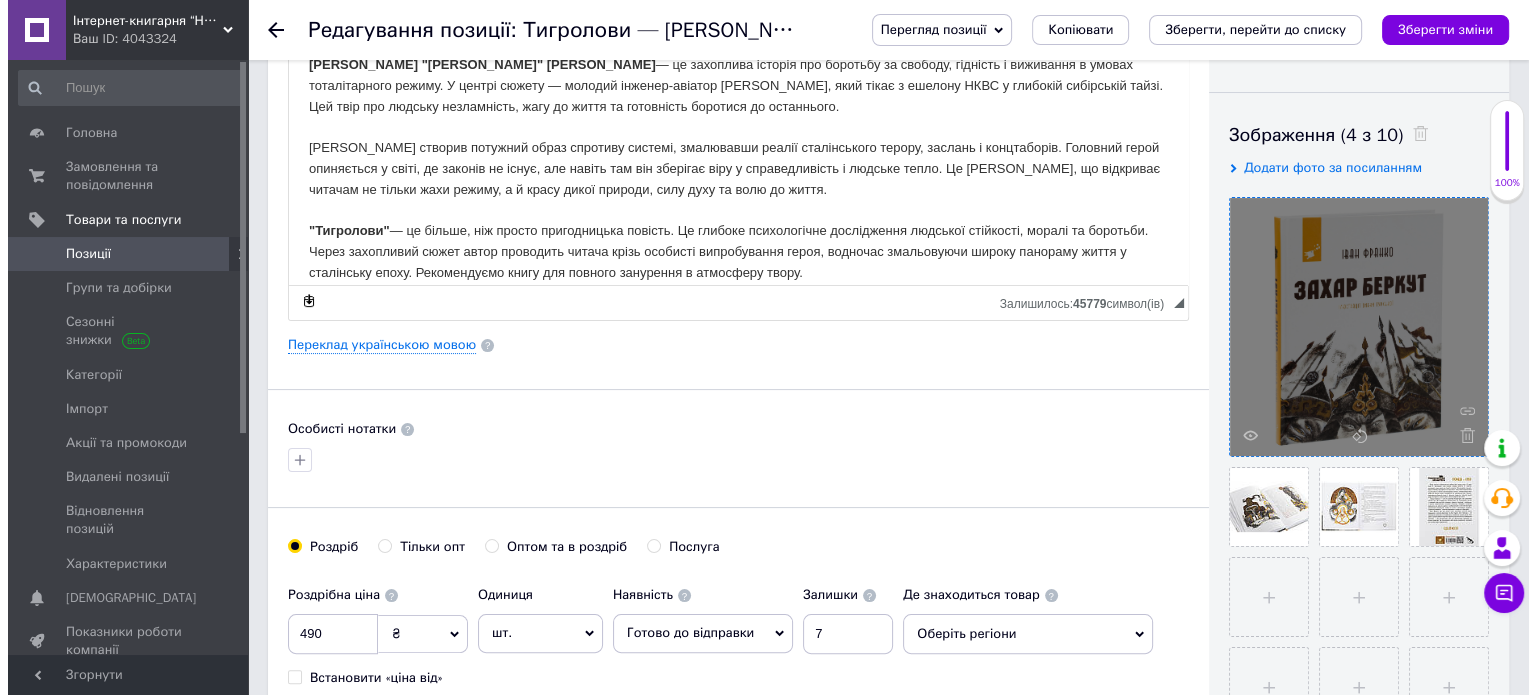 scroll, scrollTop: 0, scrollLeft: 0, axis: both 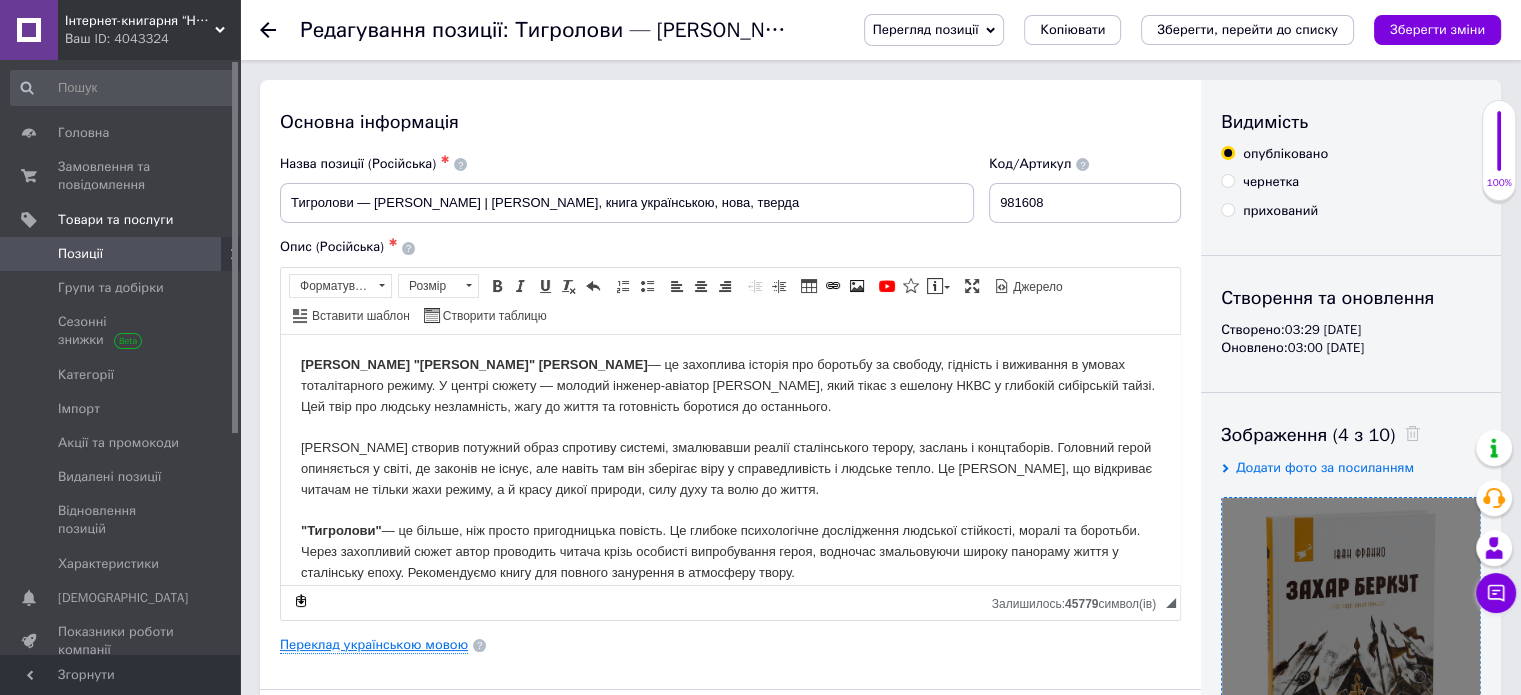 click on "Переклад українською мовою" at bounding box center [374, 645] 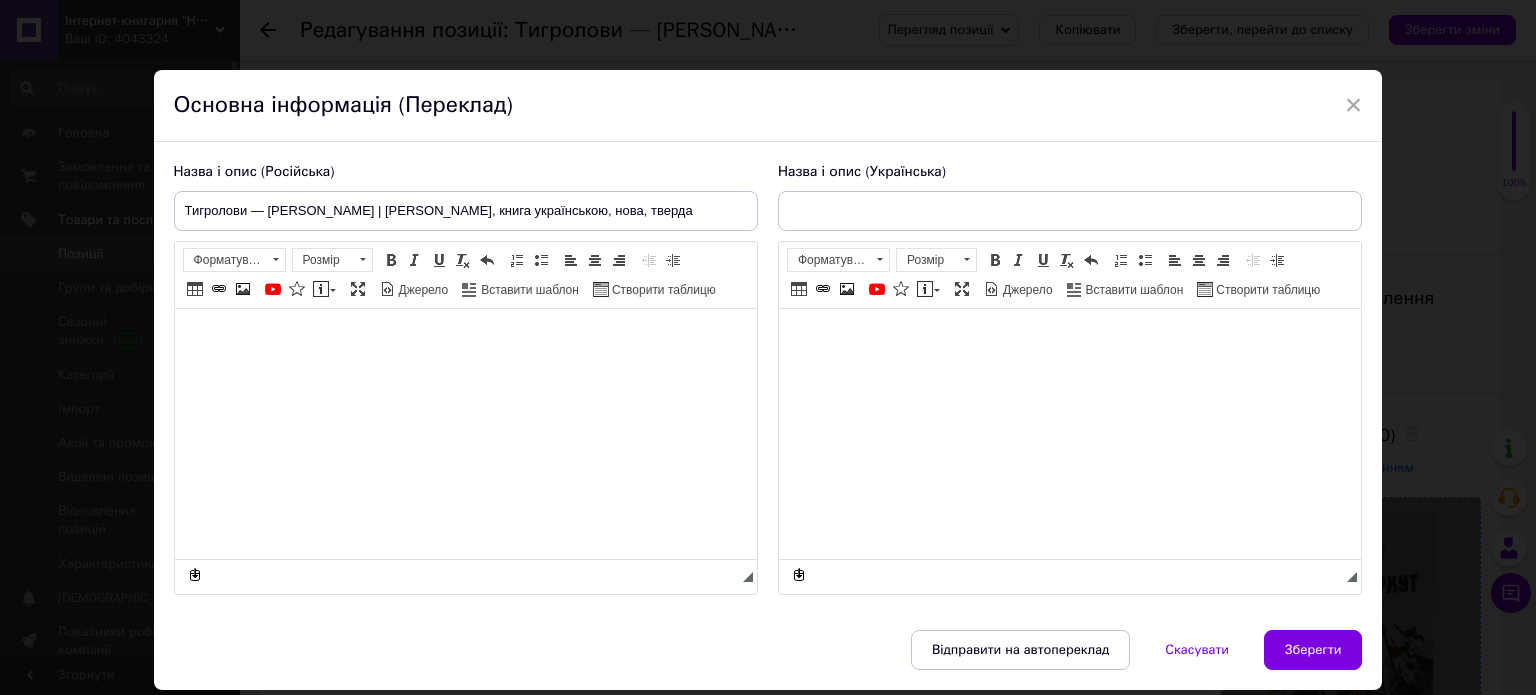 type on "Тигролови — [PERSON_NAME] | [PERSON_NAME], книга українською, нова, тверда" 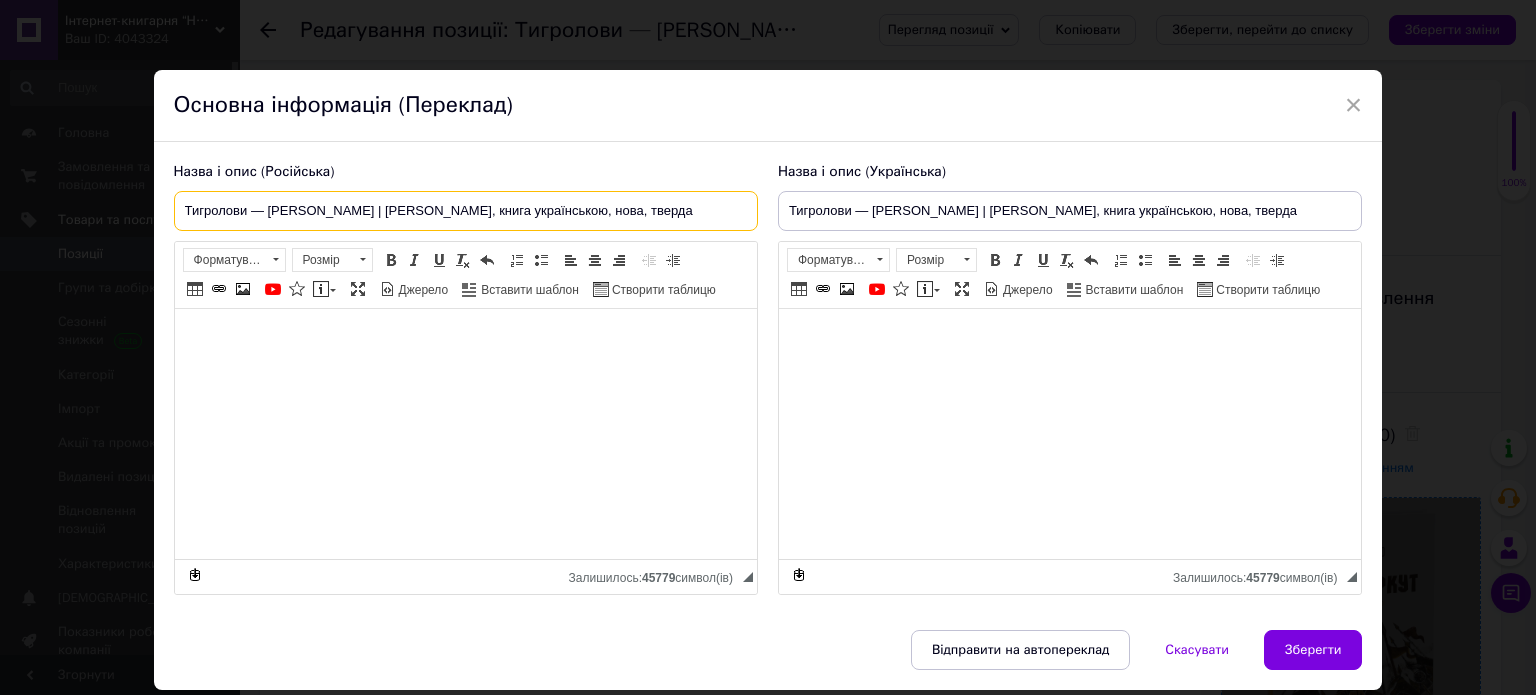 drag, startPoint x: 188, startPoint y: 204, endPoint x: 150, endPoint y: 195, distance: 39.051247 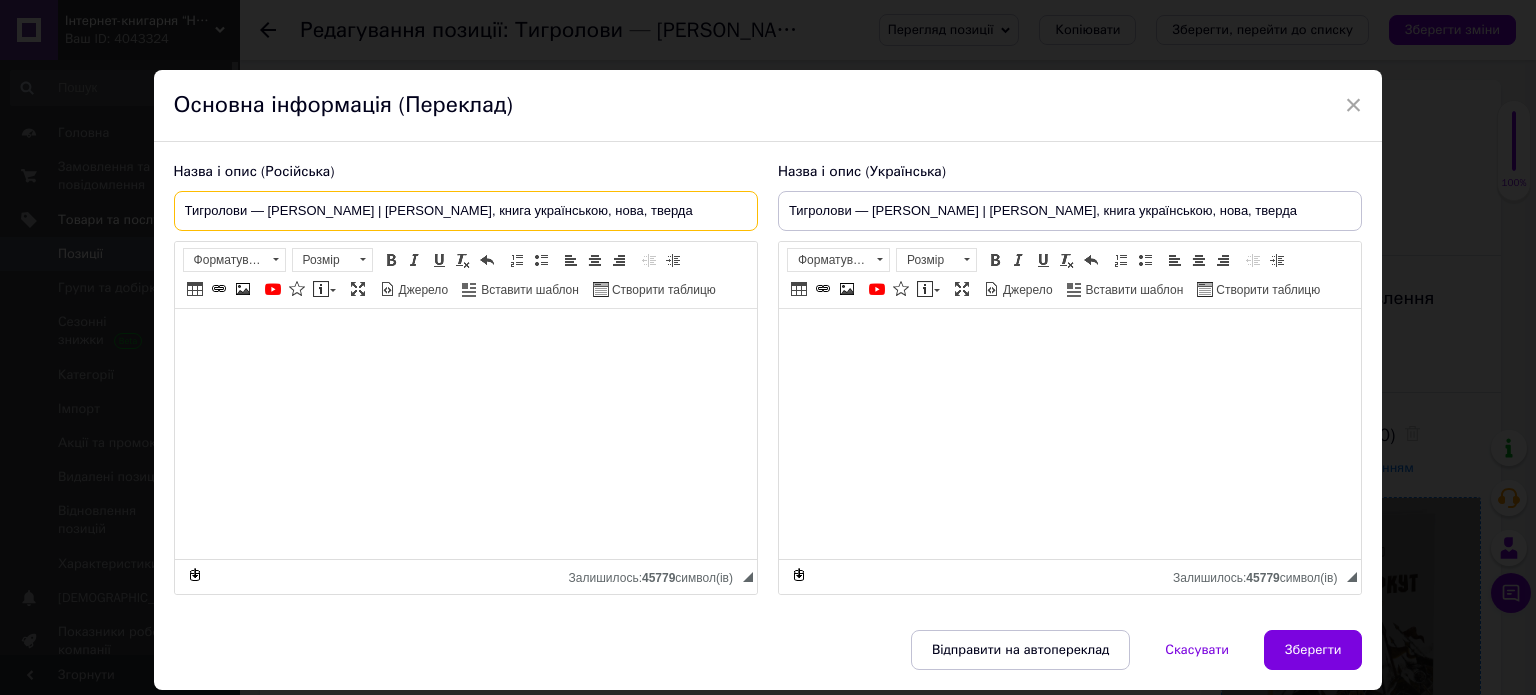 drag, startPoint x: 244, startPoint y: 211, endPoint x: 181, endPoint y: 205, distance: 63.28507 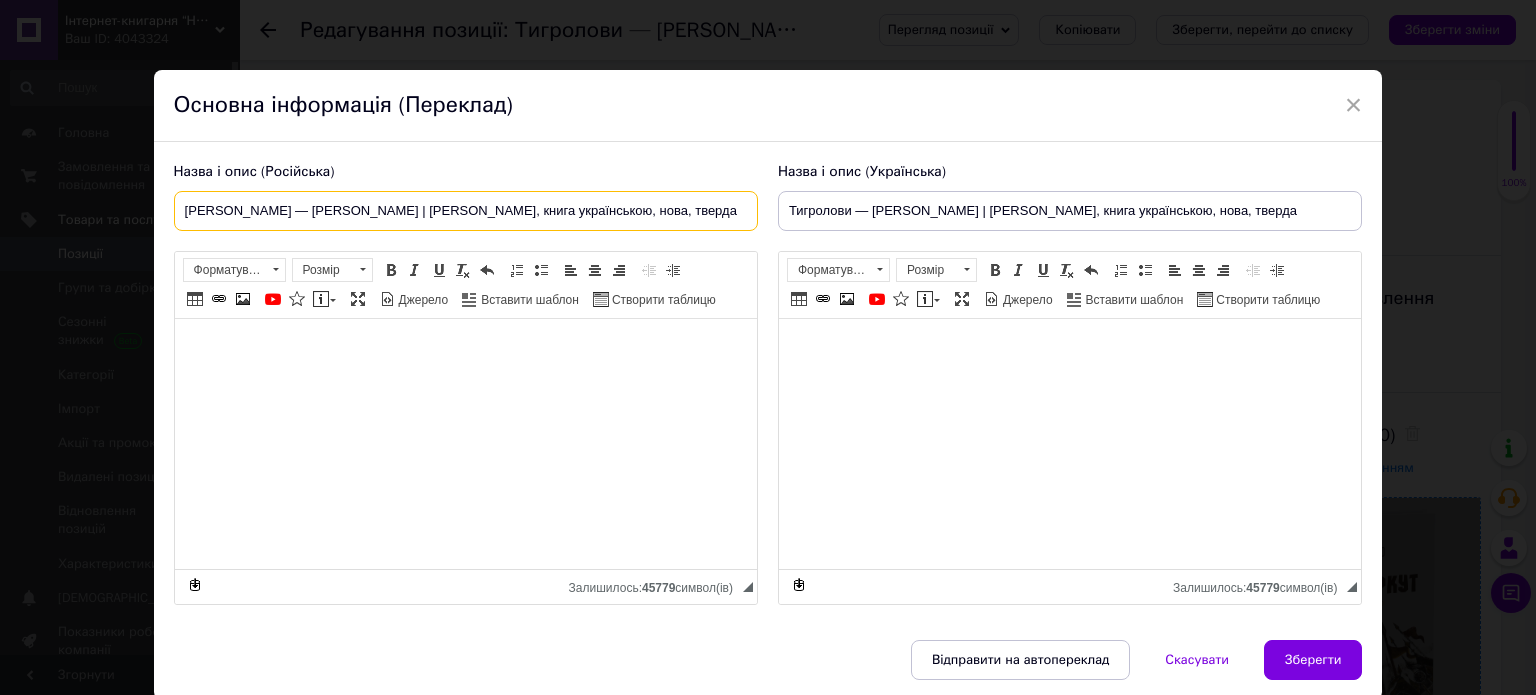 click on "[PERSON_NAME] — [PERSON_NAME] | [PERSON_NAME], книга українською, нова, тверда" at bounding box center [466, 211] 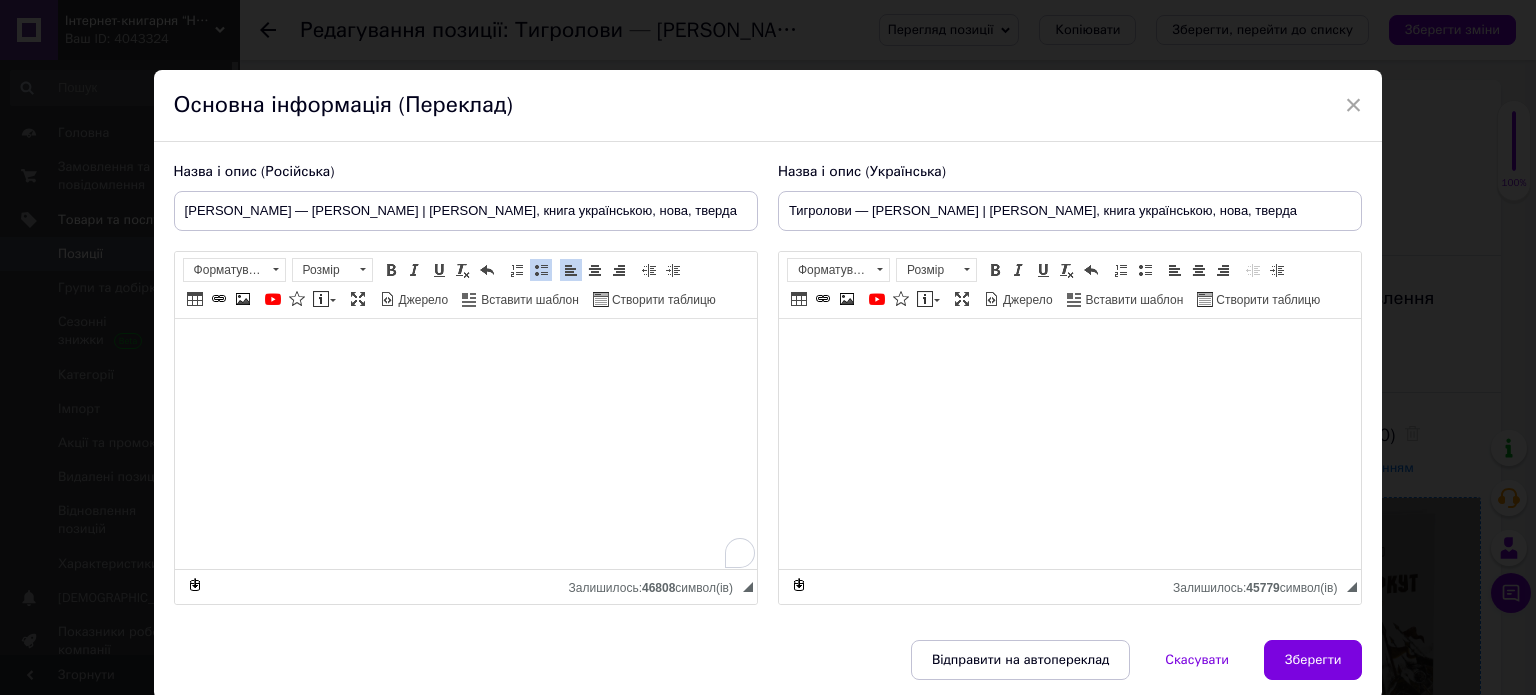 scroll, scrollTop: 0, scrollLeft: 0, axis: both 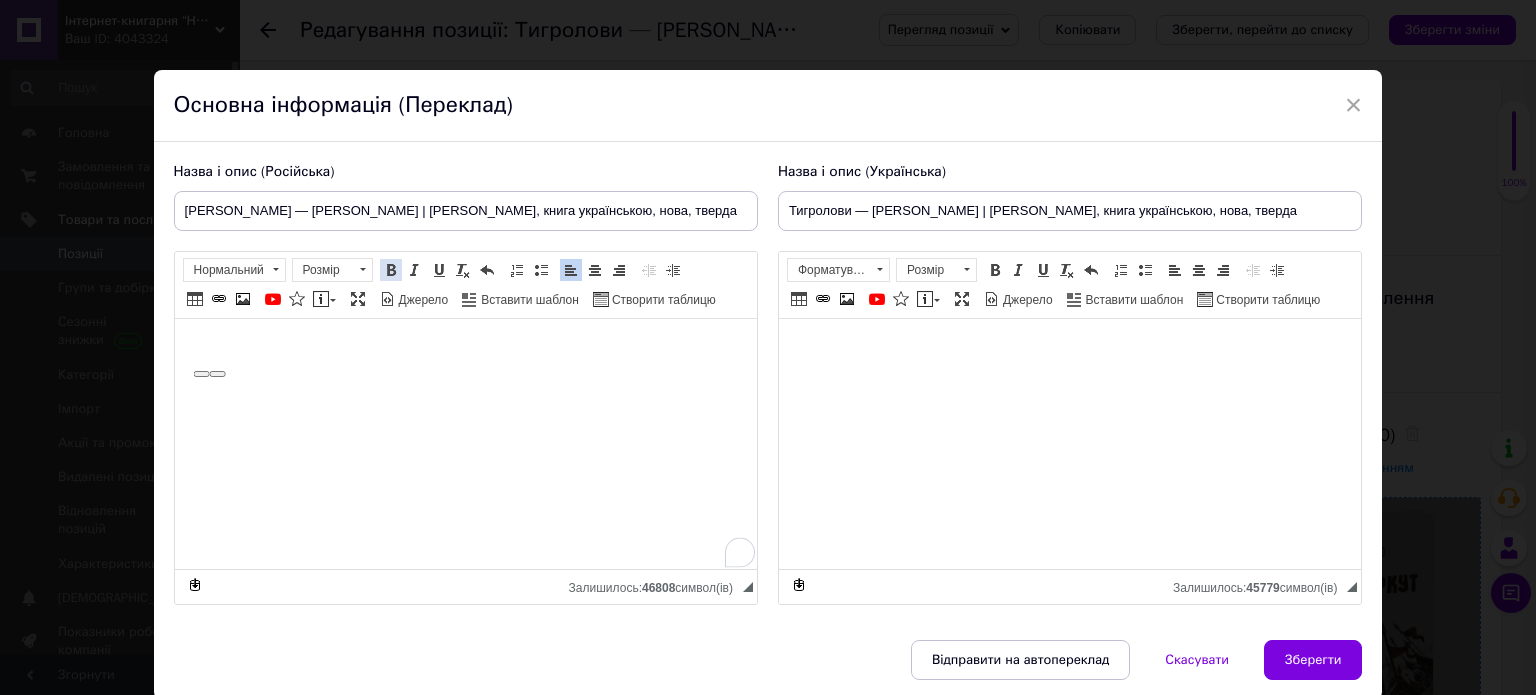 click at bounding box center [391, 270] 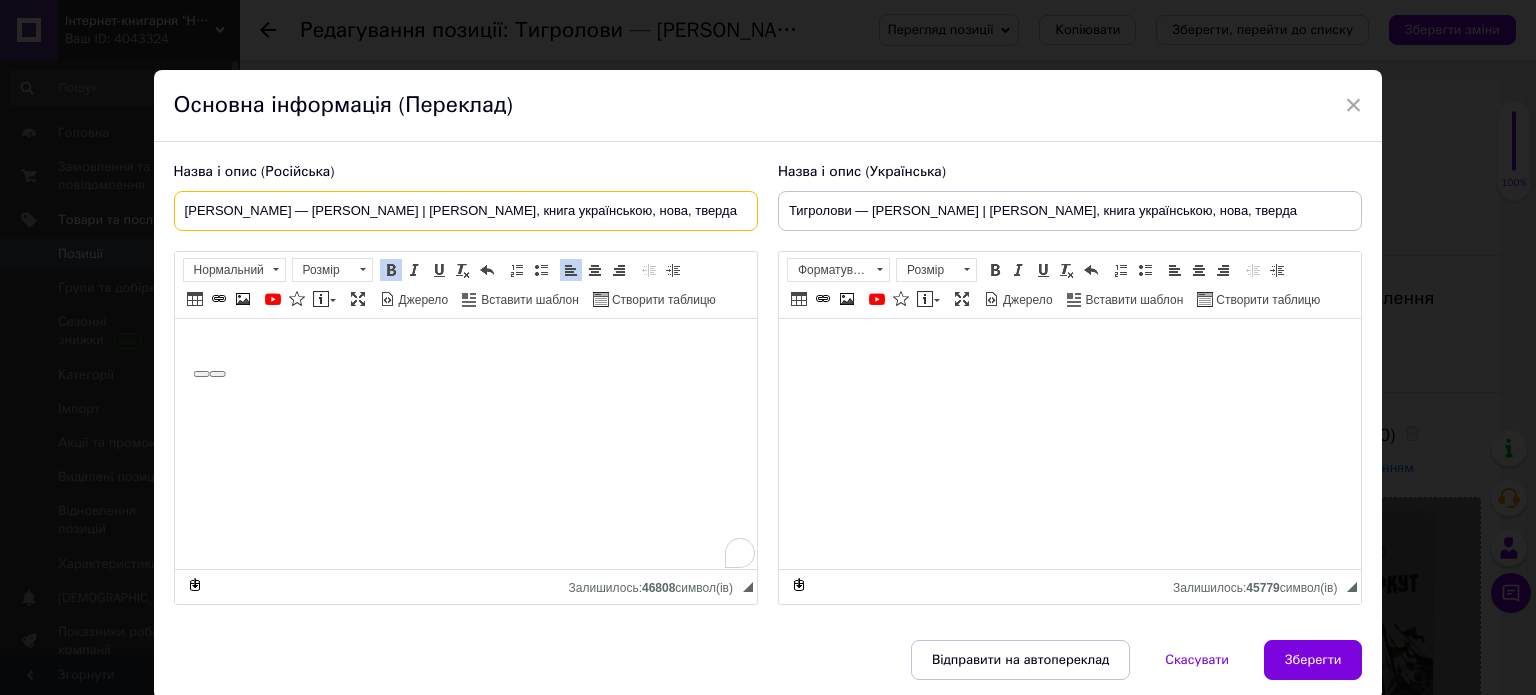 click on "[PERSON_NAME] — [PERSON_NAME] | [PERSON_NAME], книга українською, нова, тверда" at bounding box center [466, 211] 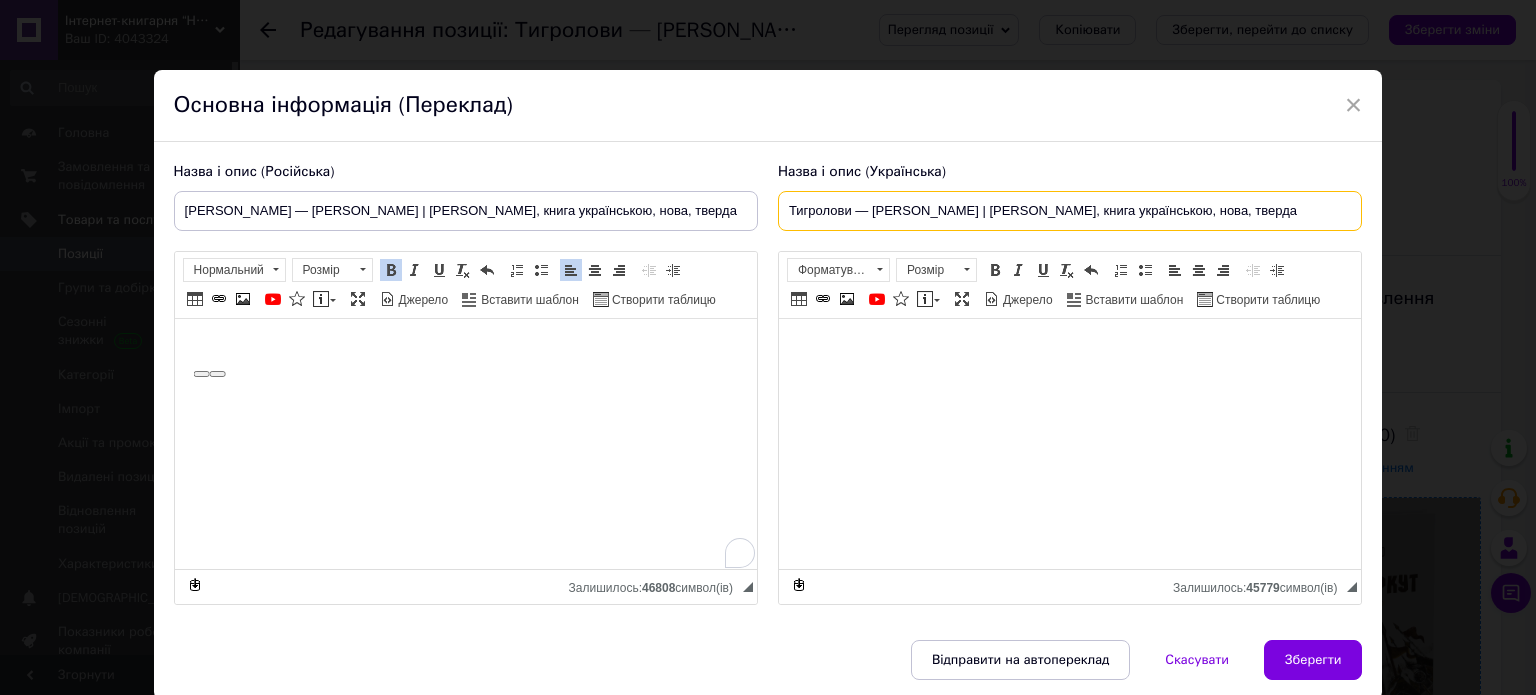 click on "Тигролови — [PERSON_NAME] | [PERSON_NAME], книга українською, нова, тверда" at bounding box center (1070, 211) 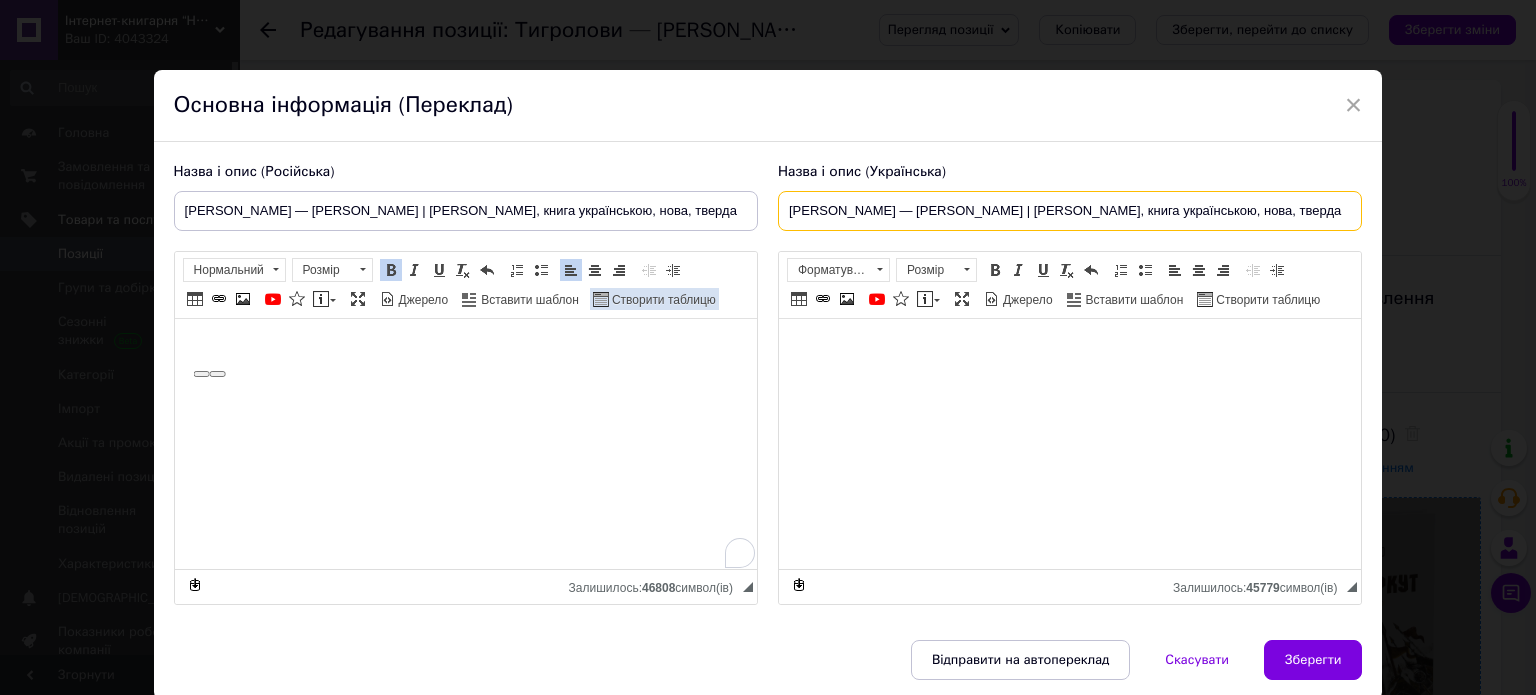 type on "[PERSON_NAME] — [PERSON_NAME] | [PERSON_NAME], книга українською, нова, тверда" 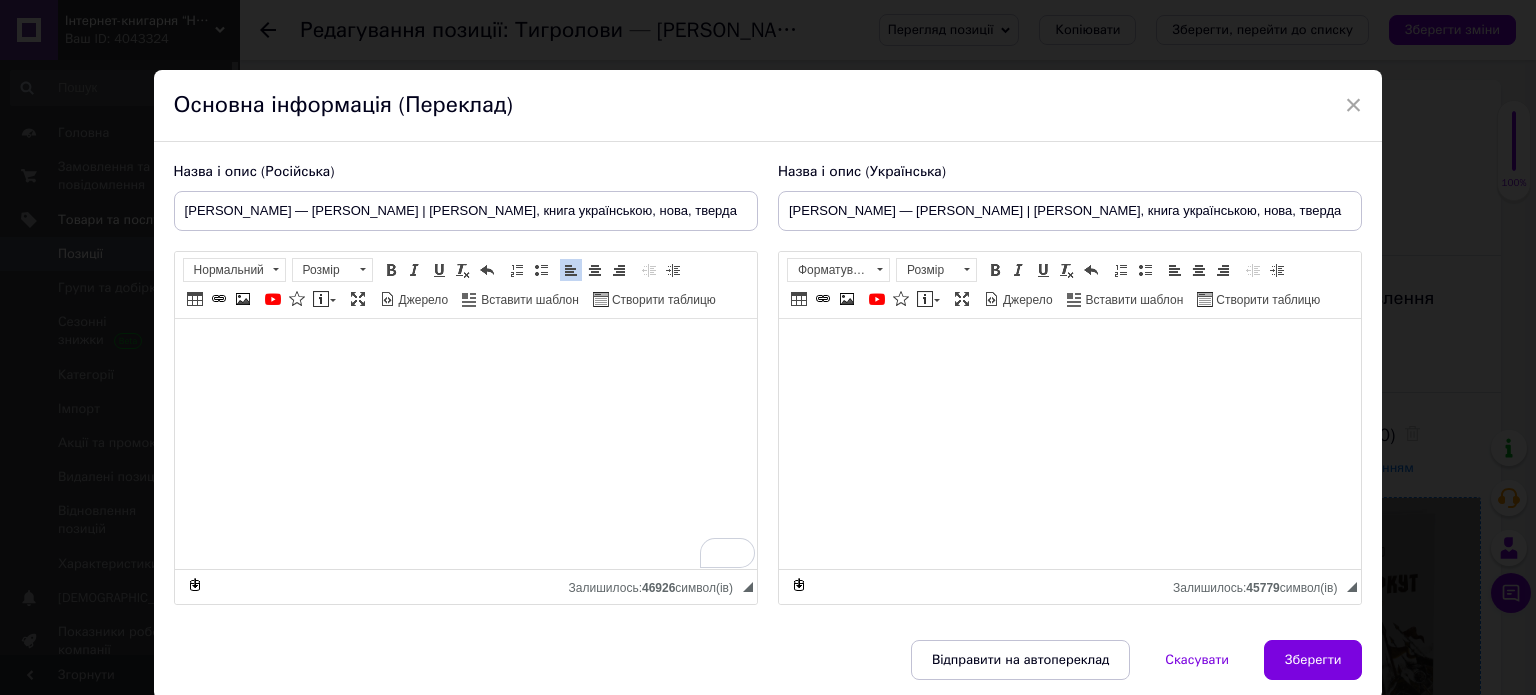 scroll, scrollTop: 348, scrollLeft: 0, axis: vertical 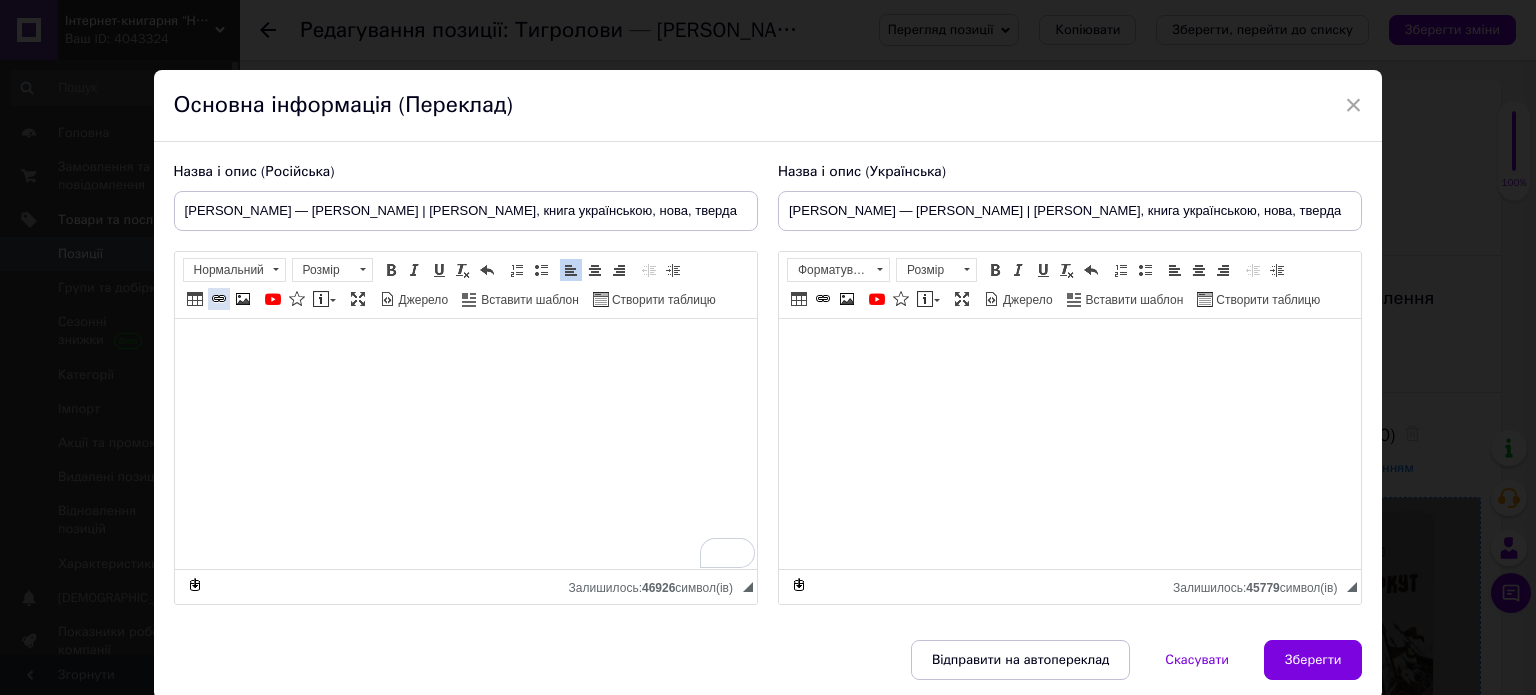 click at bounding box center [219, 299] 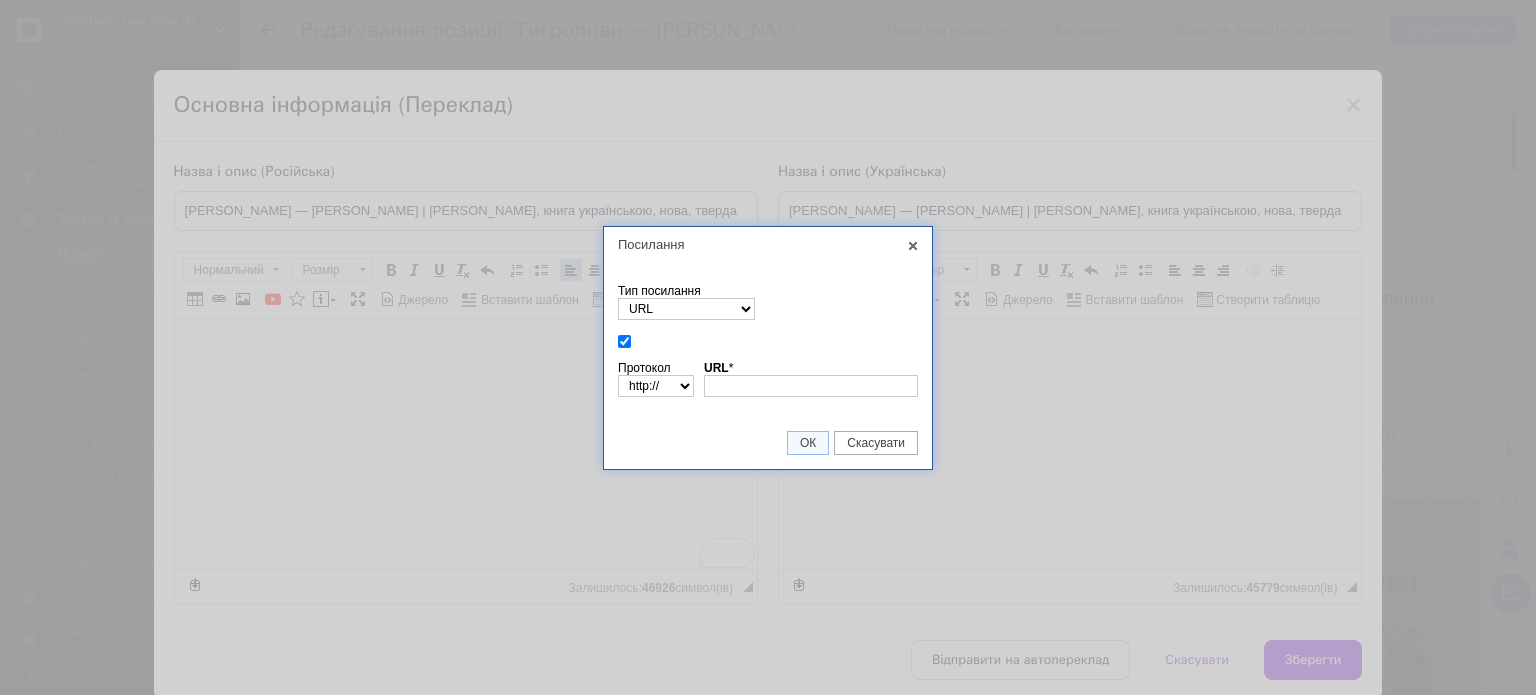type on "[URL][DOMAIN_NAME]" 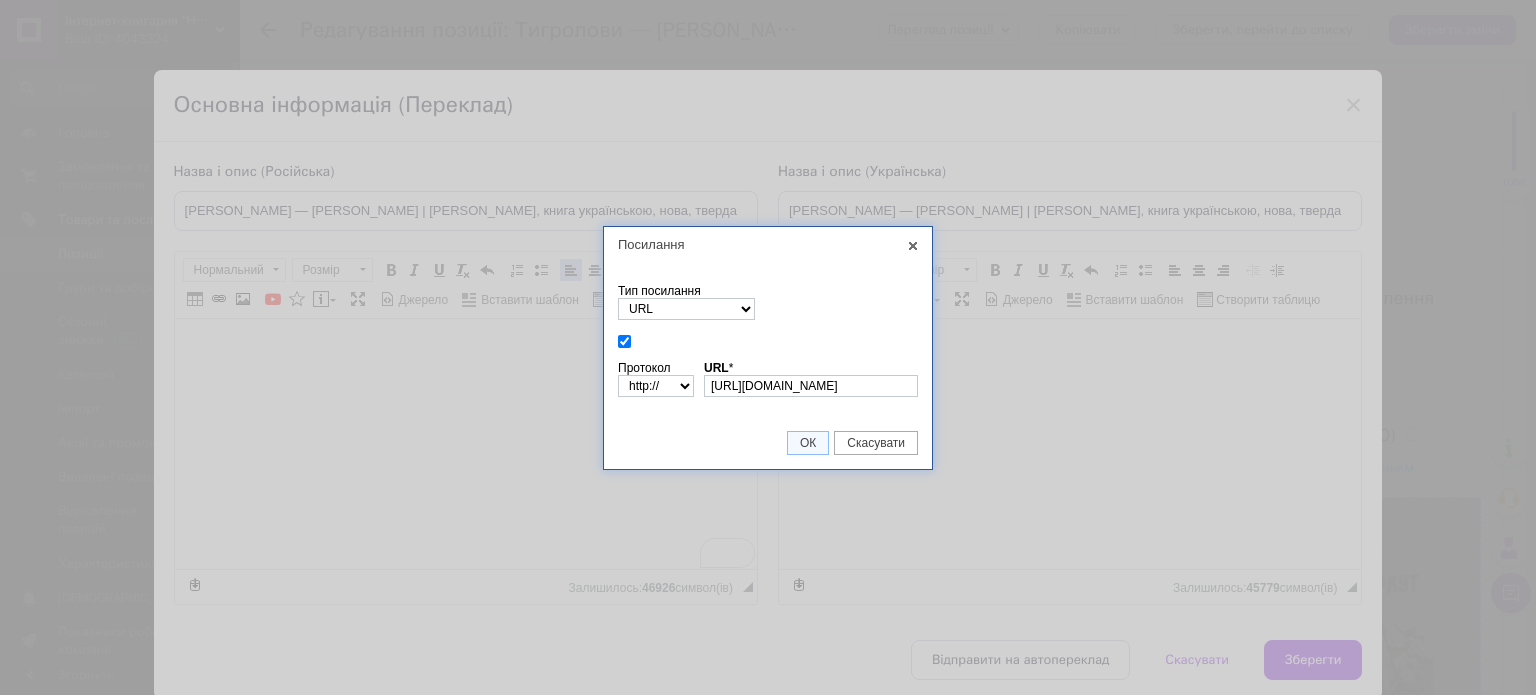 select on "https://" 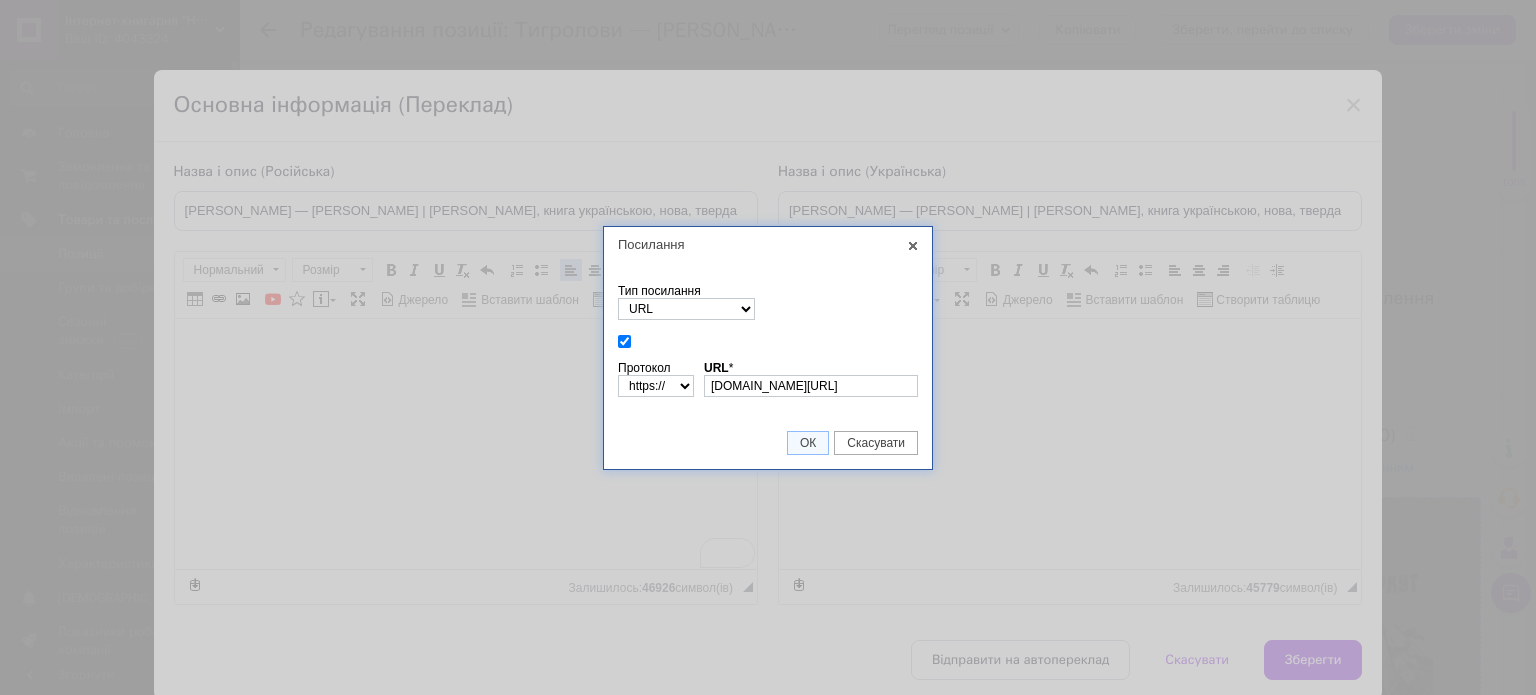 scroll, scrollTop: 0, scrollLeft: 373, axis: horizontal 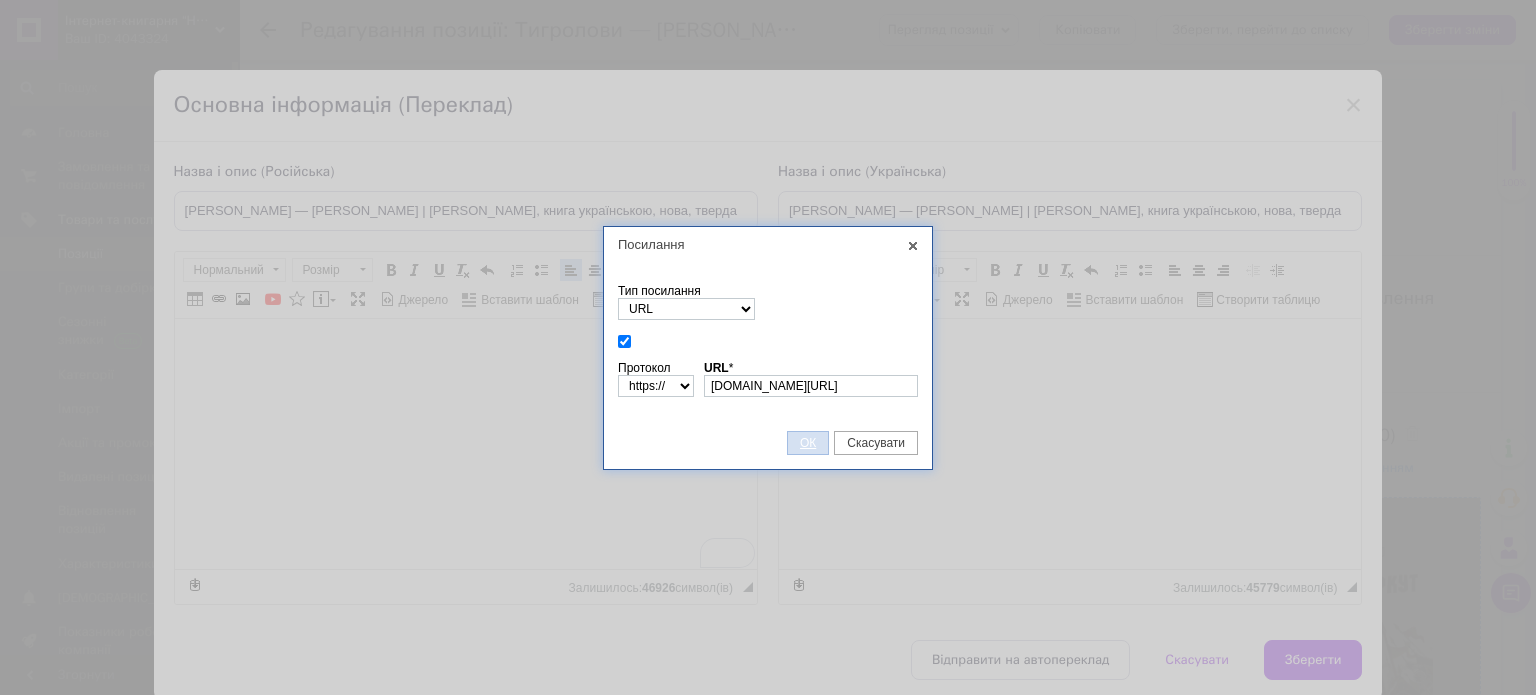 type on "[DOMAIN_NAME][URL]" 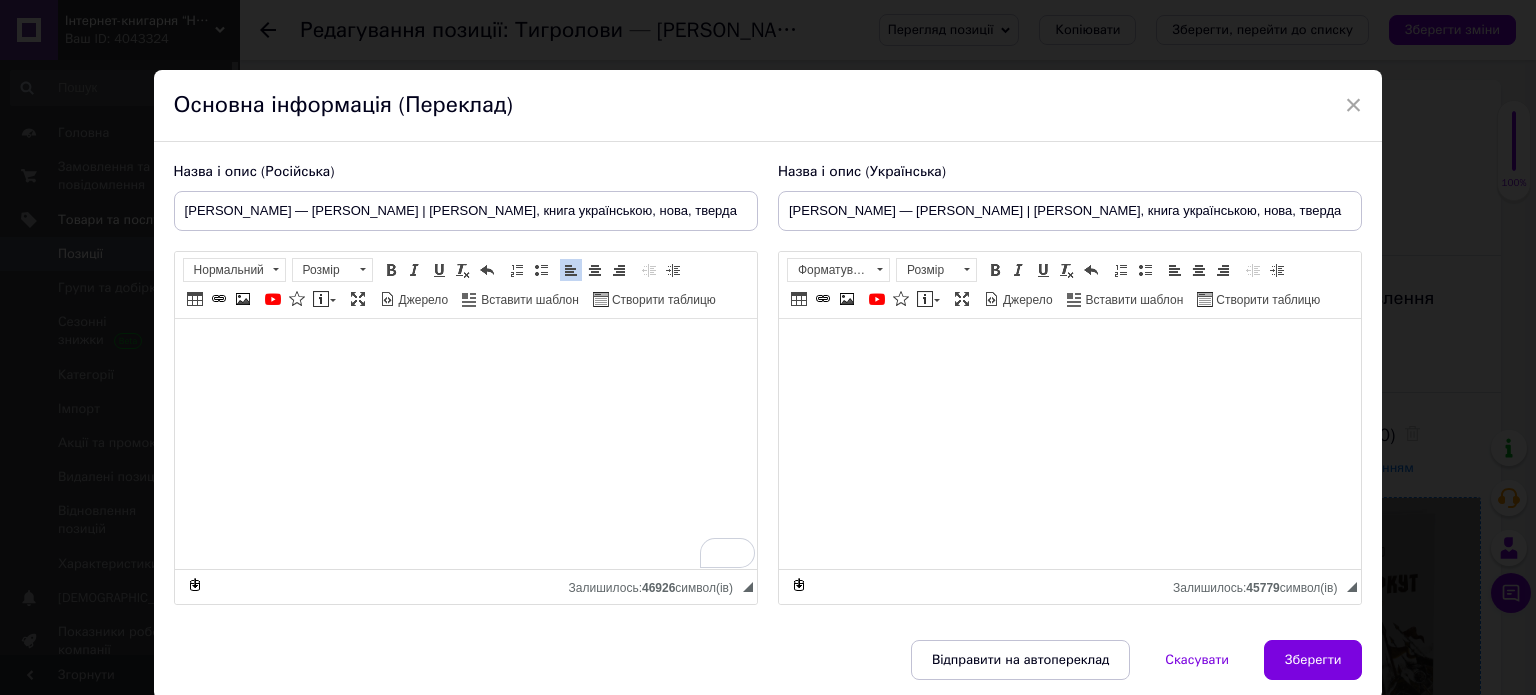 scroll, scrollTop: 0, scrollLeft: 0, axis: both 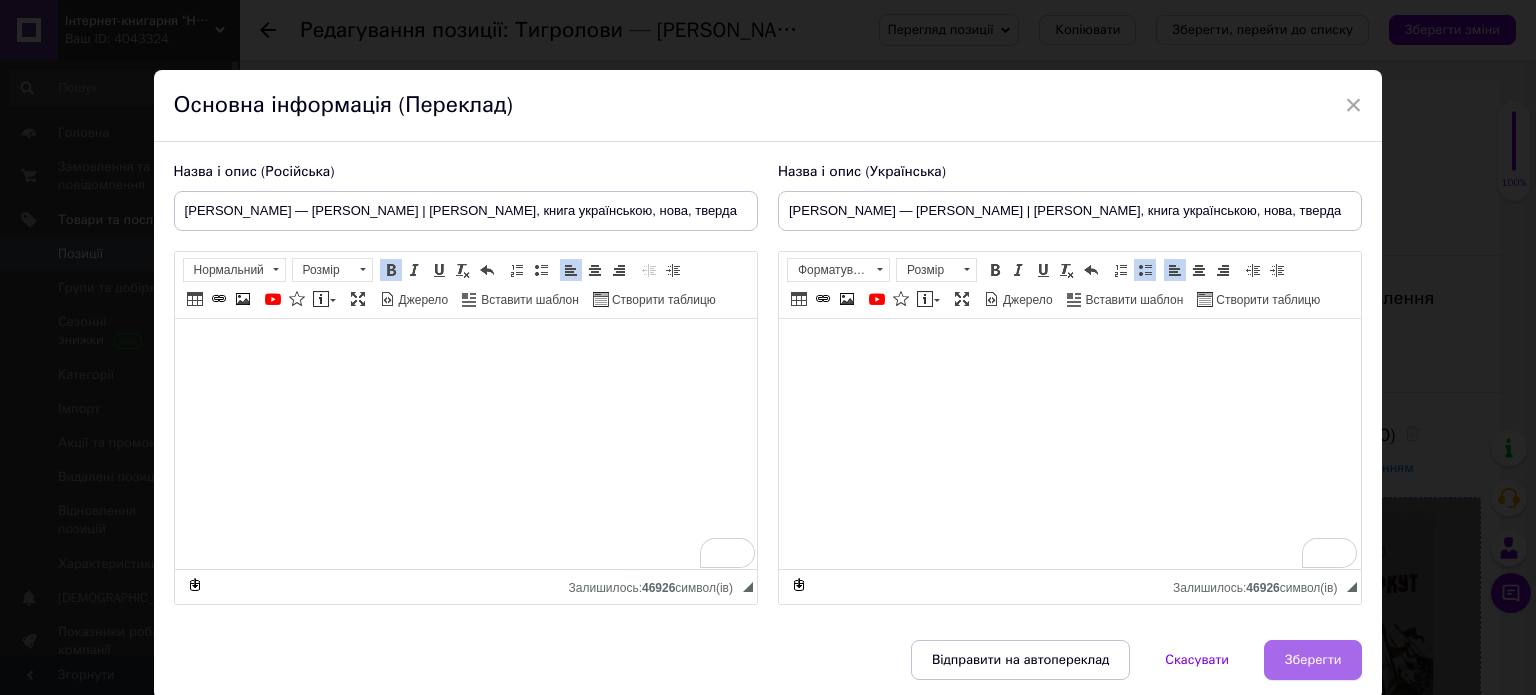 click on "Зберегти" at bounding box center (1313, 660) 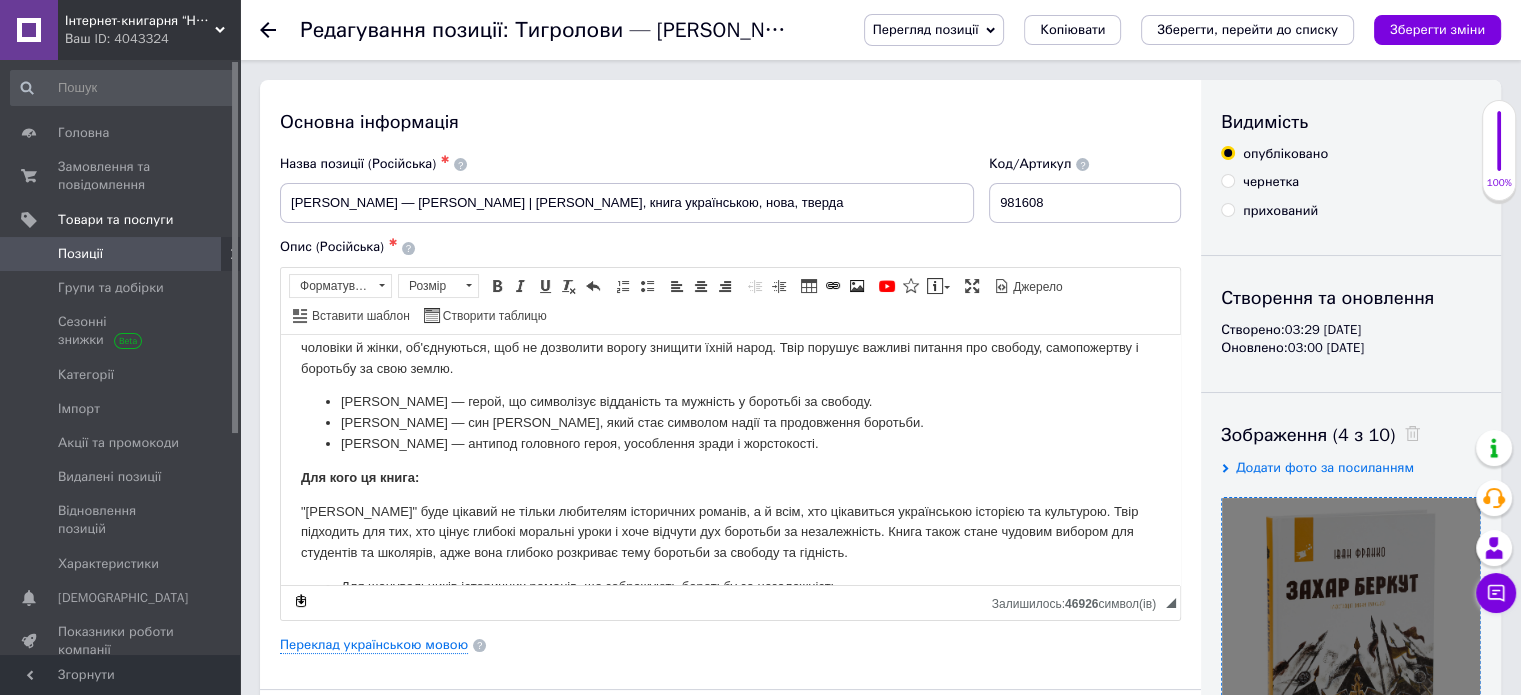 scroll, scrollTop: 611, scrollLeft: 0, axis: vertical 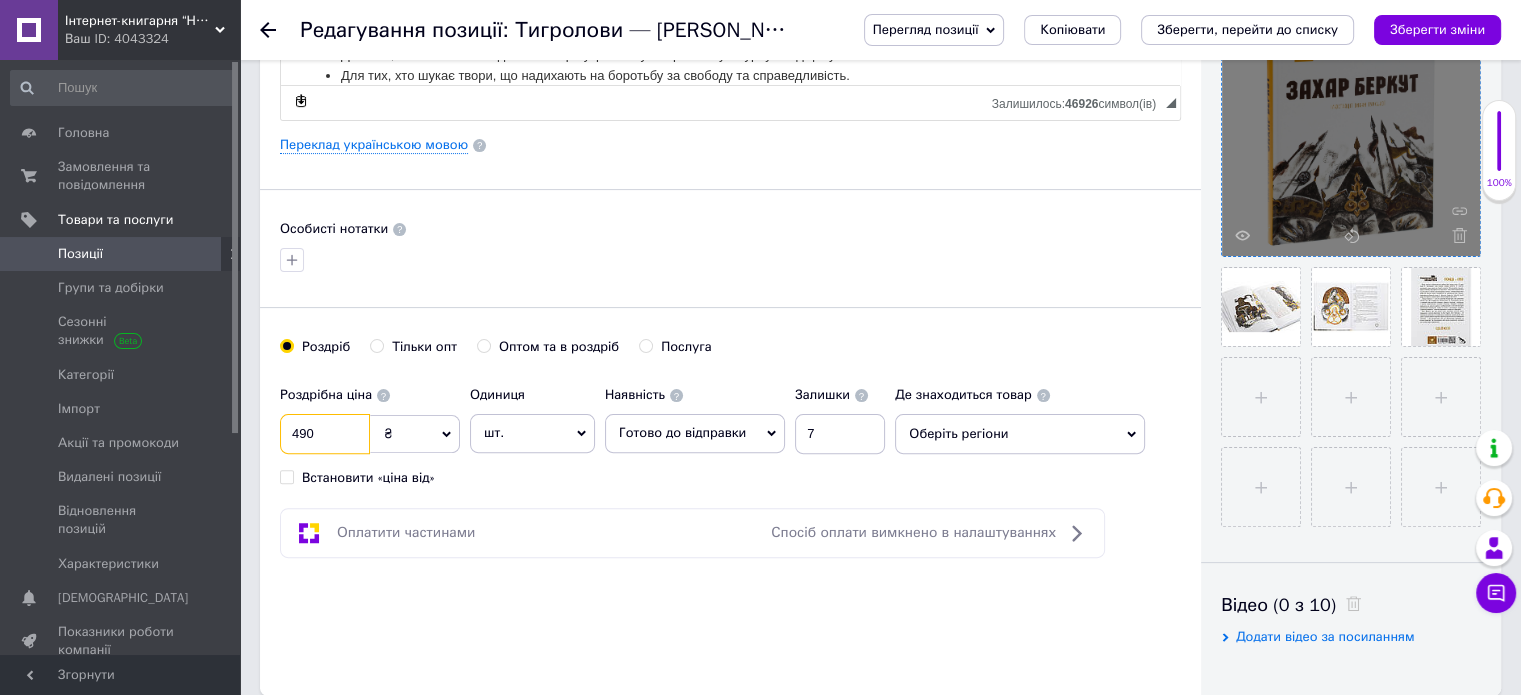 drag, startPoint x: 305, startPoint y: 429, endPoint x: 324, endPoint y: 430, distance: 19.026299 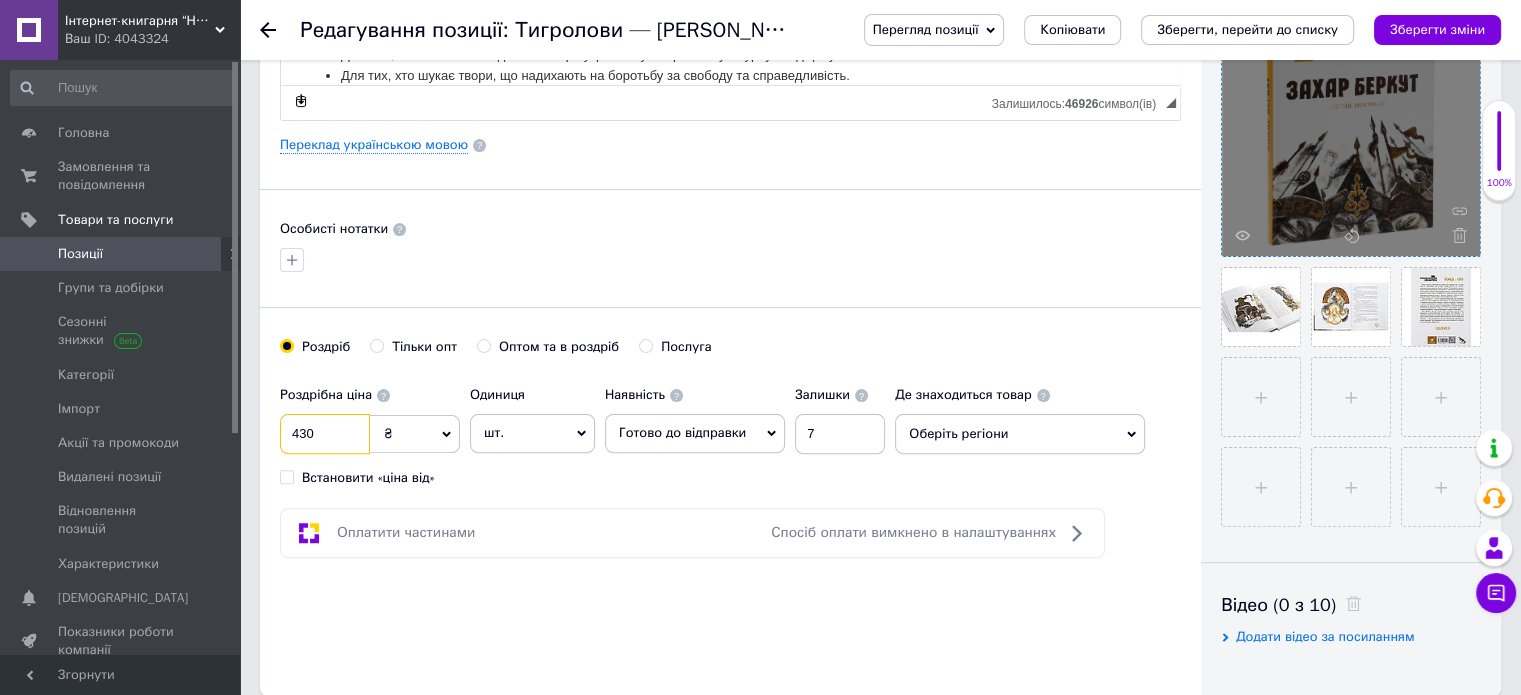 type on "430" 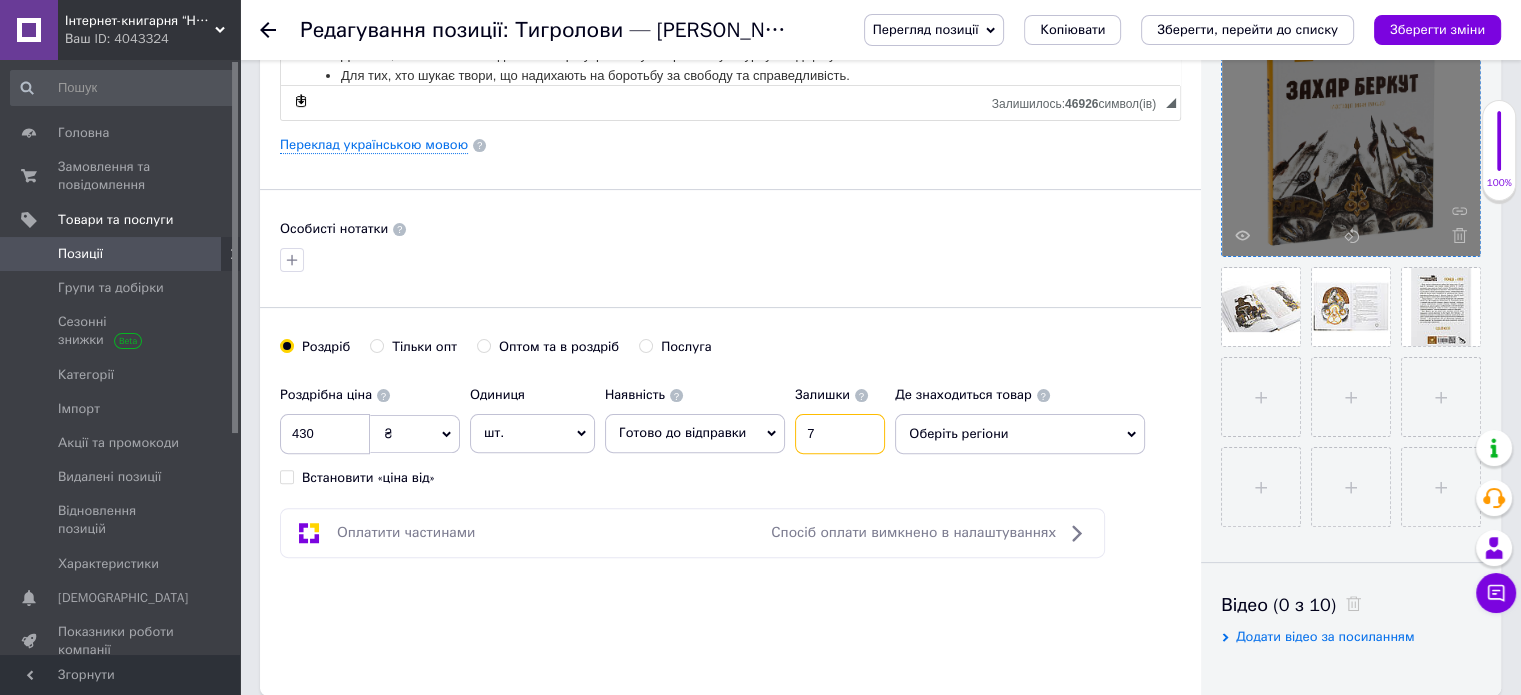 drag, startPoint x: 822, startPoint y: 429, endPoint x: 797, endPoint y: 419, distance: 26.925823 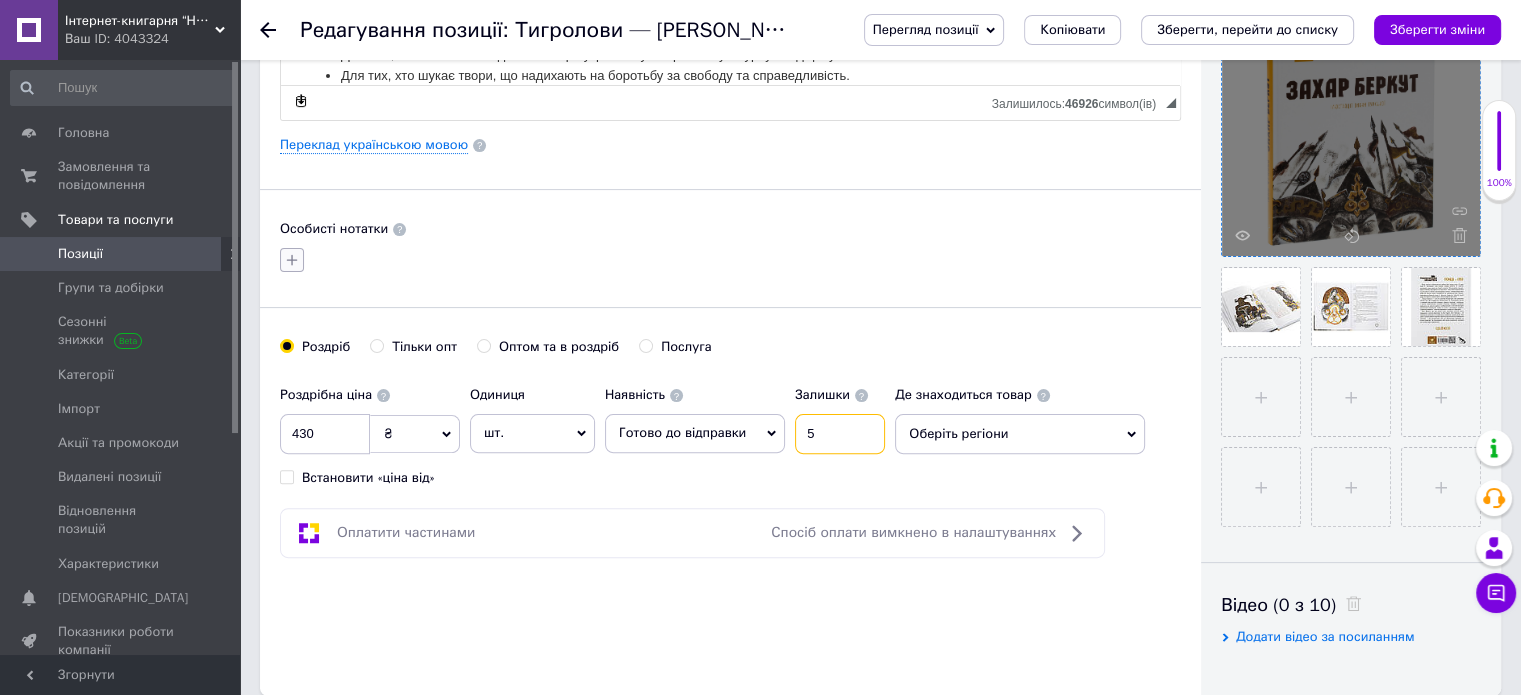 type on "5" 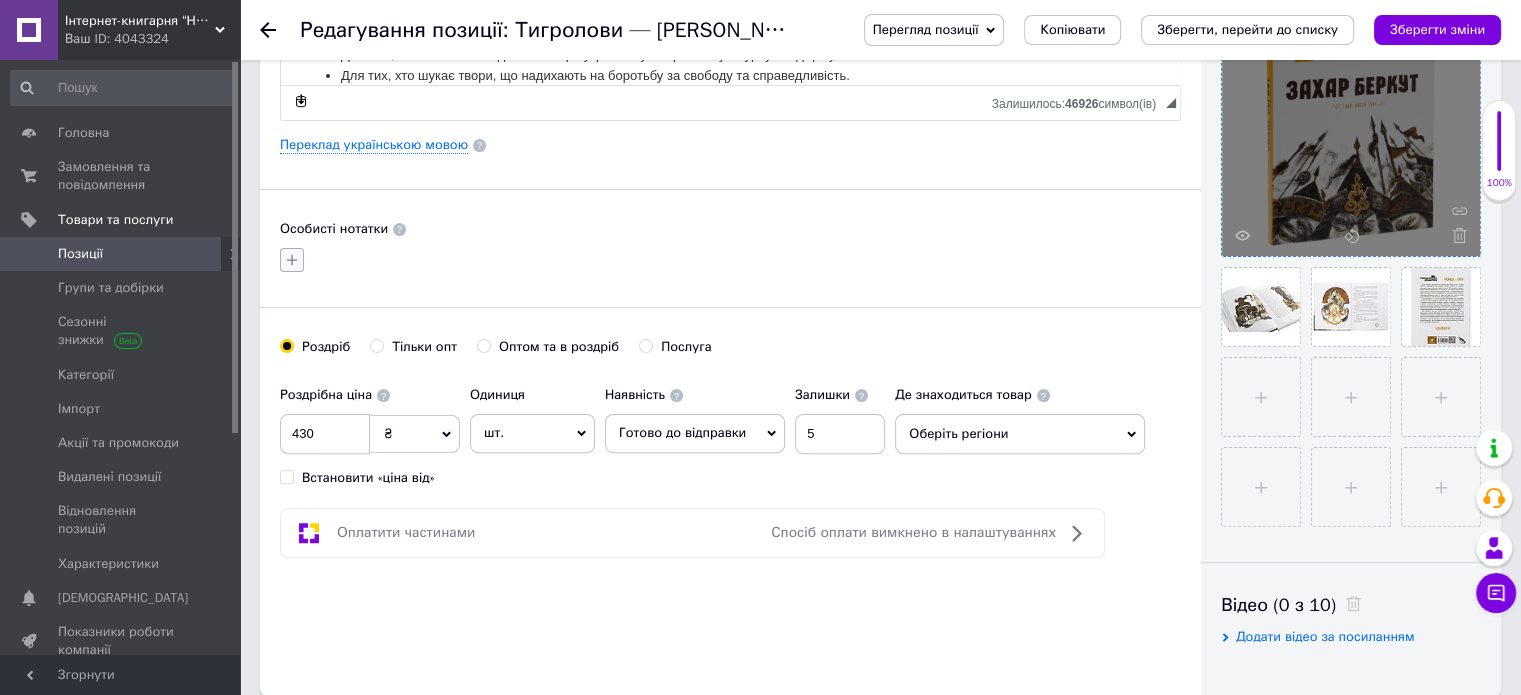 click 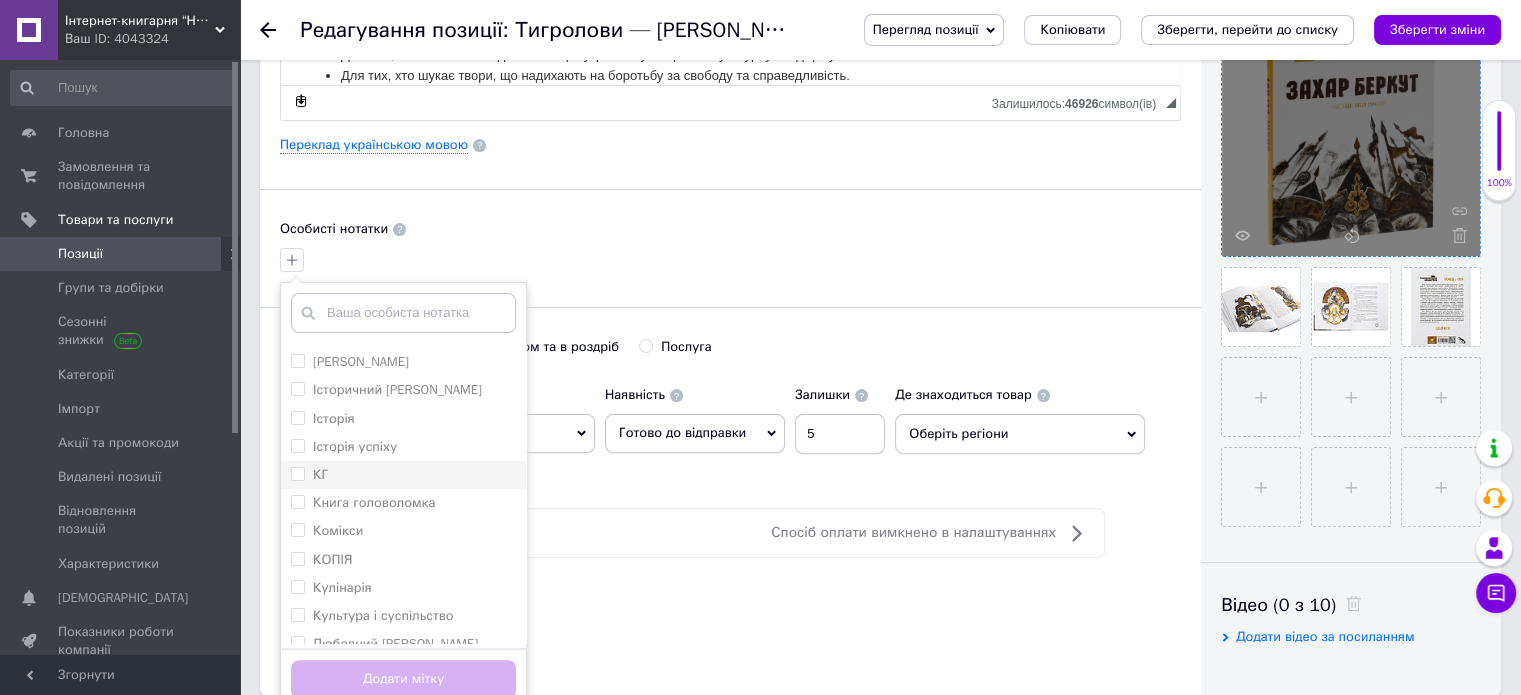 scroll, scrollTop: 200, scrollLeft: 0, axis: vertical 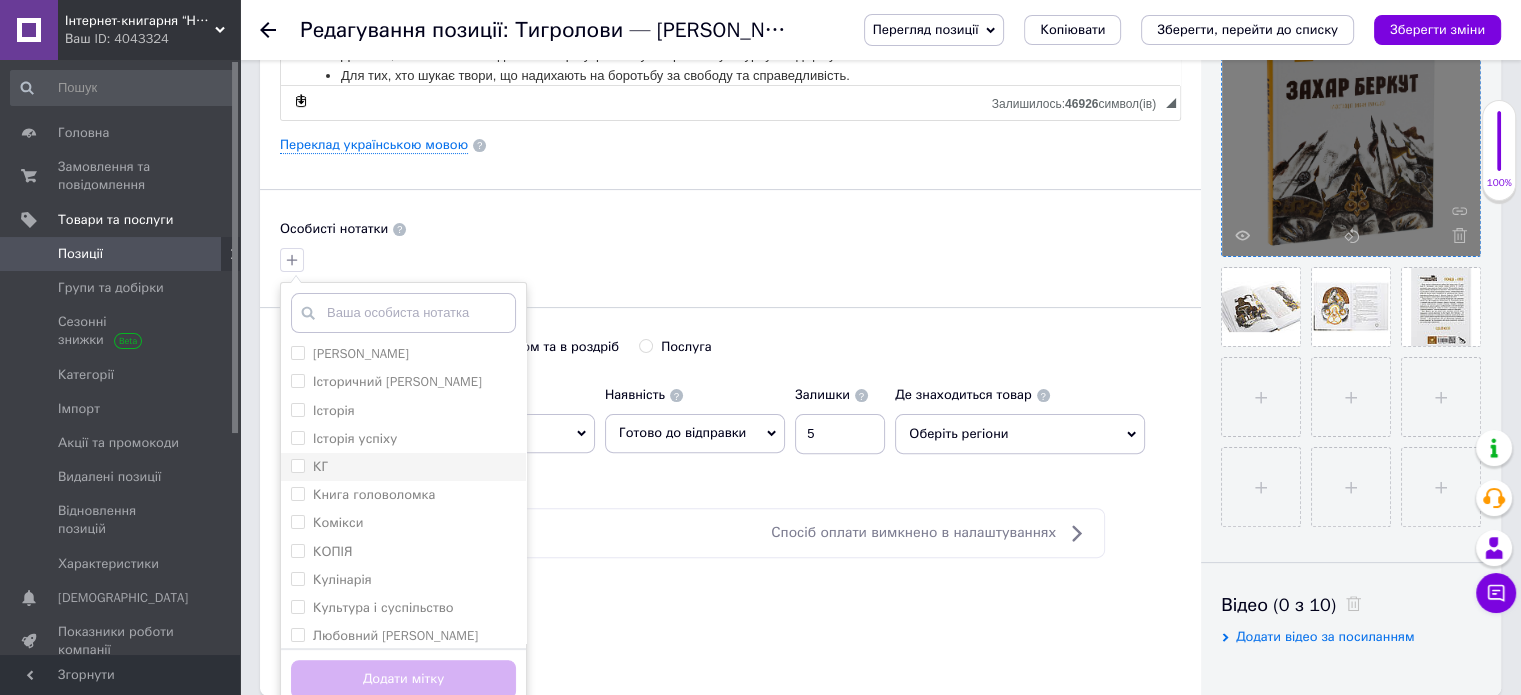 click on "КГ" at bounding box center [403, 467] 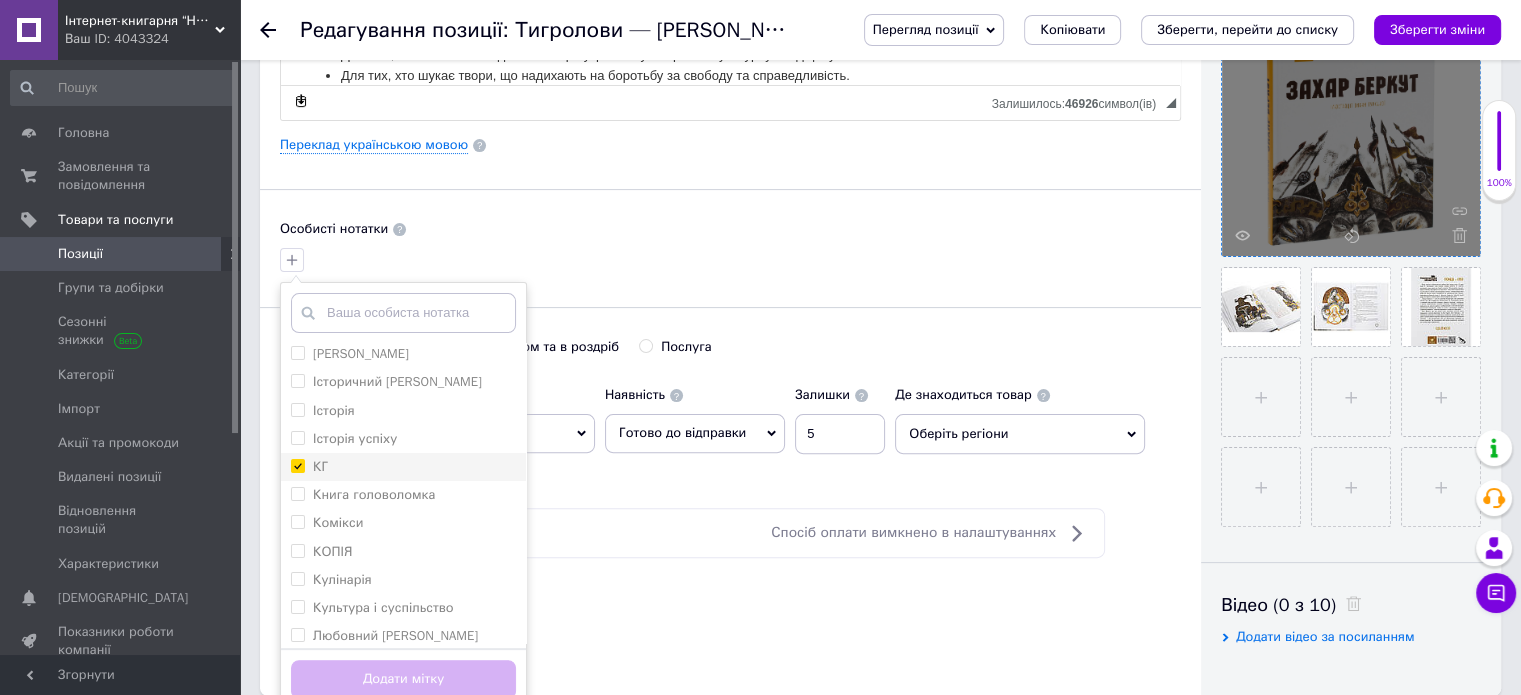 checkbox on "true" 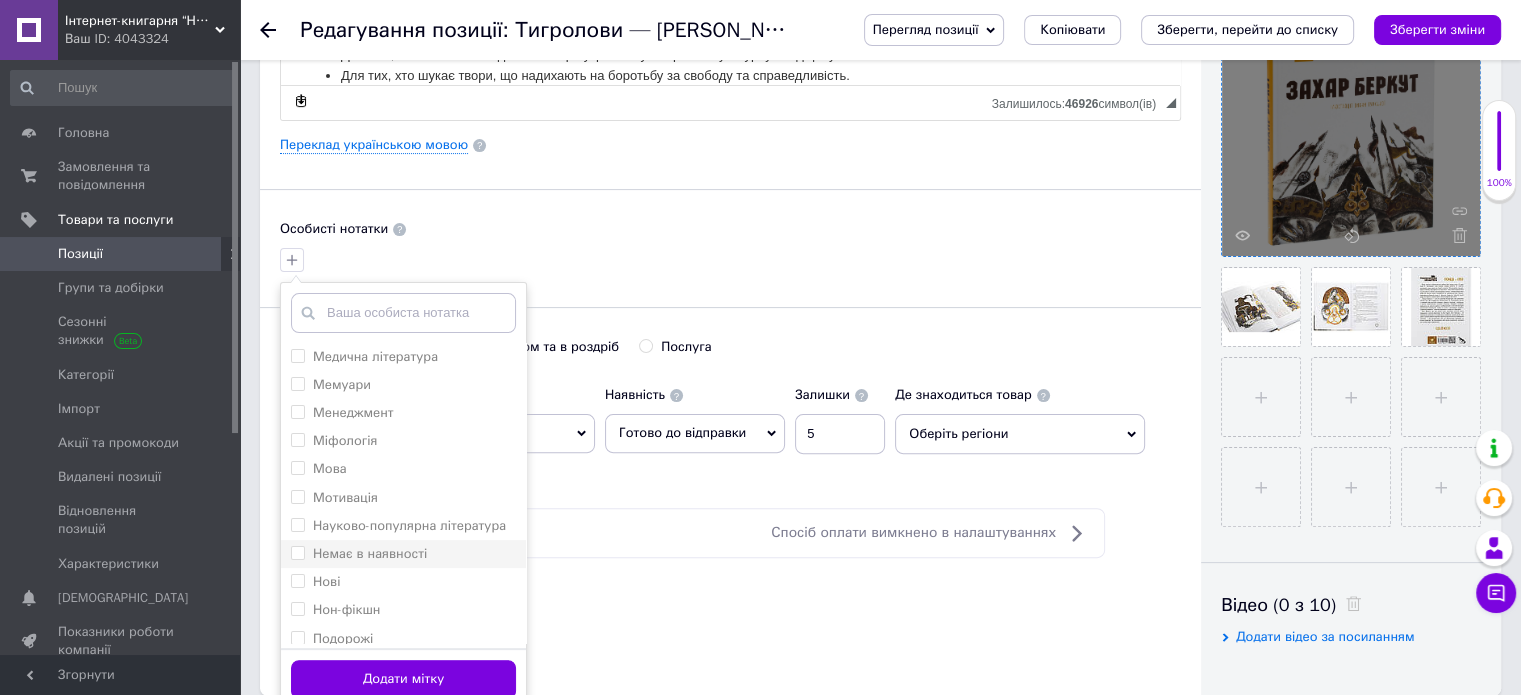 scroll, scrollTop: 600, scrollLeft: 0, axis: vertical 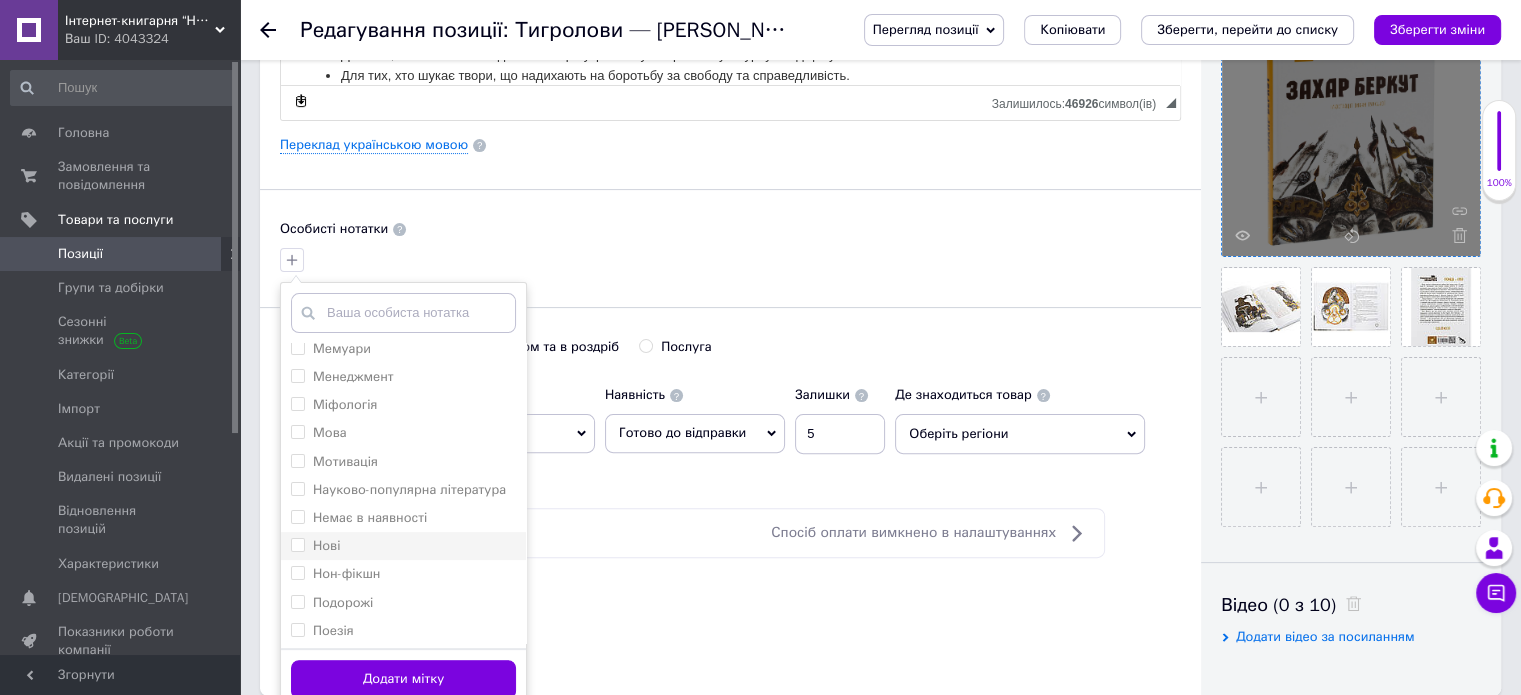 click on "Нові" at bounding box center (403, 546) 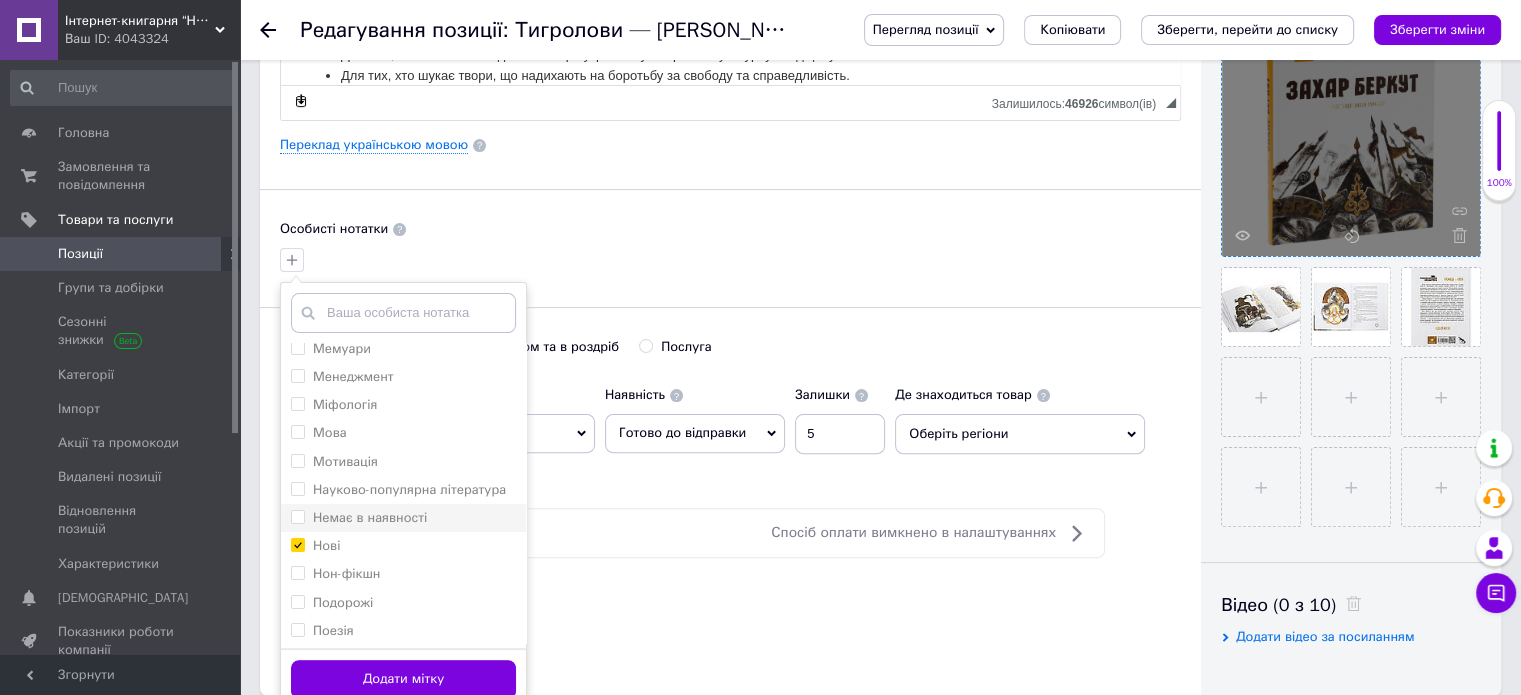 checkbox on "true" 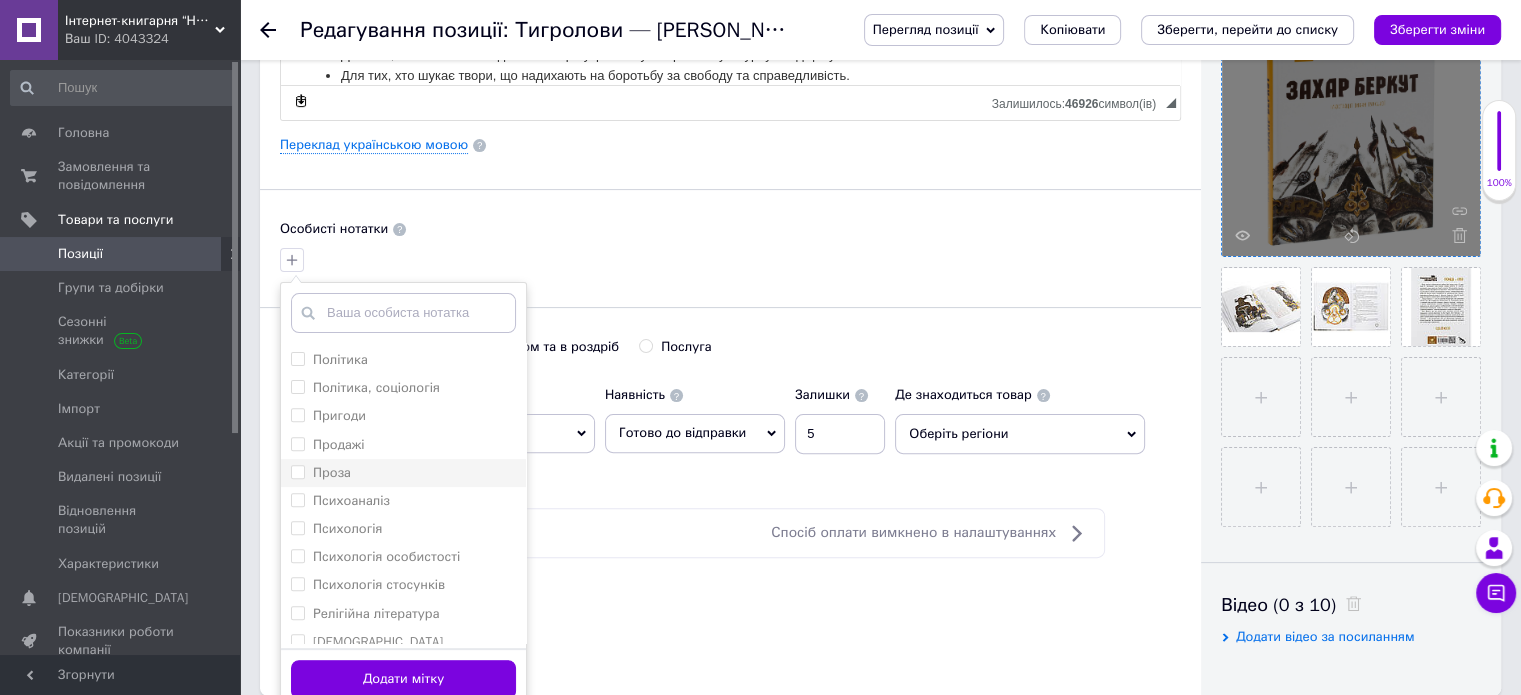 scroll, scrollTop: 900, scrollLeft: 0, axis: vertical 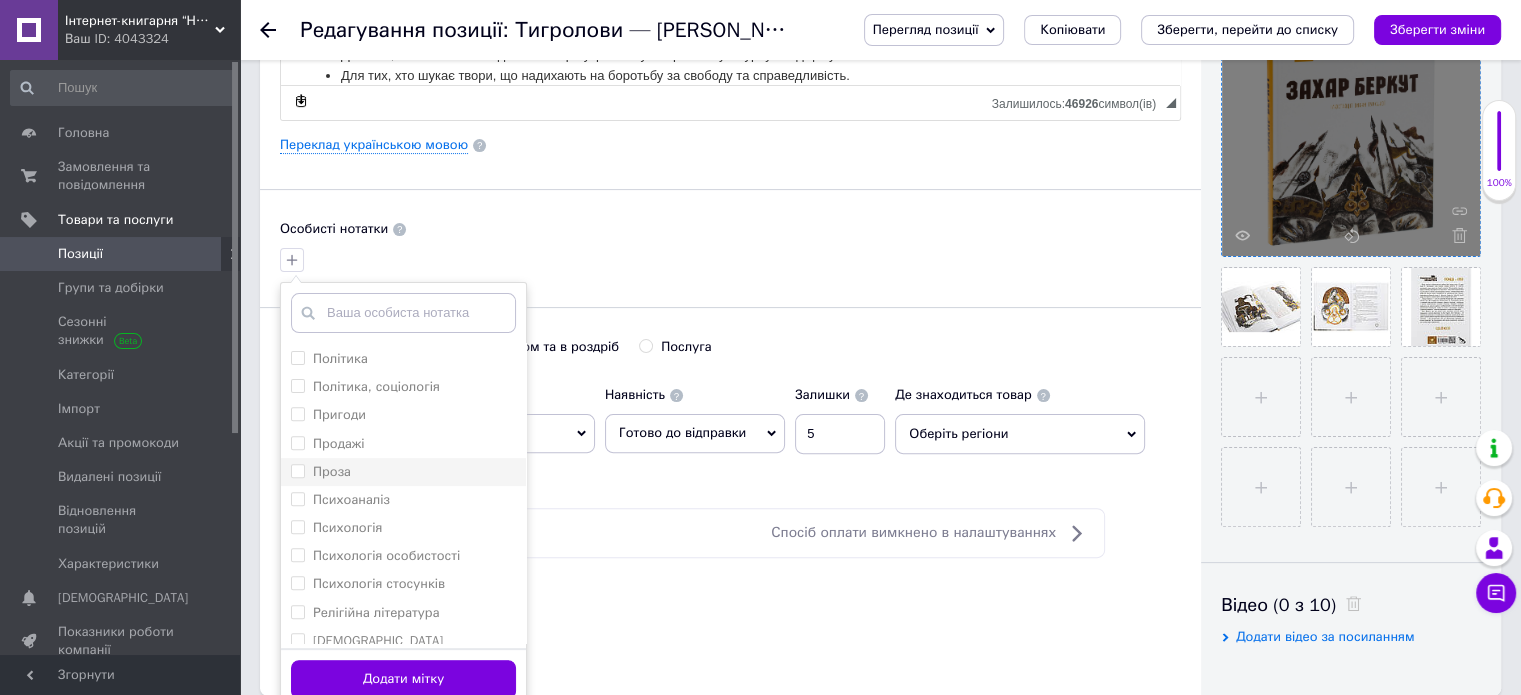 click on "Проза" at bounding box center [403, 472] 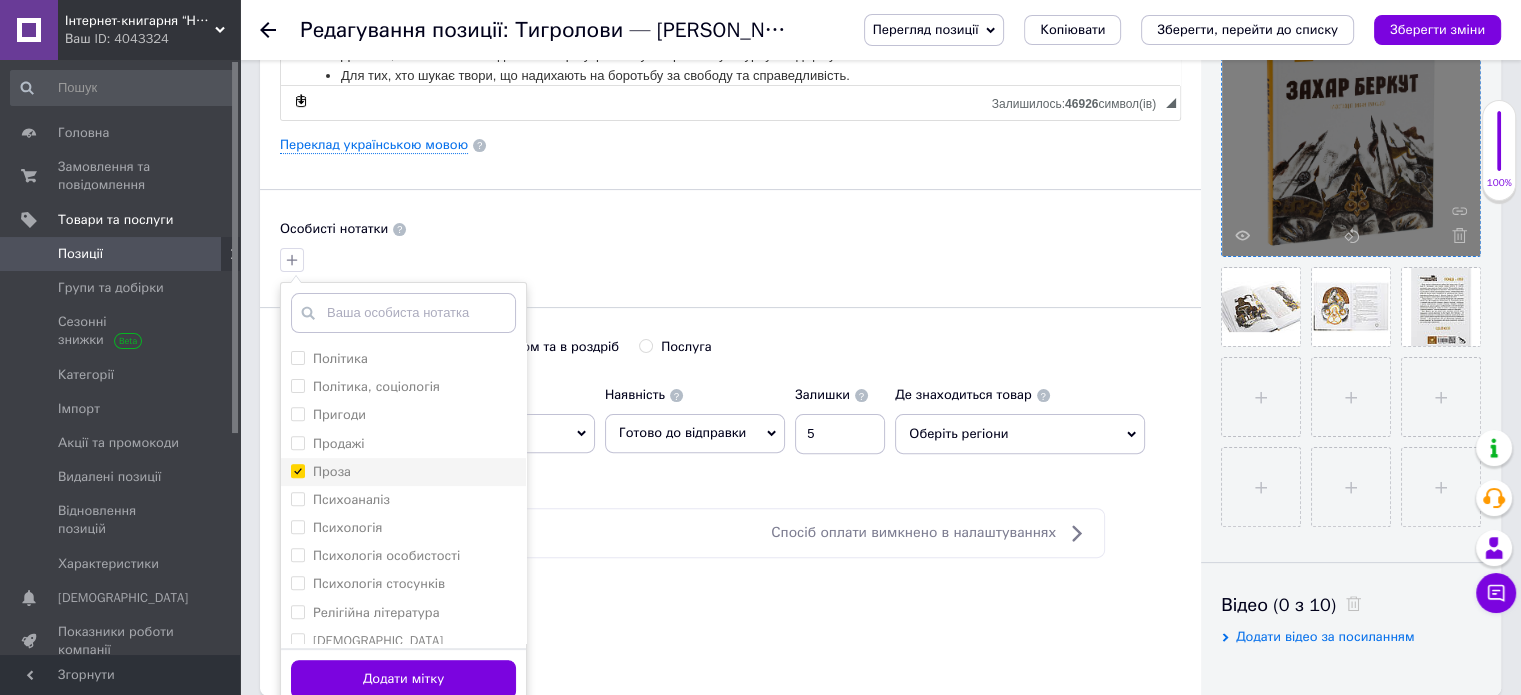 checkbox on "true" 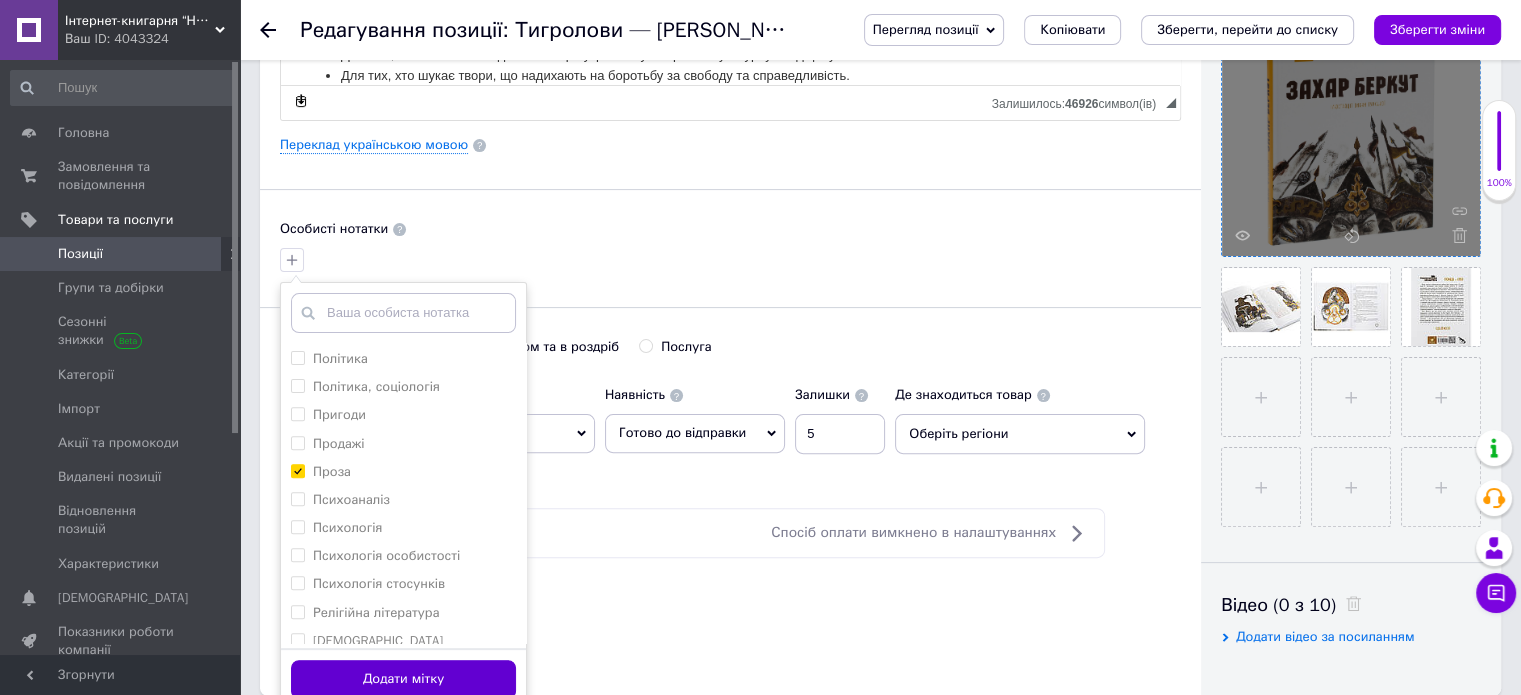 click on "Додати мітку" at bounding box center (403, 679) 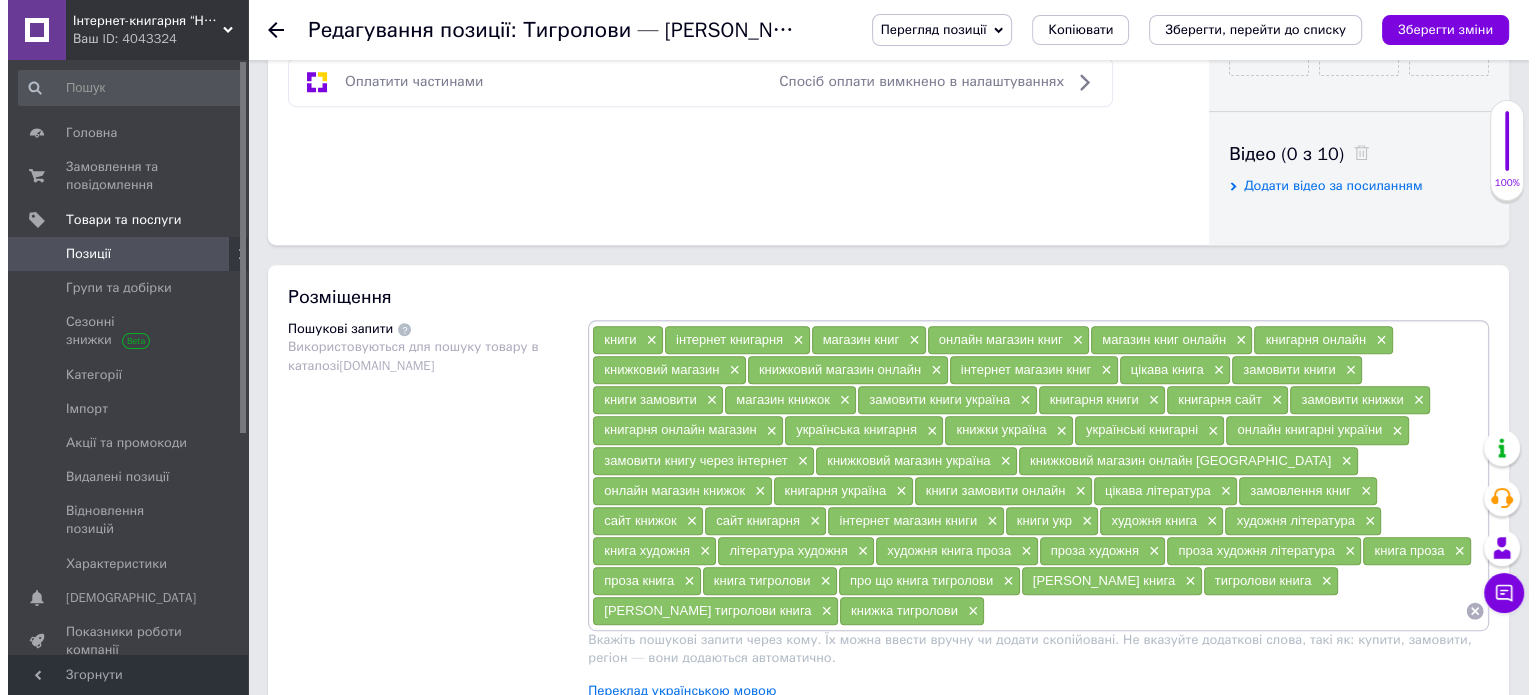 scroll, scrollTop: 1000, scrollLeft: 0, axis: vertical 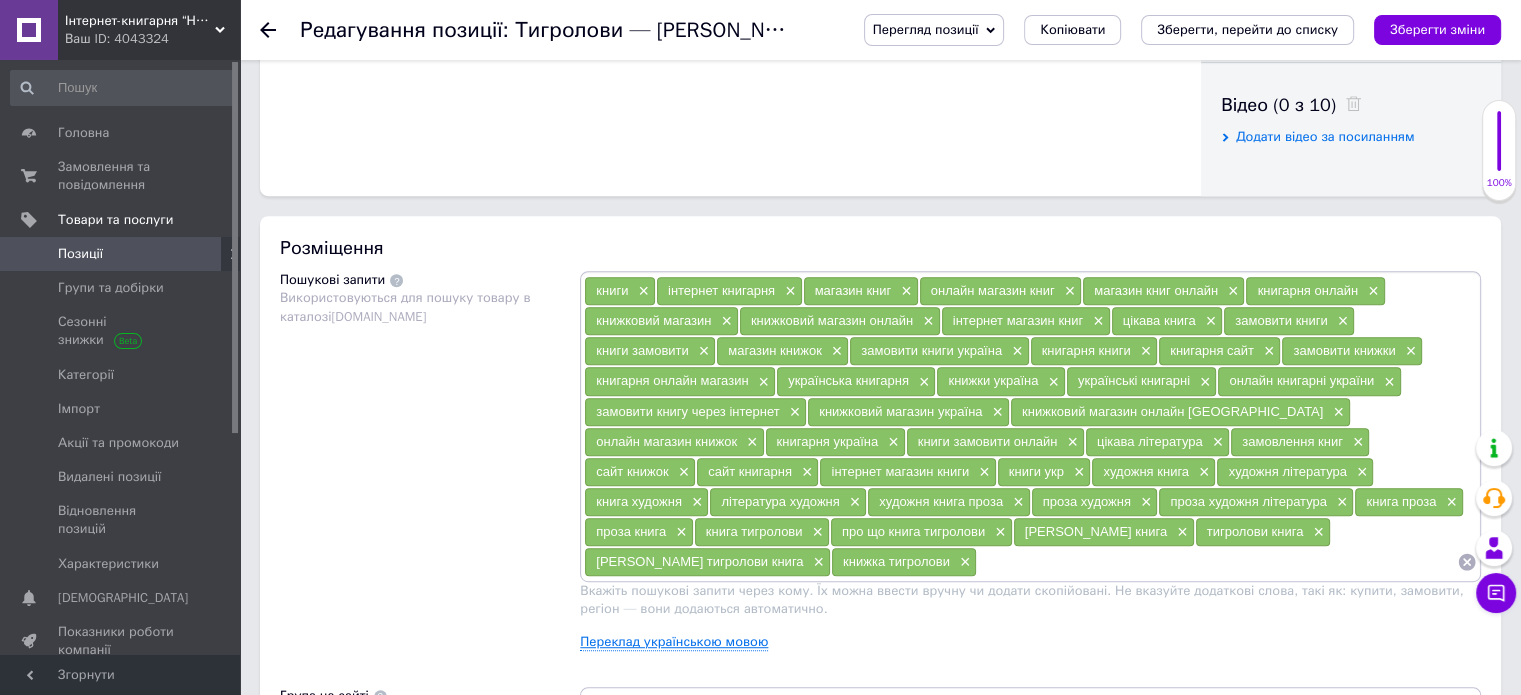 click on "Переклад українською мовою" at bounding box center [674, 642] 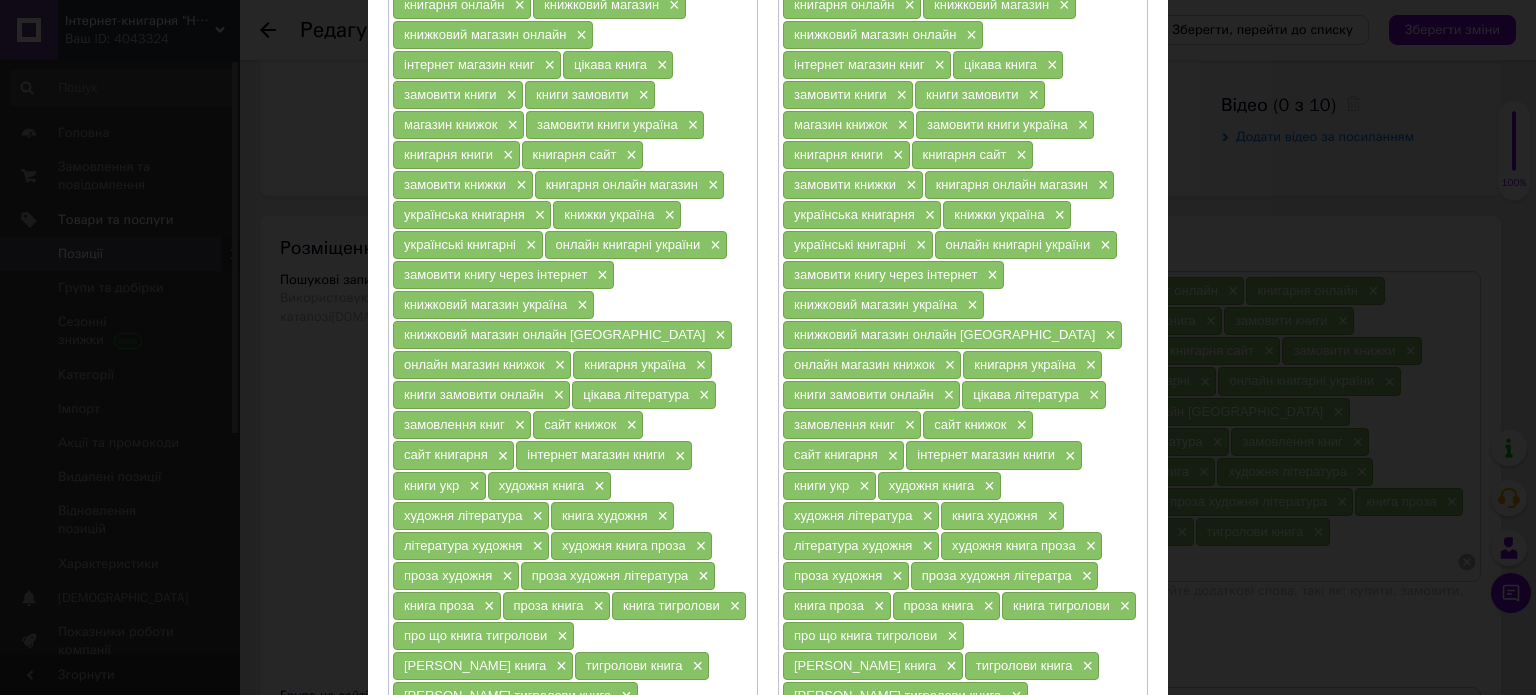scroll, scrollTop: 400, scrollLeft: 0, axis: vertical 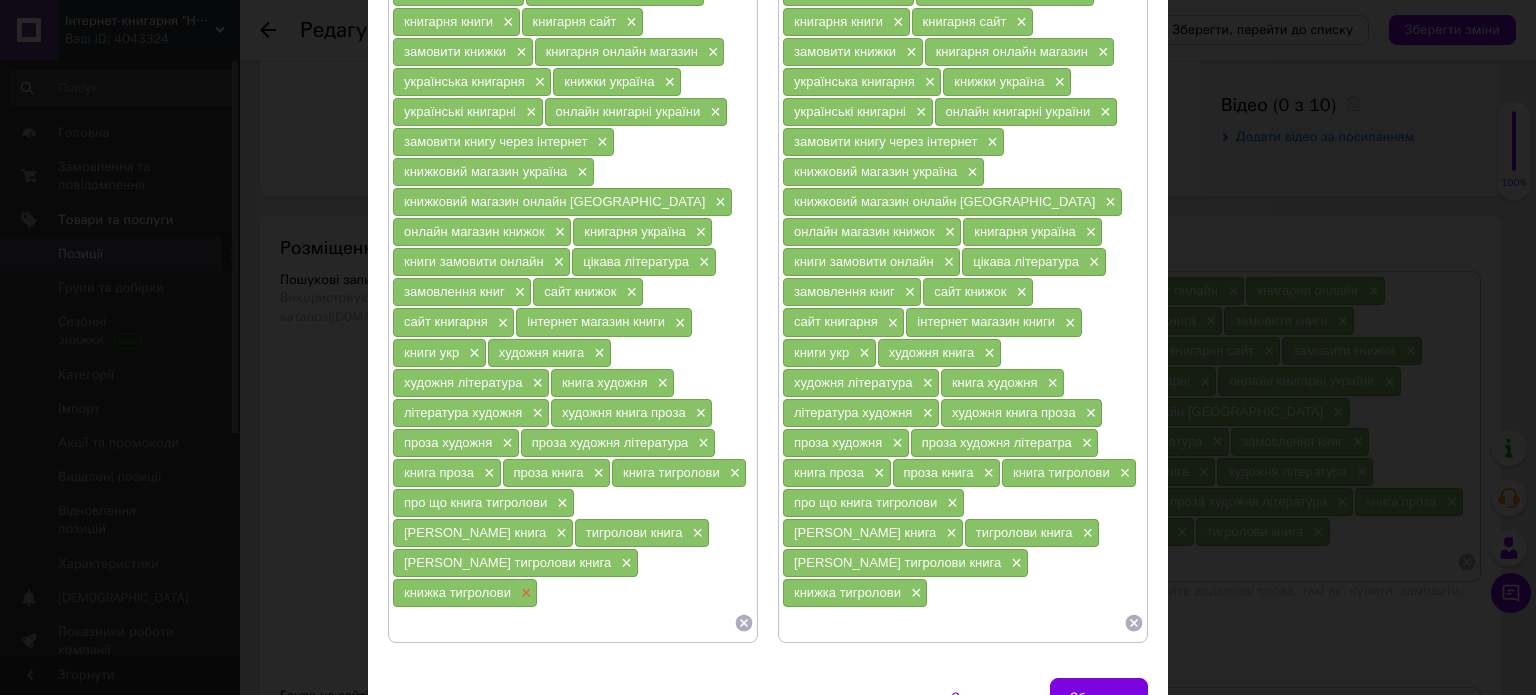 click on "×" at bounding box center [524, 593] 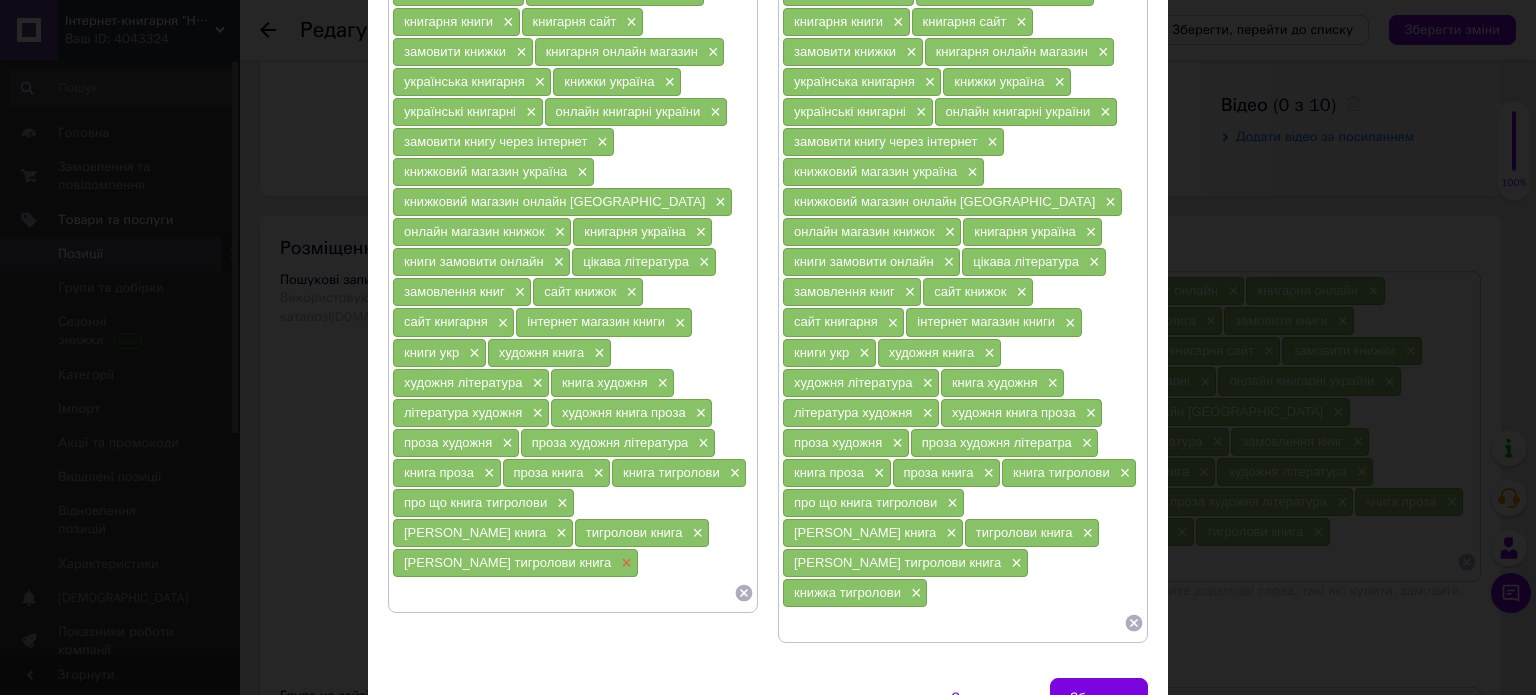 click on "×" at bounding box center (624, 563) 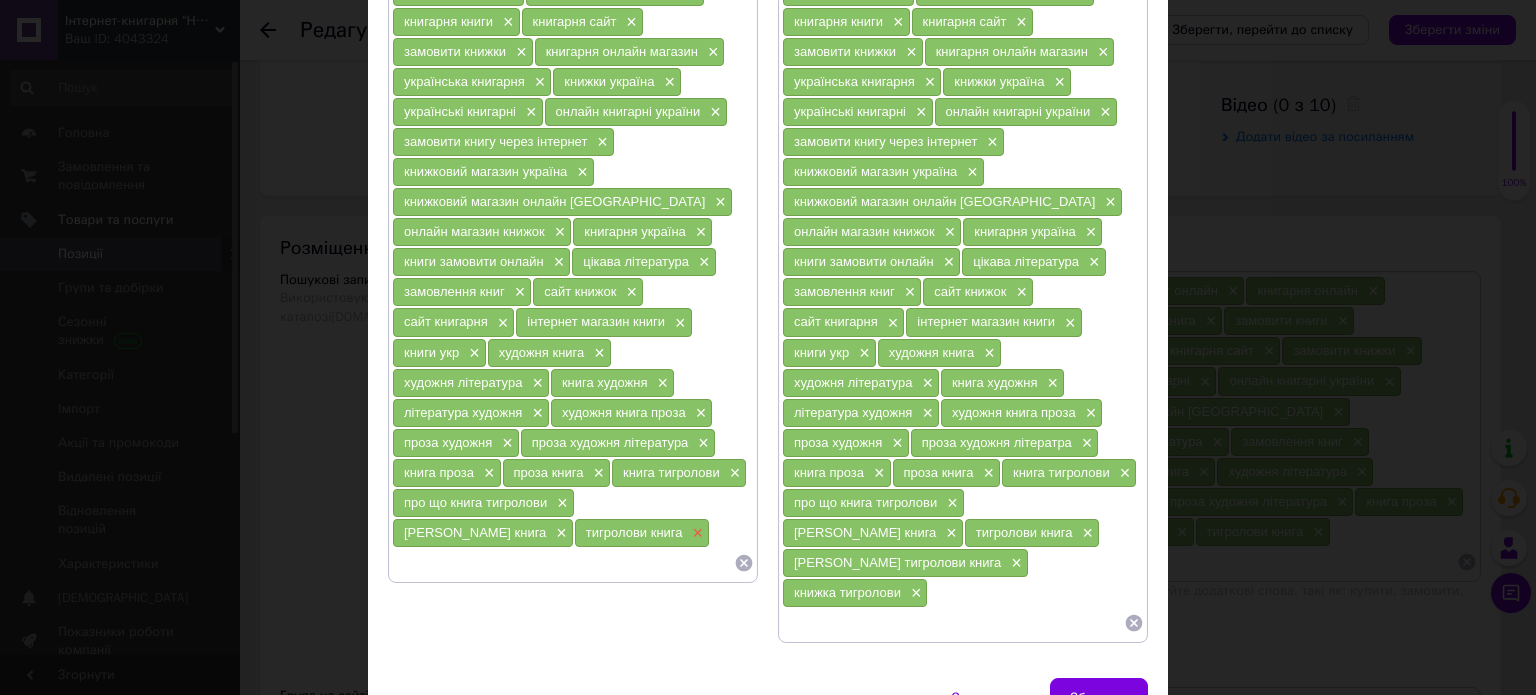 click on "×" at bounding box center [696, 533] 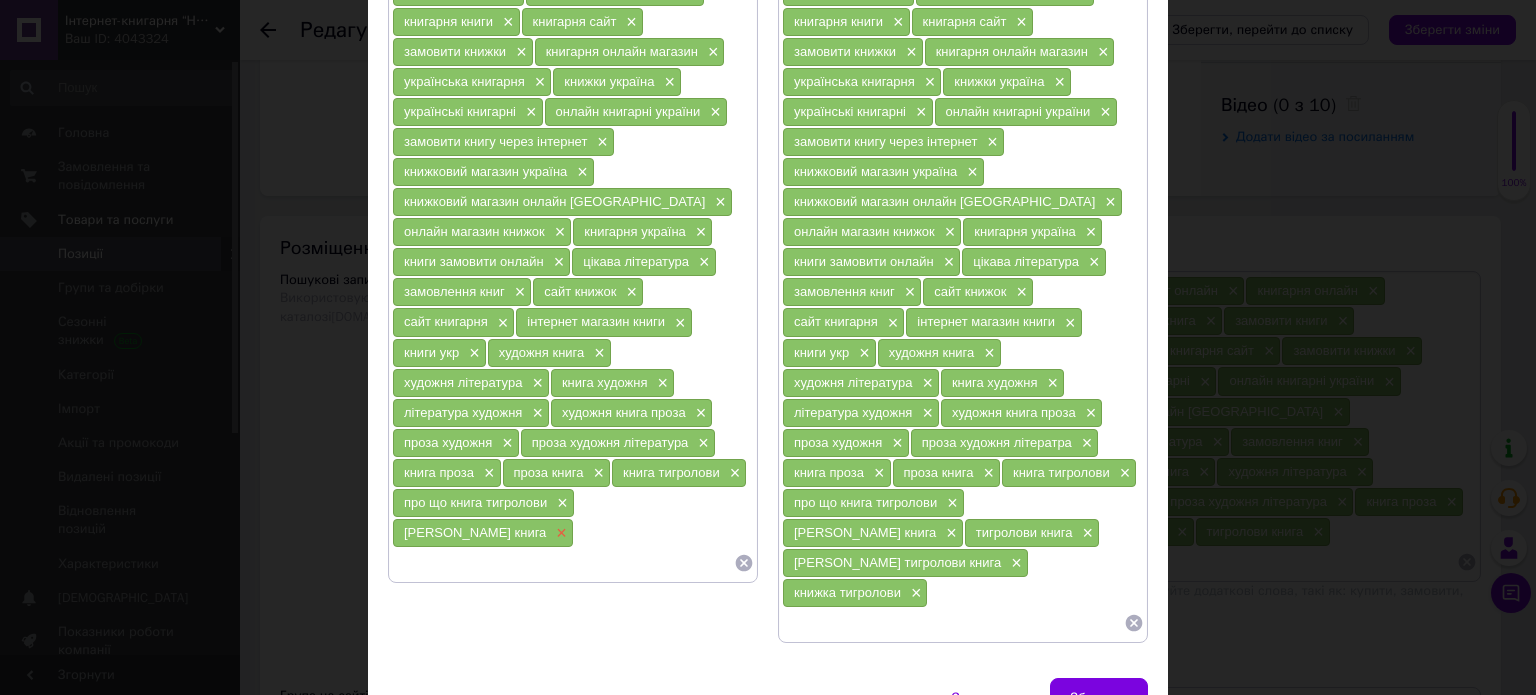 click on "×" at bounding box center (559, 533) 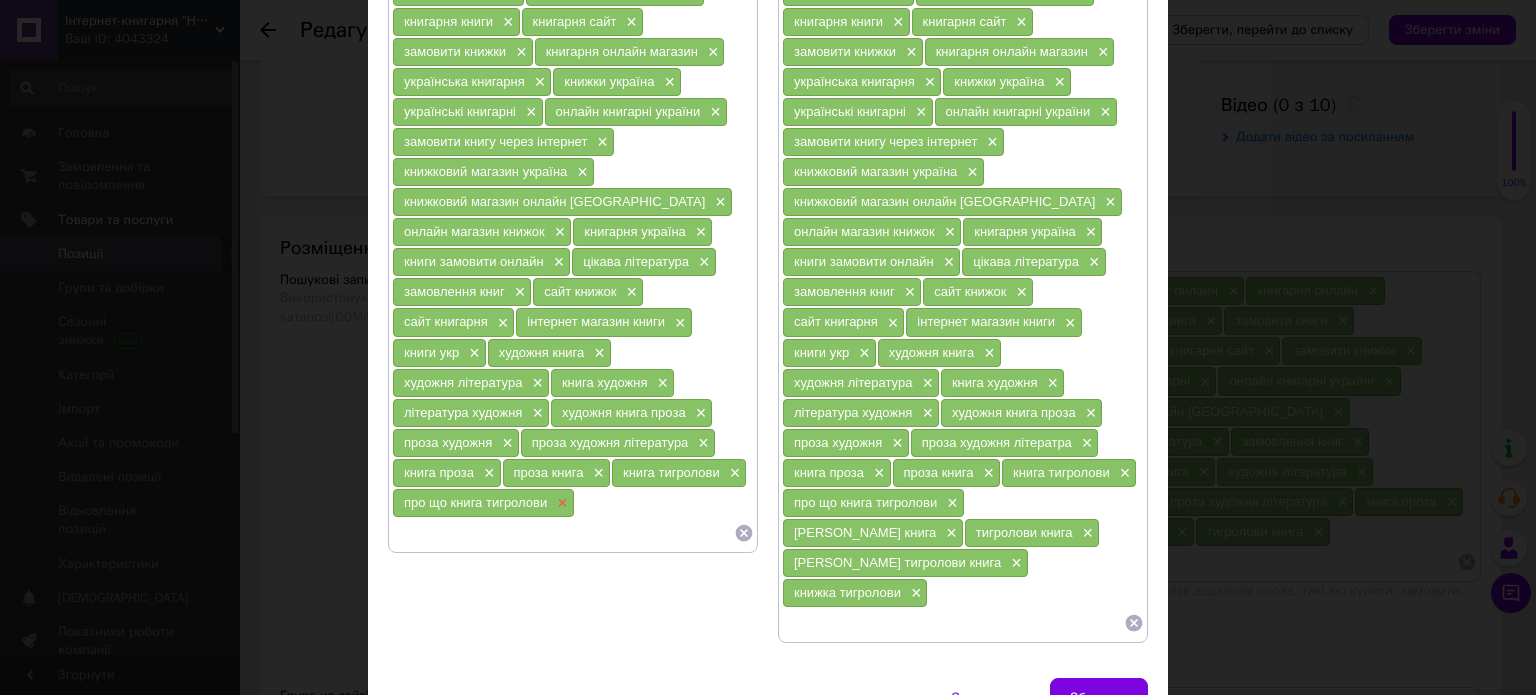 click on "×" at bounding box center [560, 503] 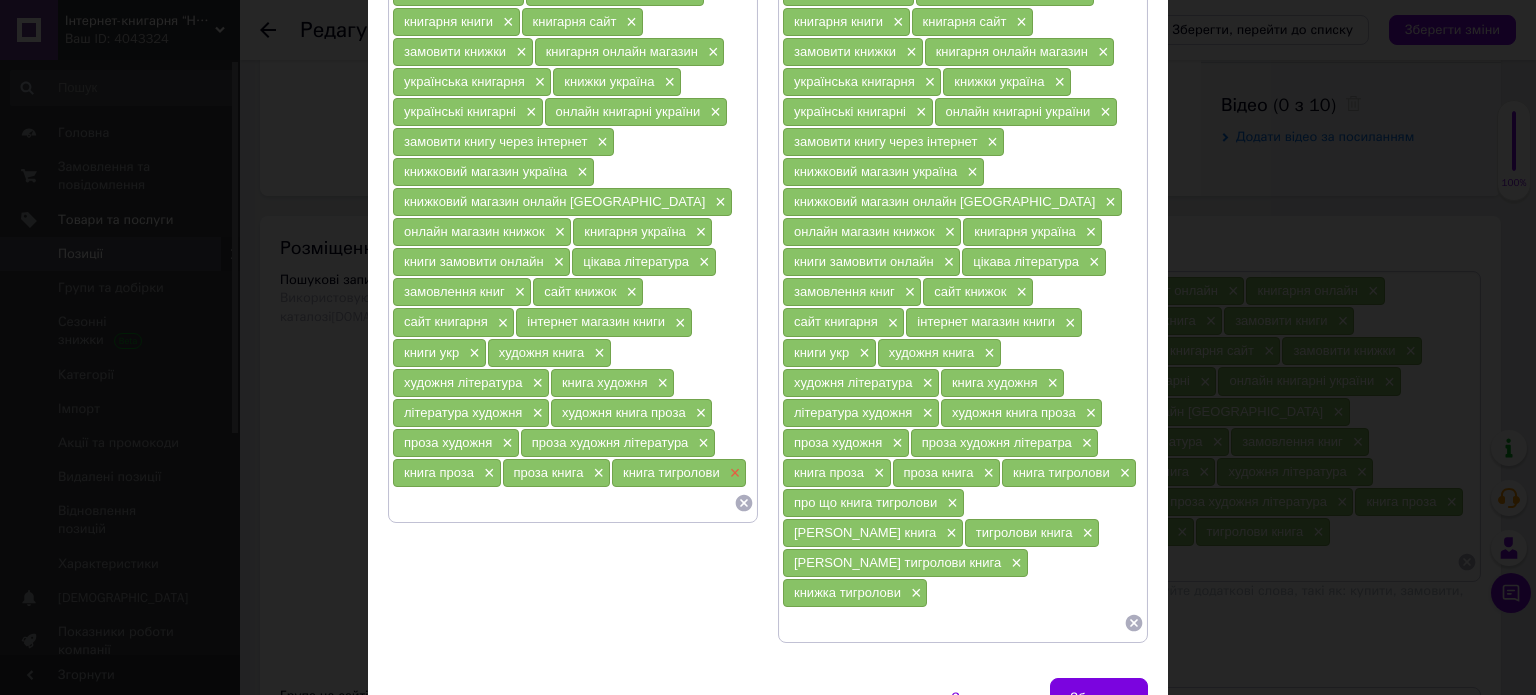 click on "×" at bounding box center (733, 473) 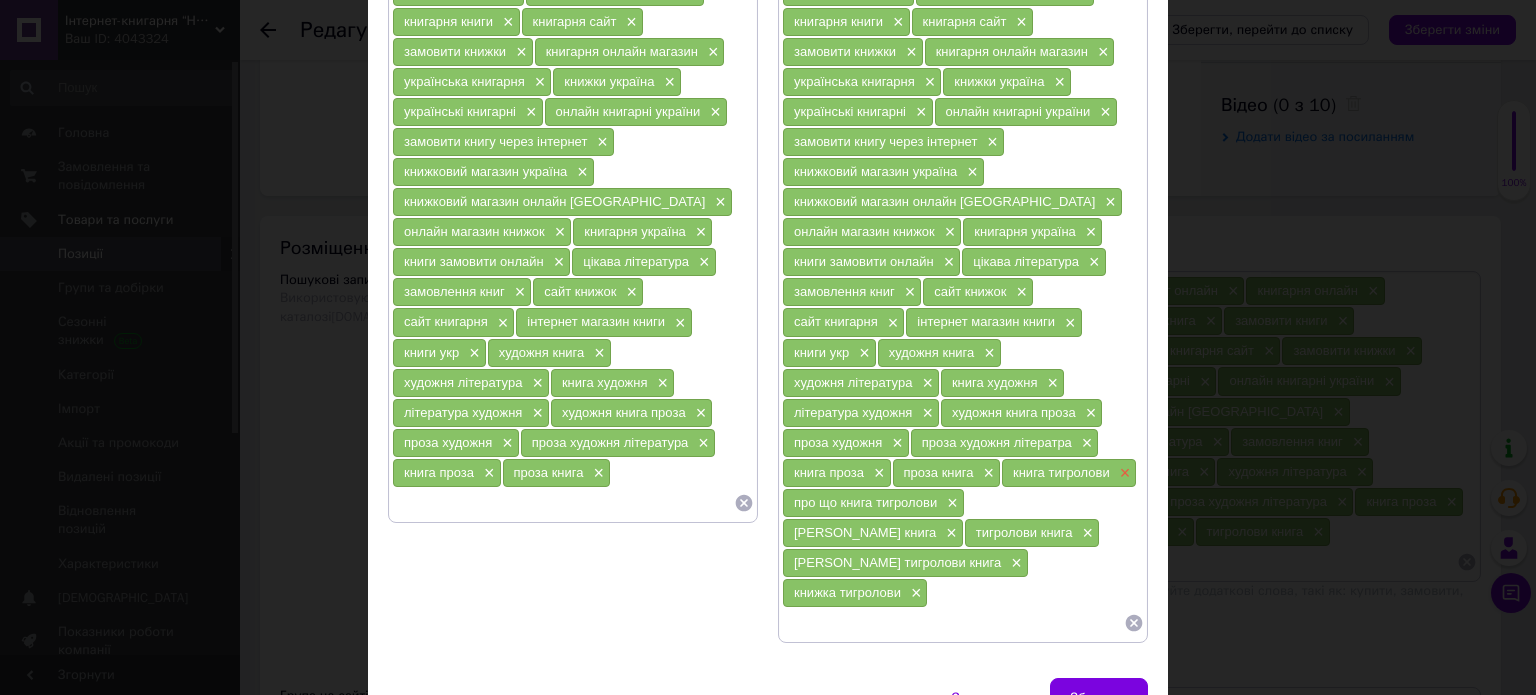 click on "×" at bounding box center [1123, 473] 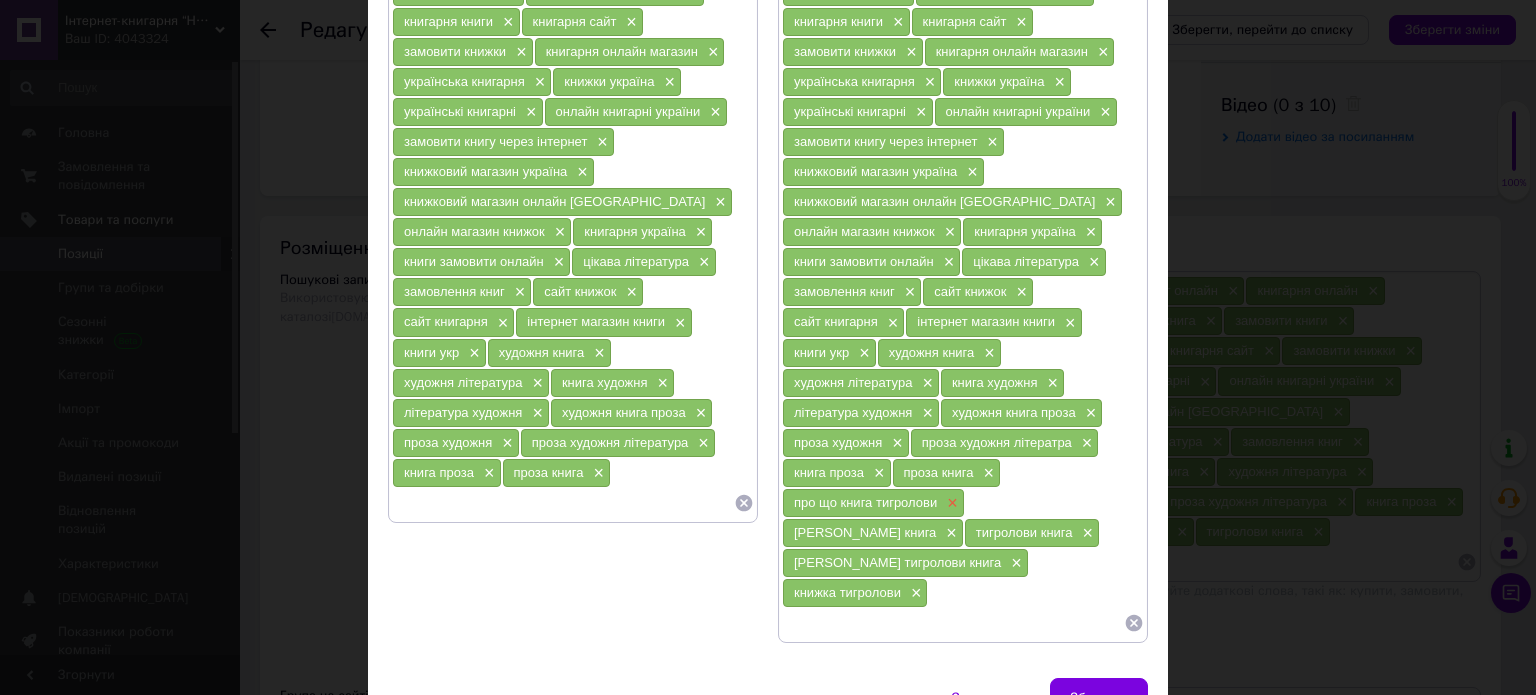 click on "×" at bounding box center (950, 503) 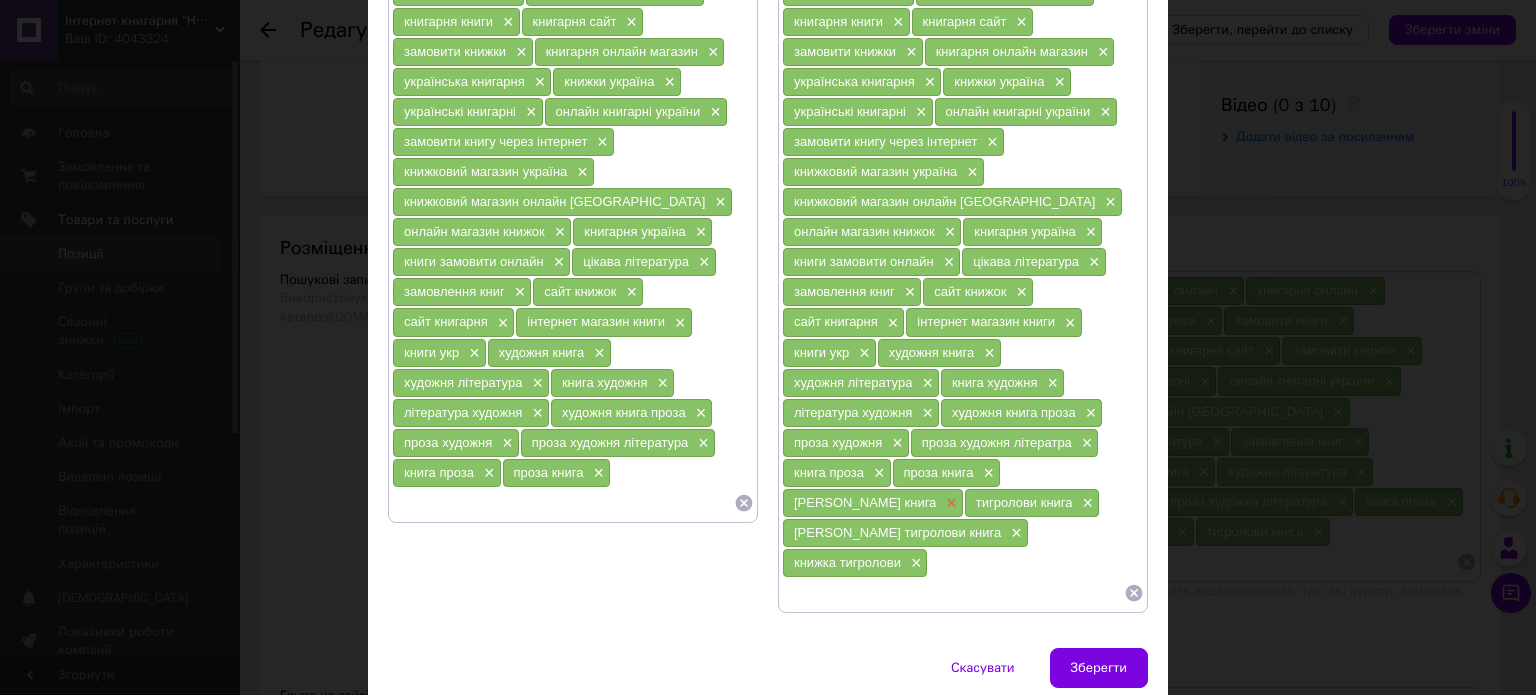 click on "×" at bounding box center (949, 503) 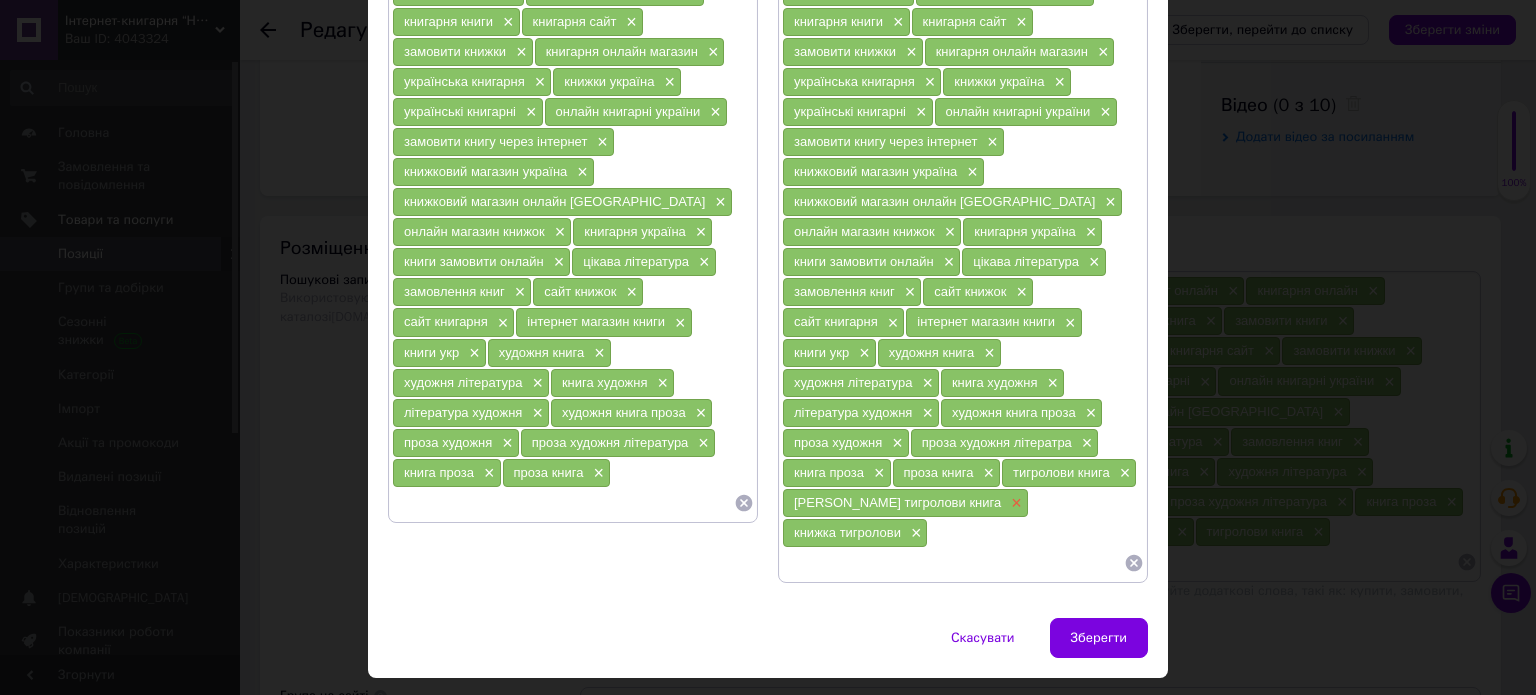 click on "×" at bounding box center [1014, 503] 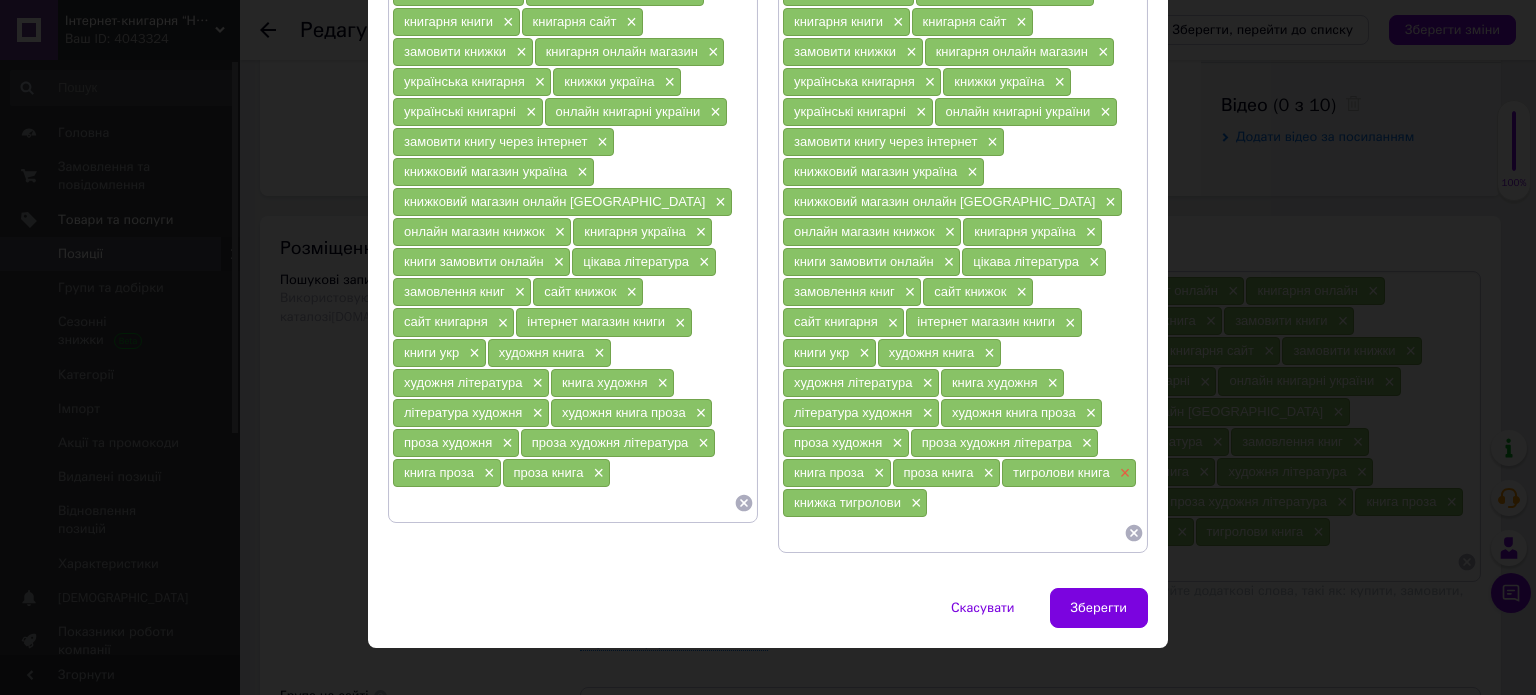 click on "×" at bounding box center [1123, 473] 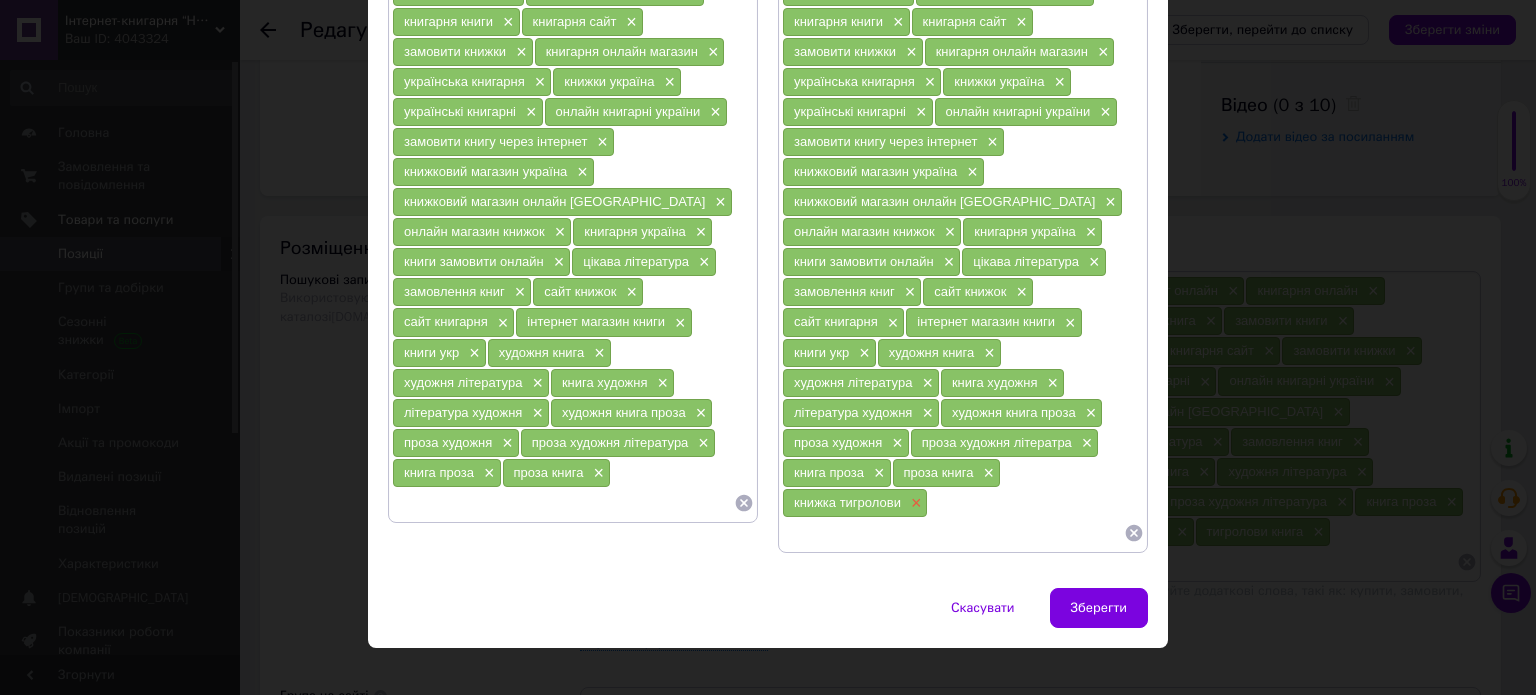 click on "×" at bounding box center (914, 503) 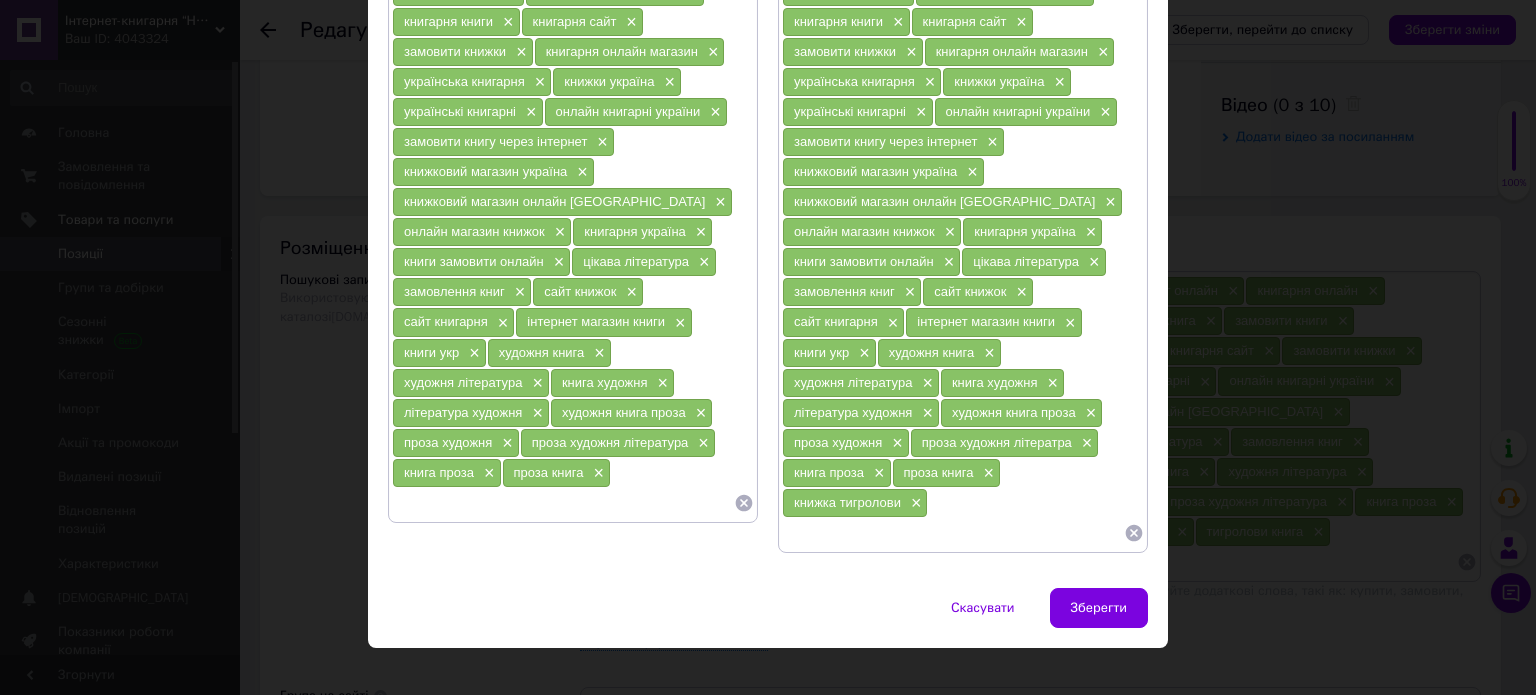 scroll, scrollTop: 380, scrollLeft: 0, axis: vertical 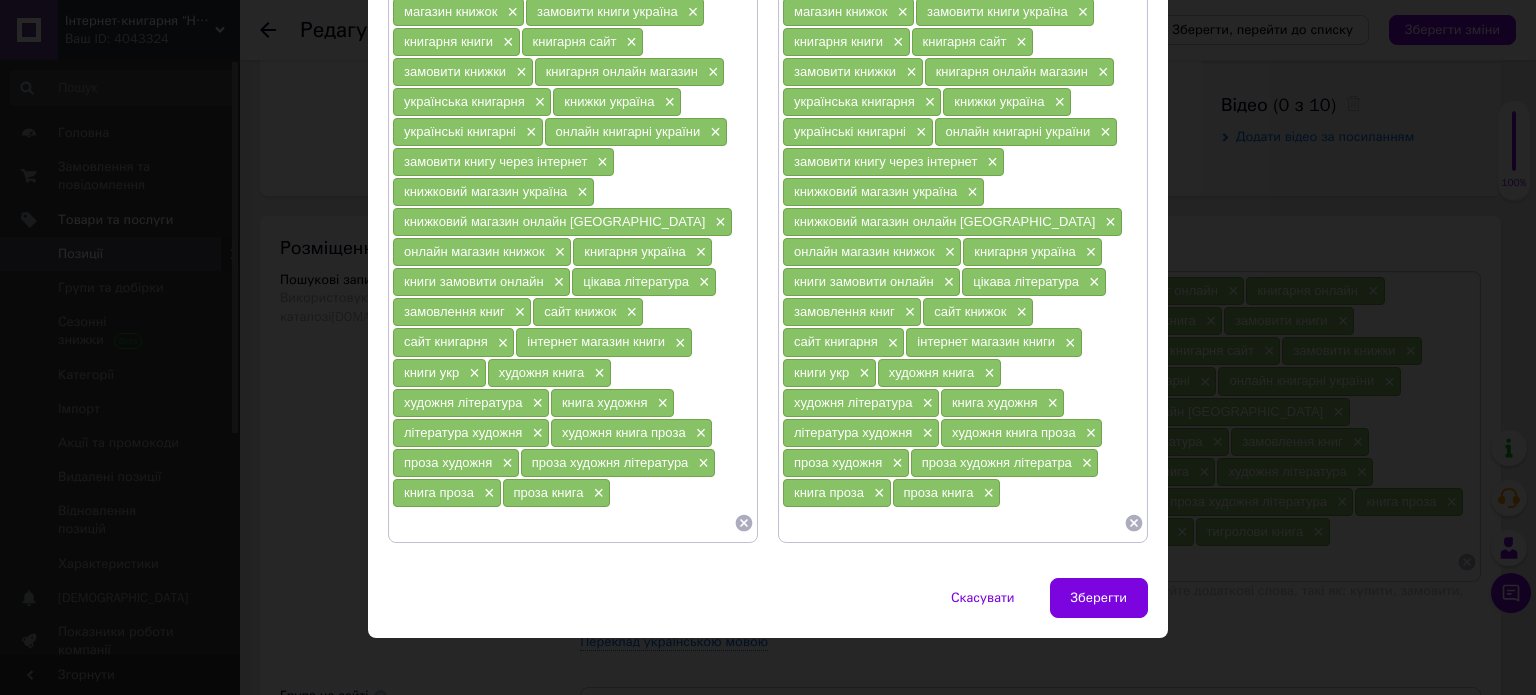 click at bounding box center [563, 523] 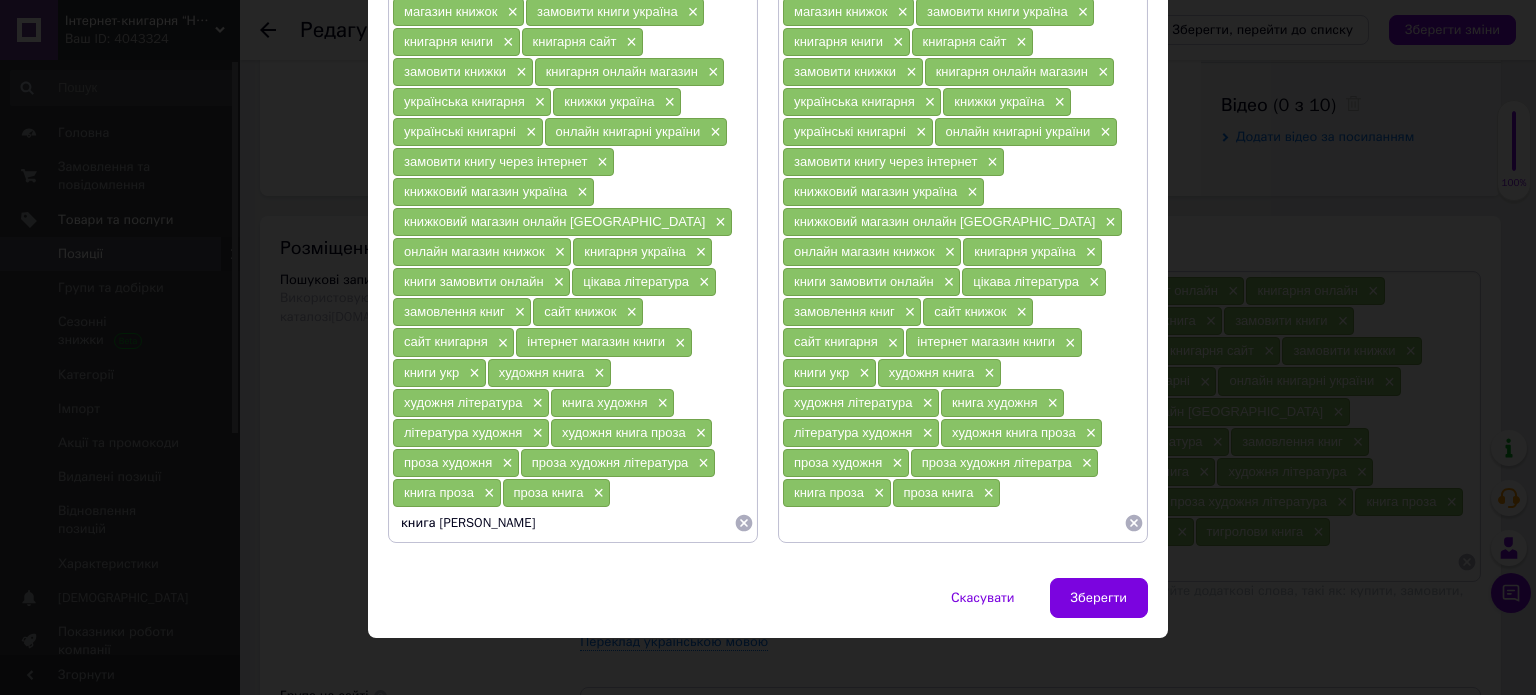 type 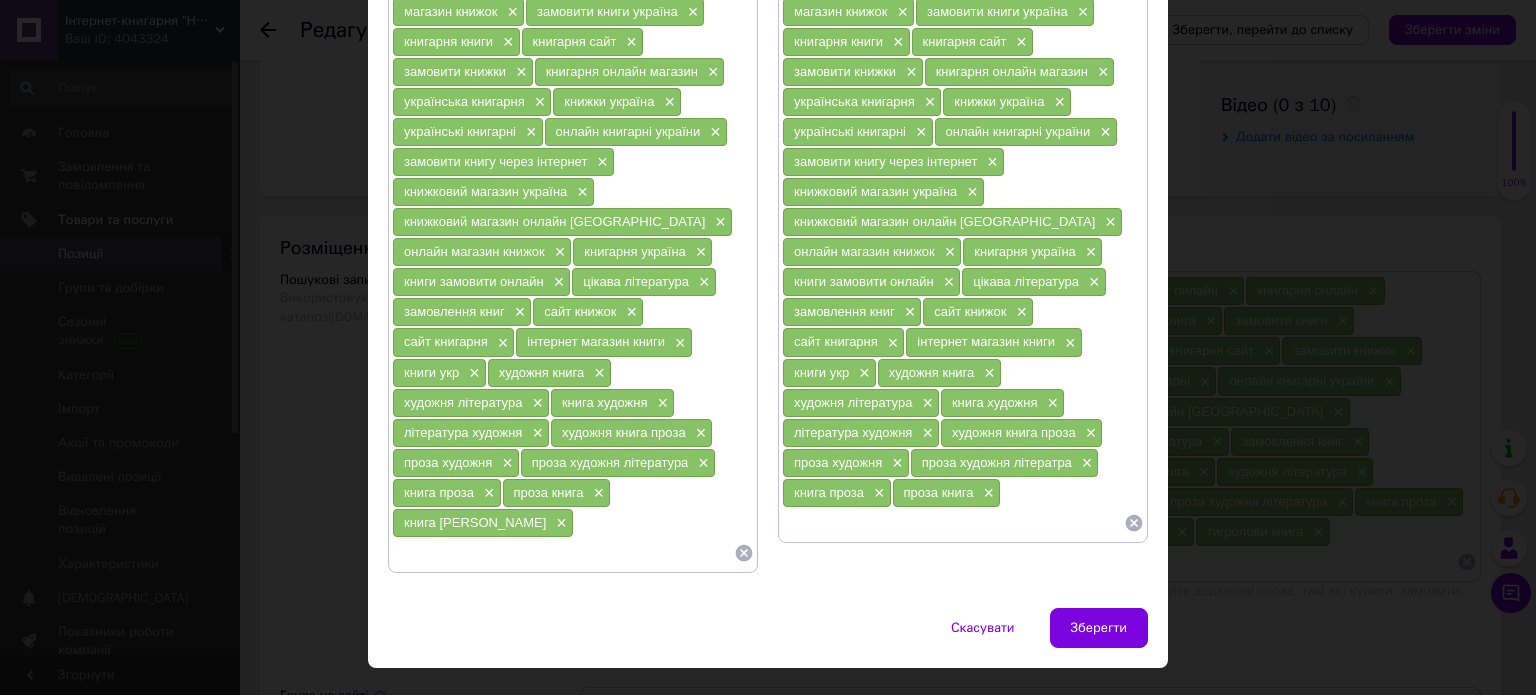 paste on "книга [PERSON_NAME]" 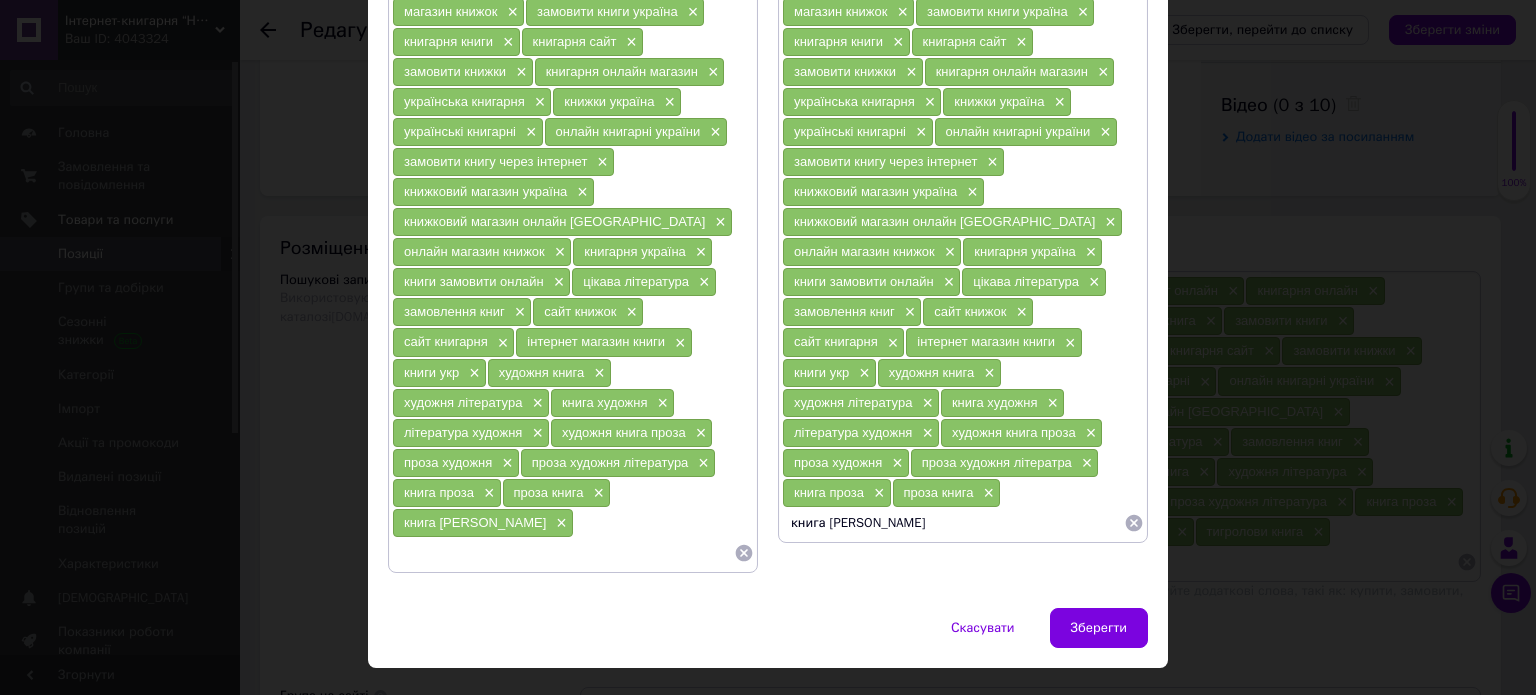 type 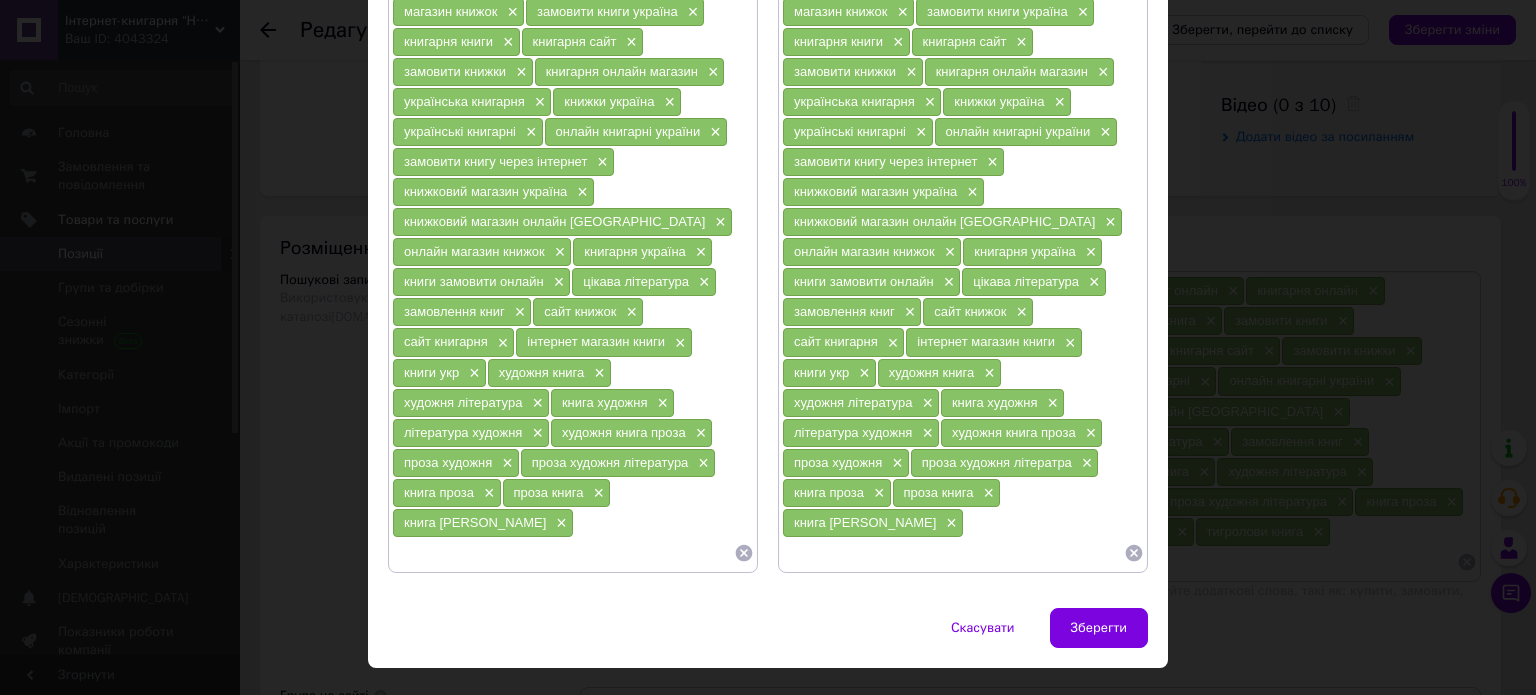 click at bounding box center (563, 553) 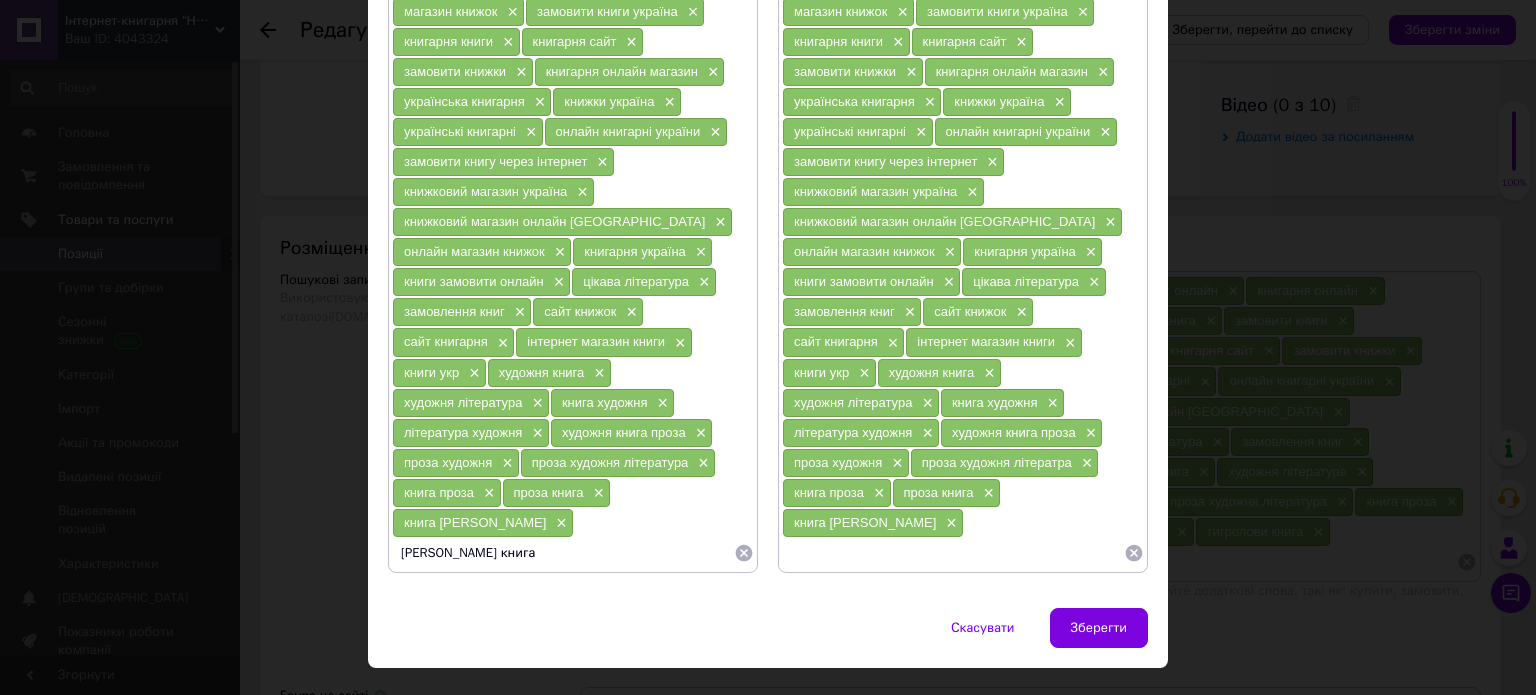 type 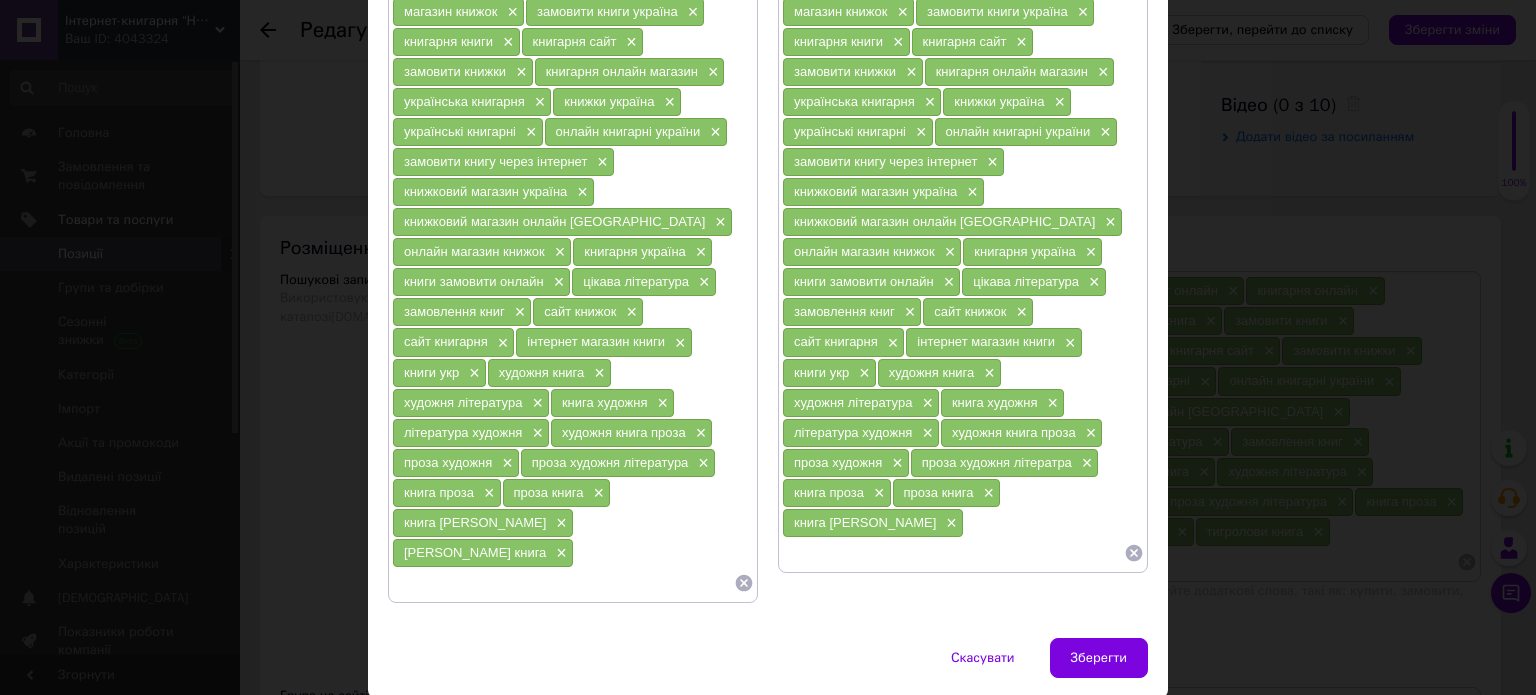 paste on "[PERSON_NAME] книга" 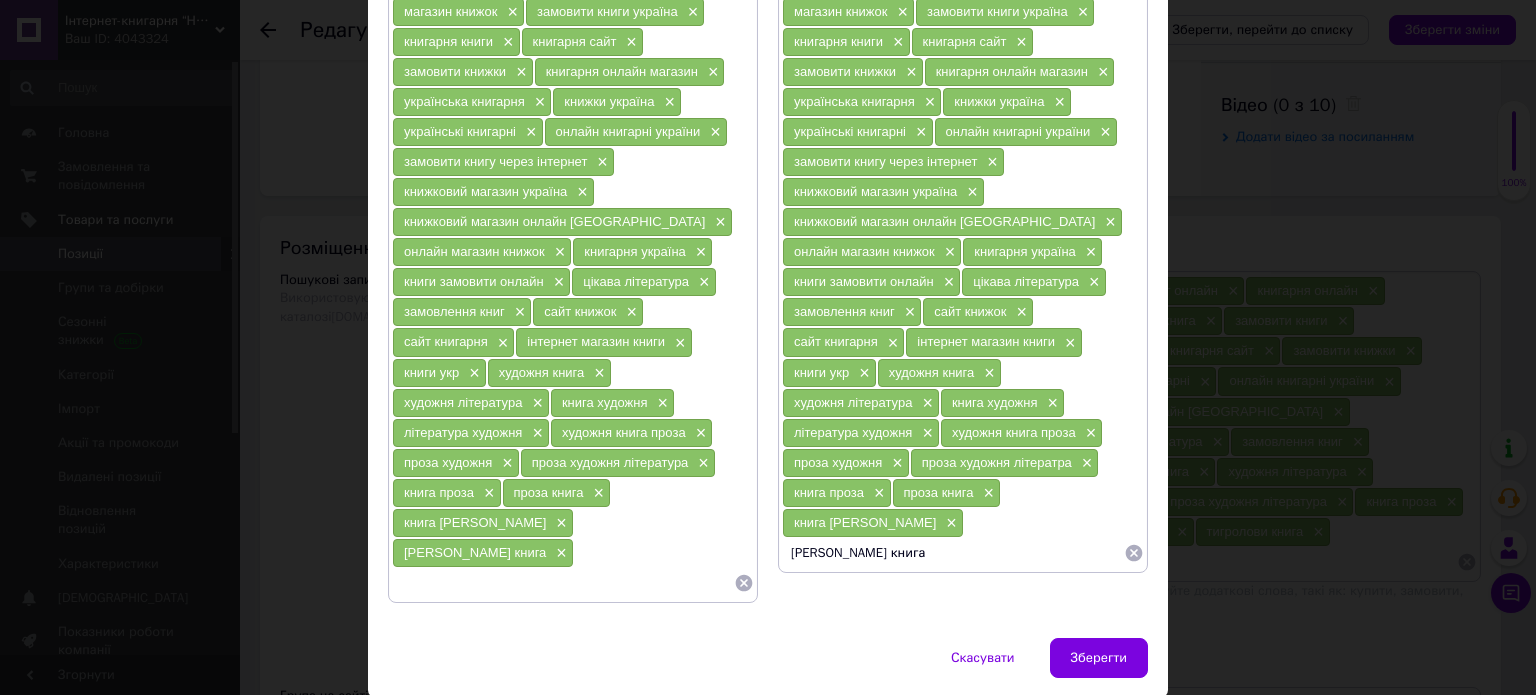 type 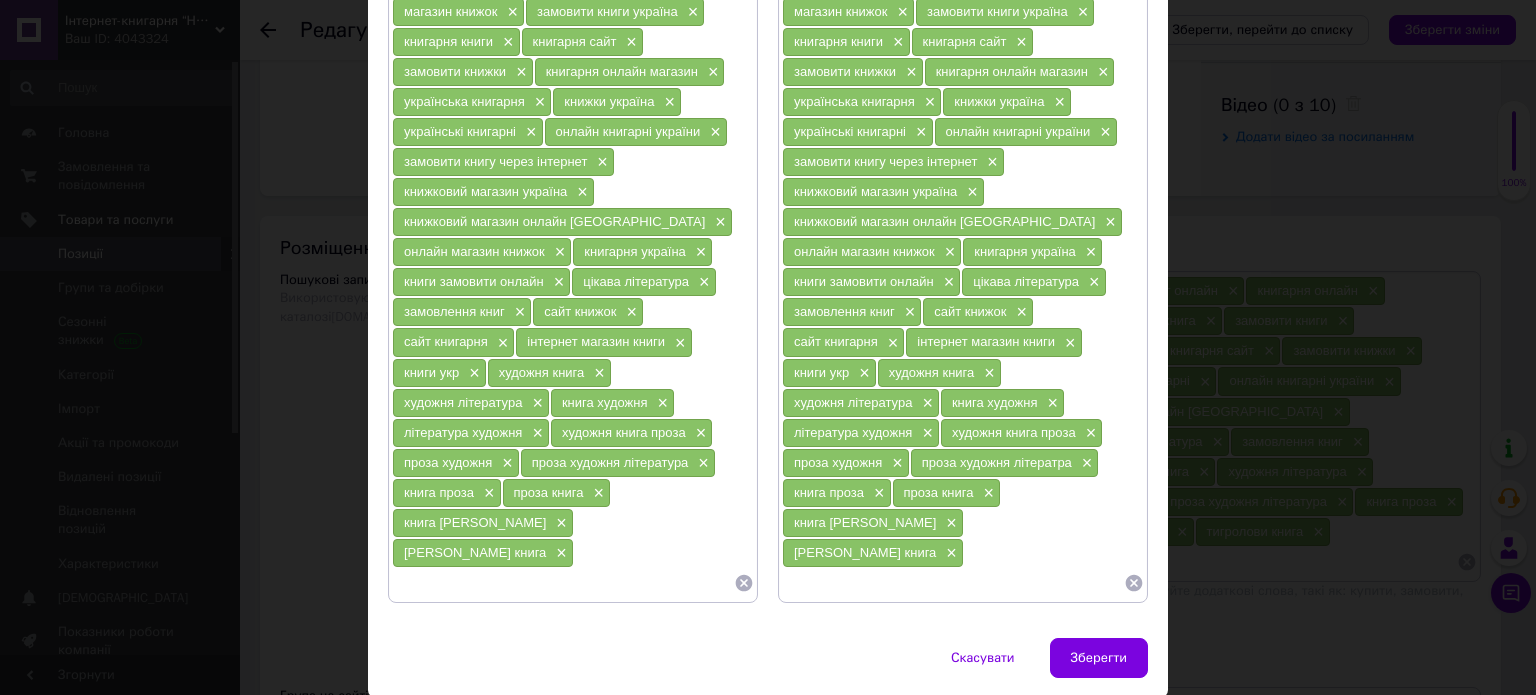 click at bounding box center [563, 583] 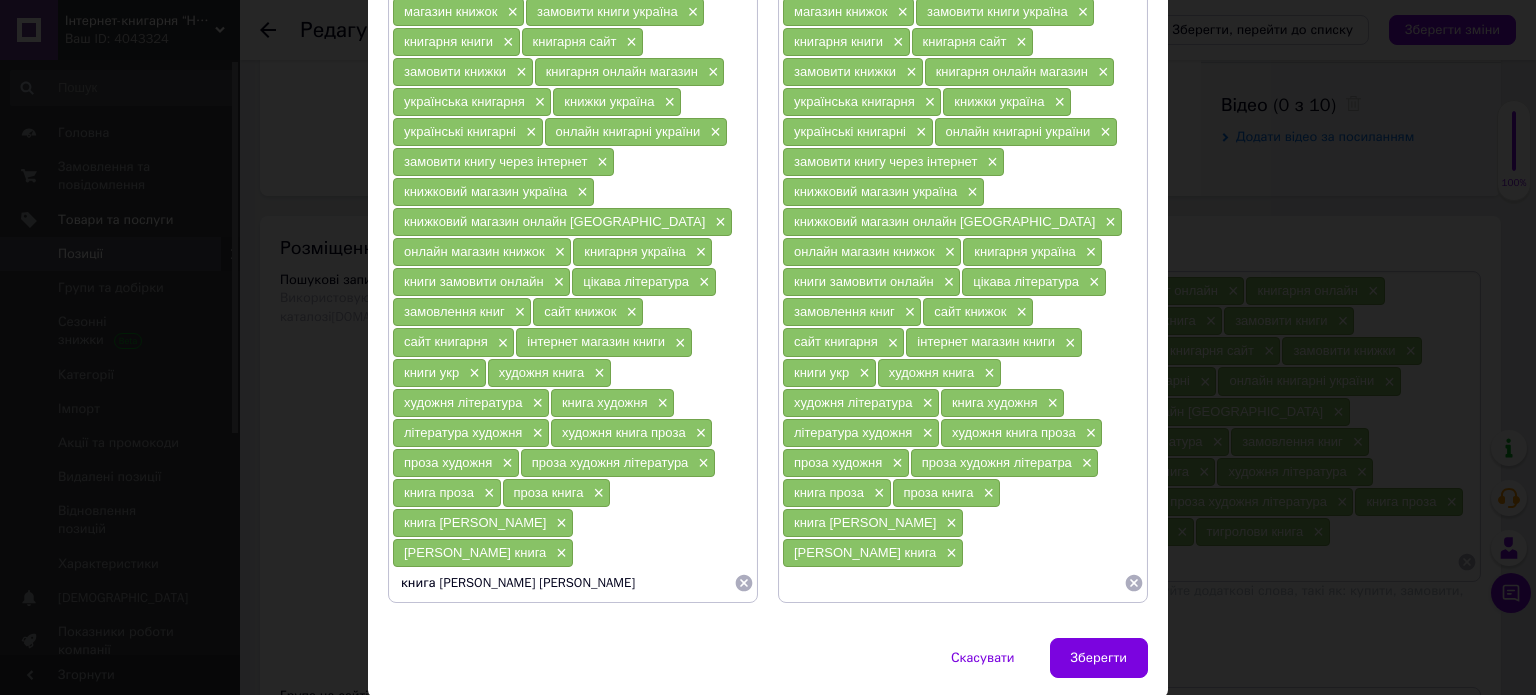 type 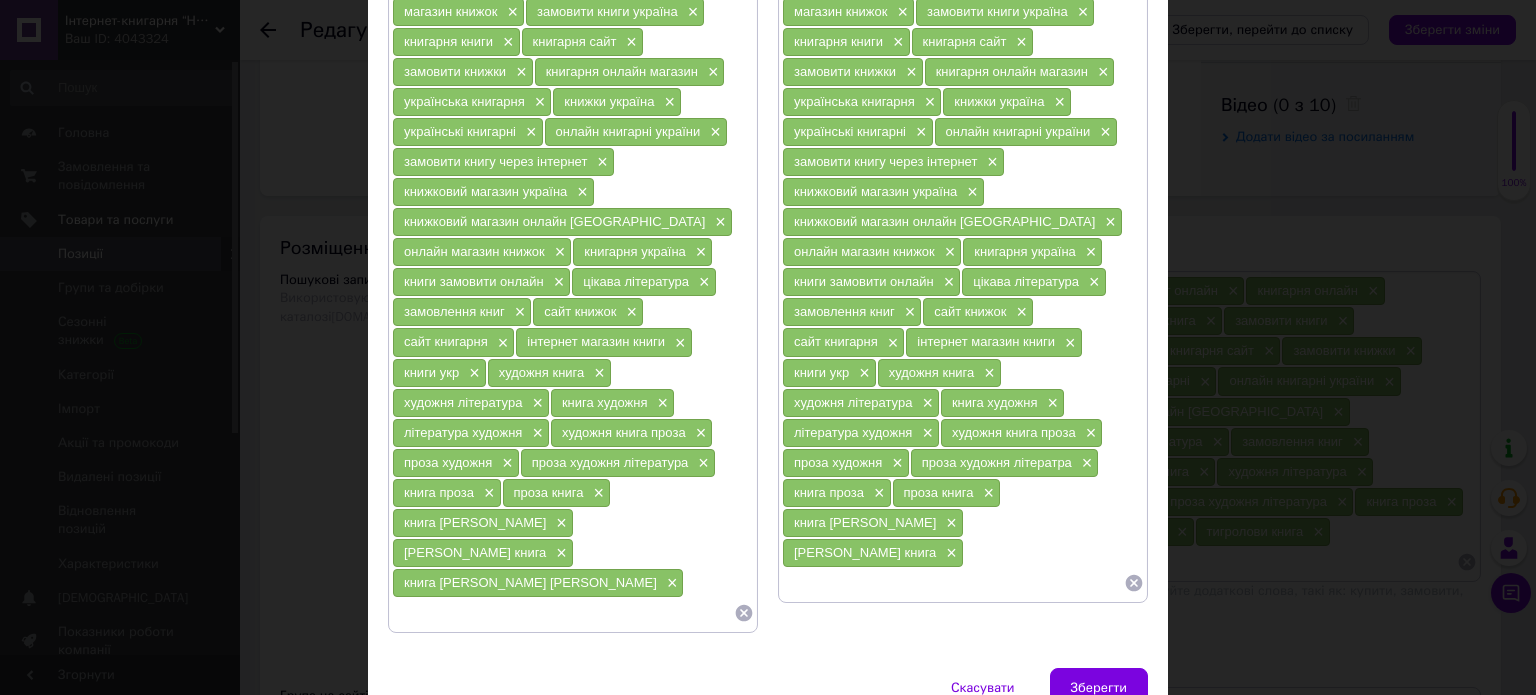 paste on "книга [PERSON_NAME] [PERSON_NAME]" 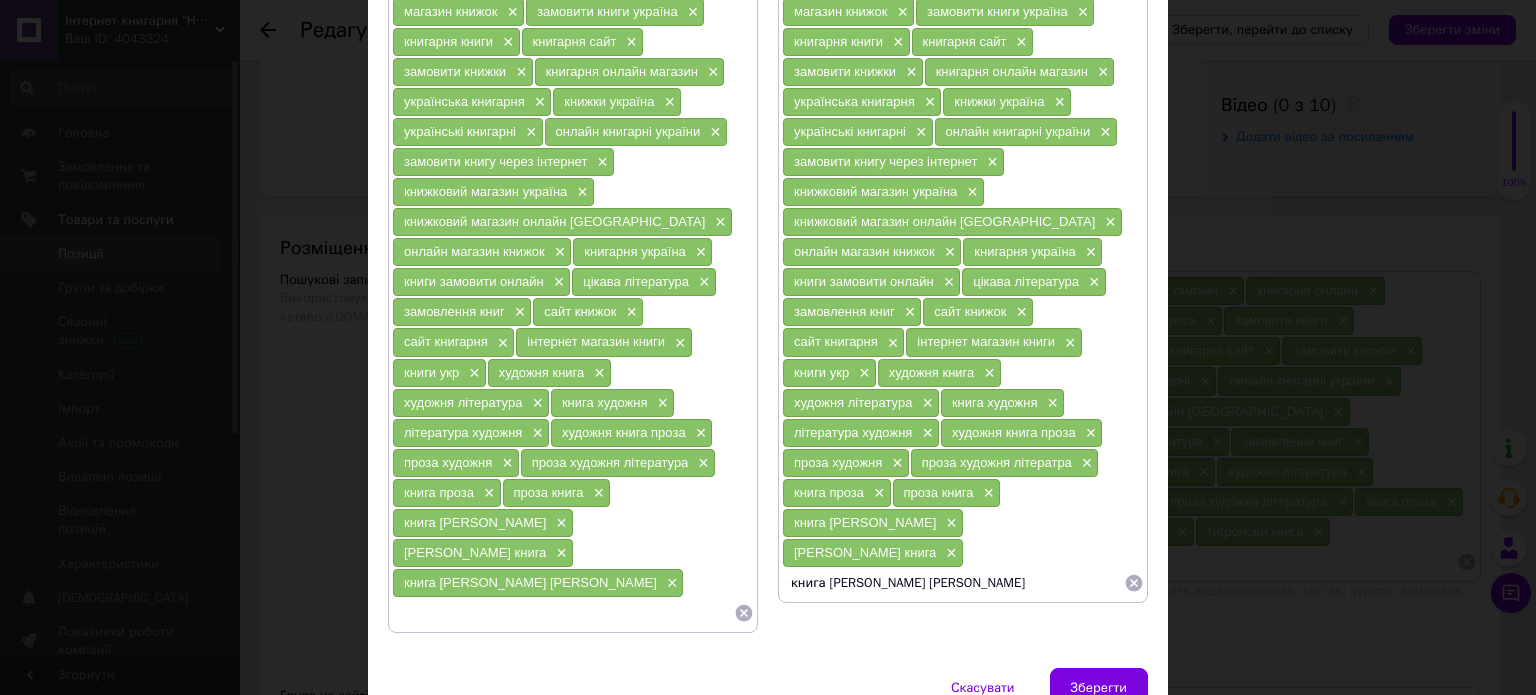type 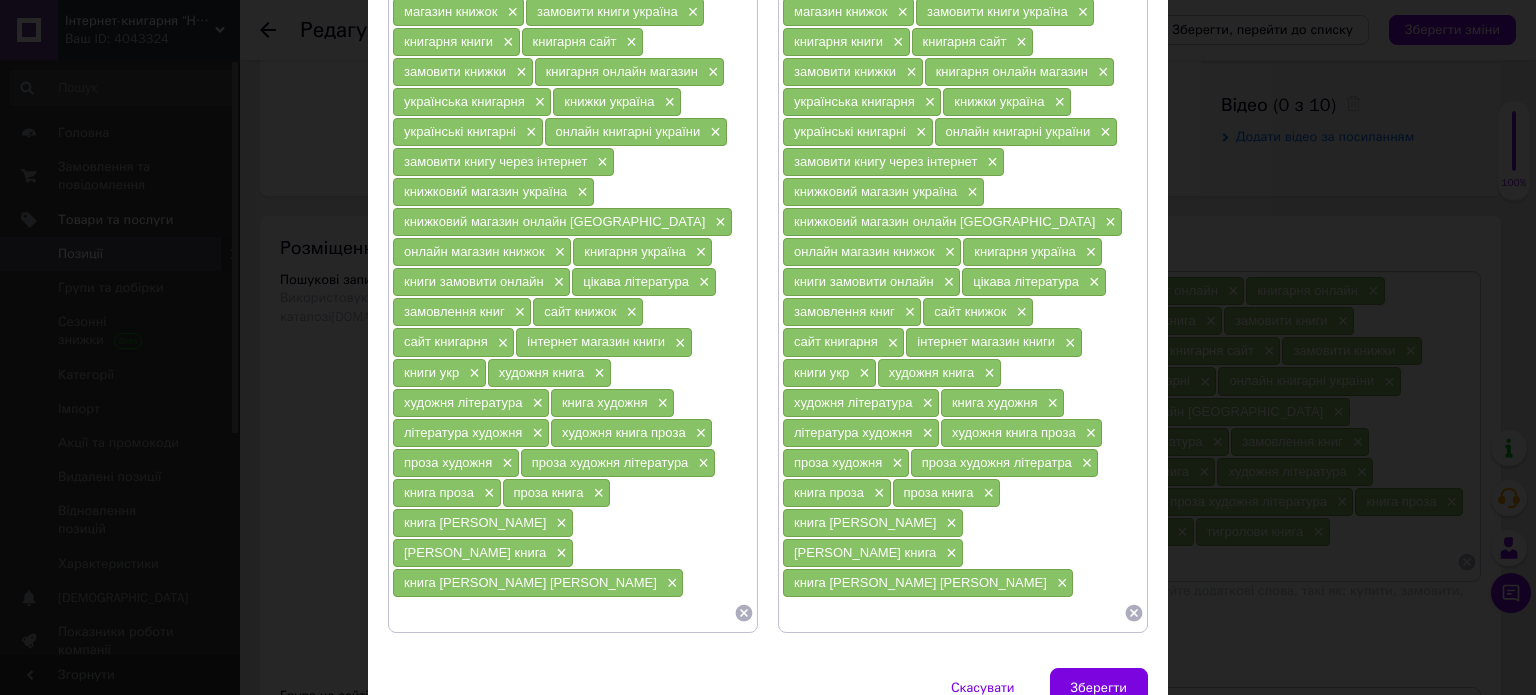 click at bounding box center (563, 613) 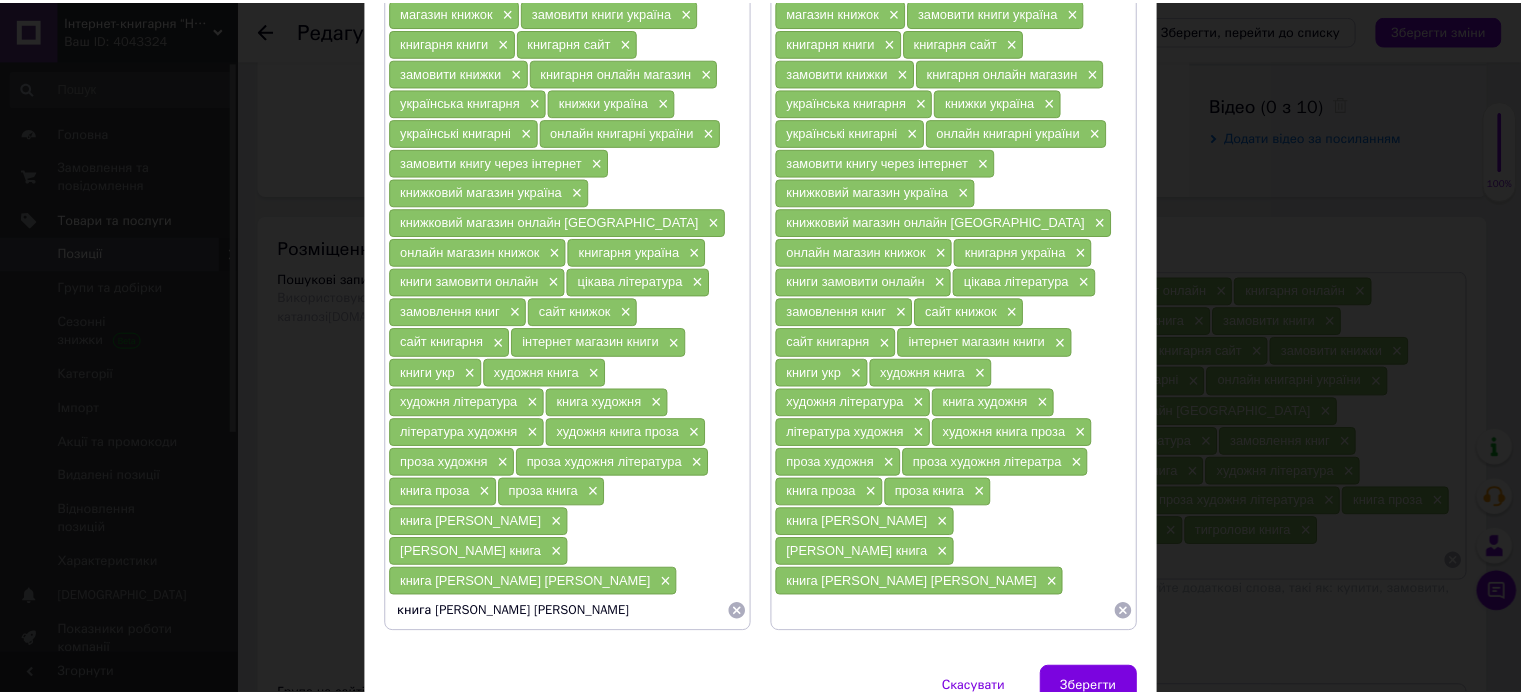 scroll, scrollTop: 0, scrollLeft: 0, axis: both 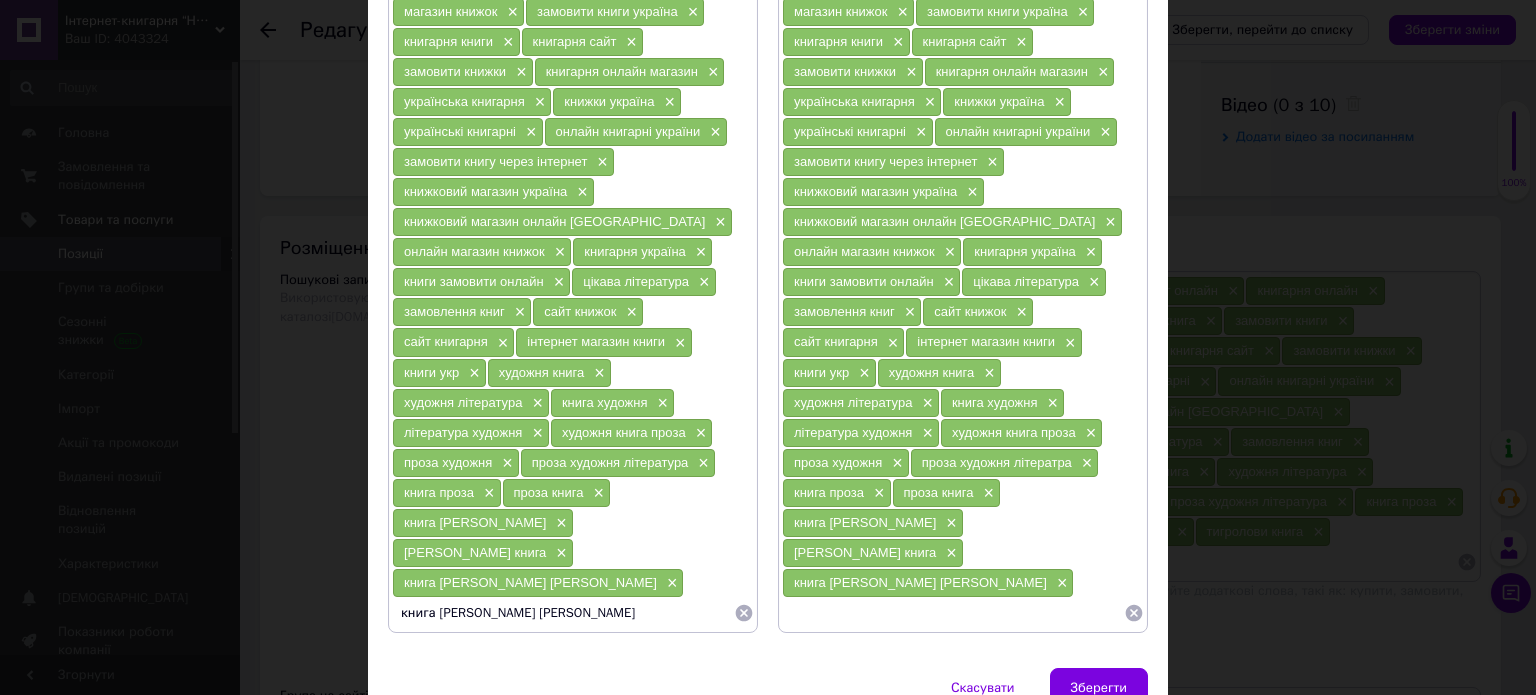 drag, startPoint x: 608, startPoint y: 566, endPoint x: 393, endPoint y: 572, distance: 215.08371 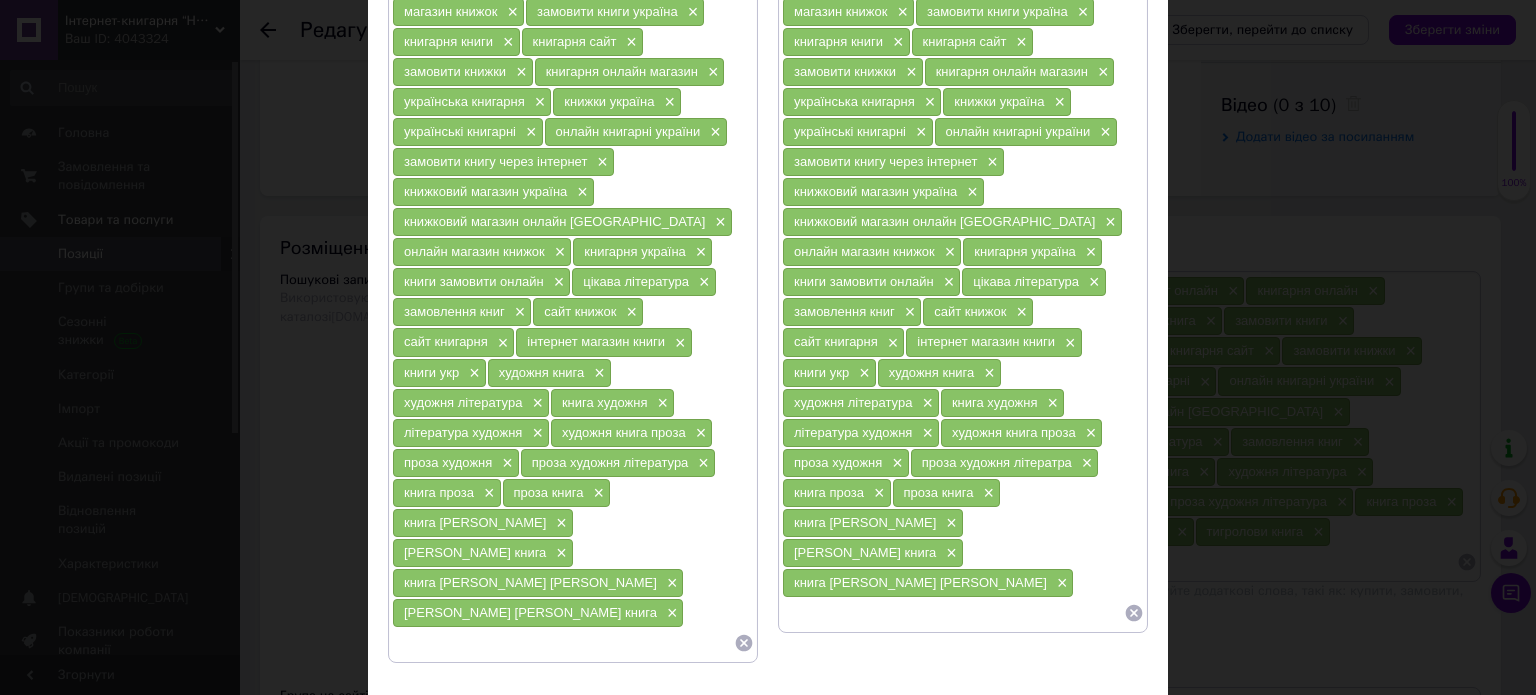 type 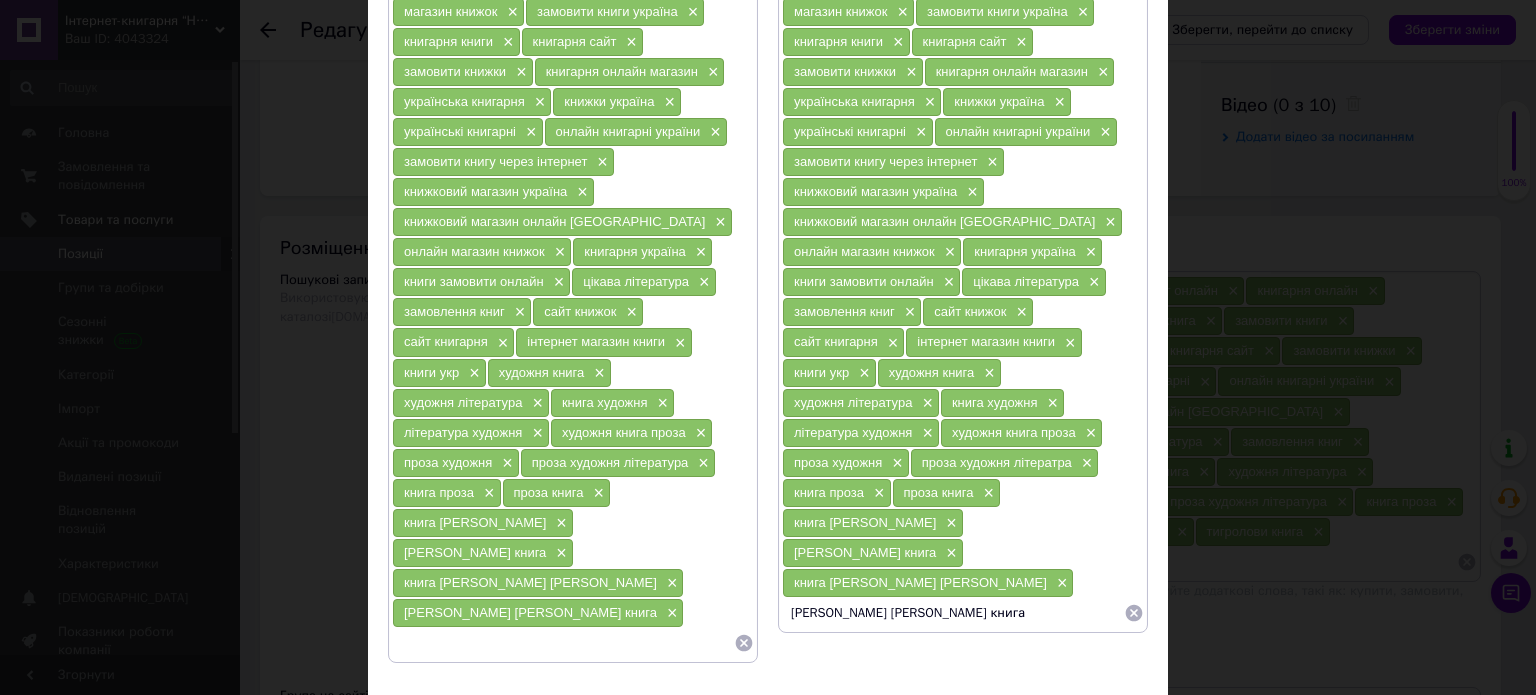 type 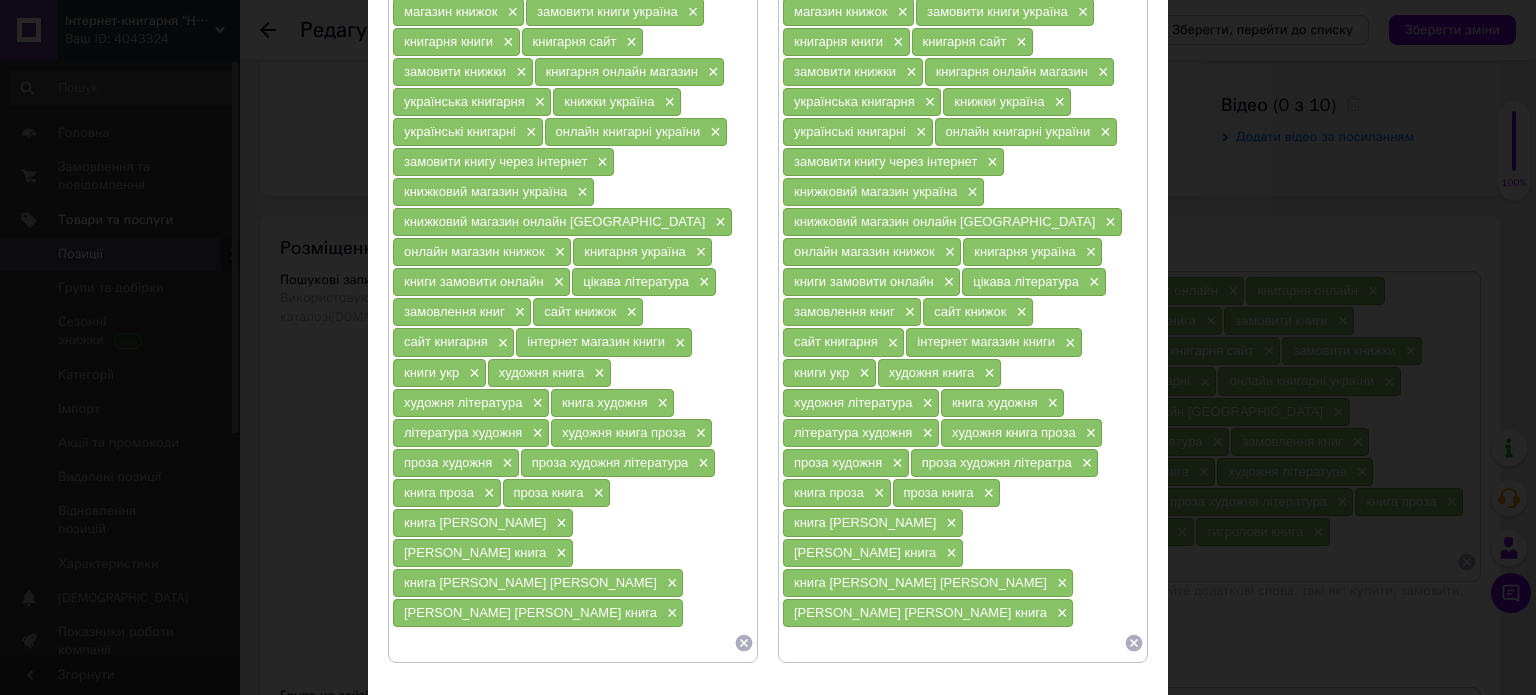 click on "Зберегти" at bounding box center [1099, 718] 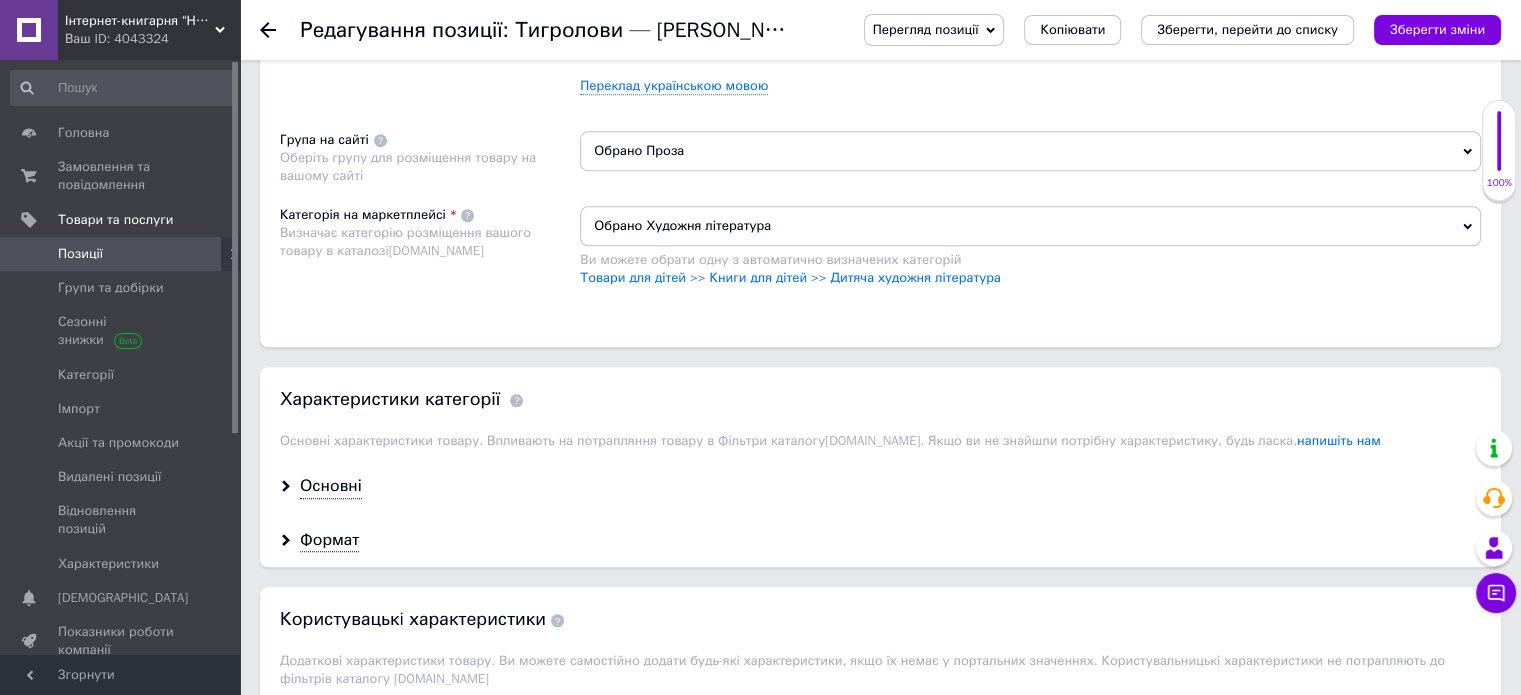 scroll, scrollTop: 1600, scrollLeft: 0, axis: vertical 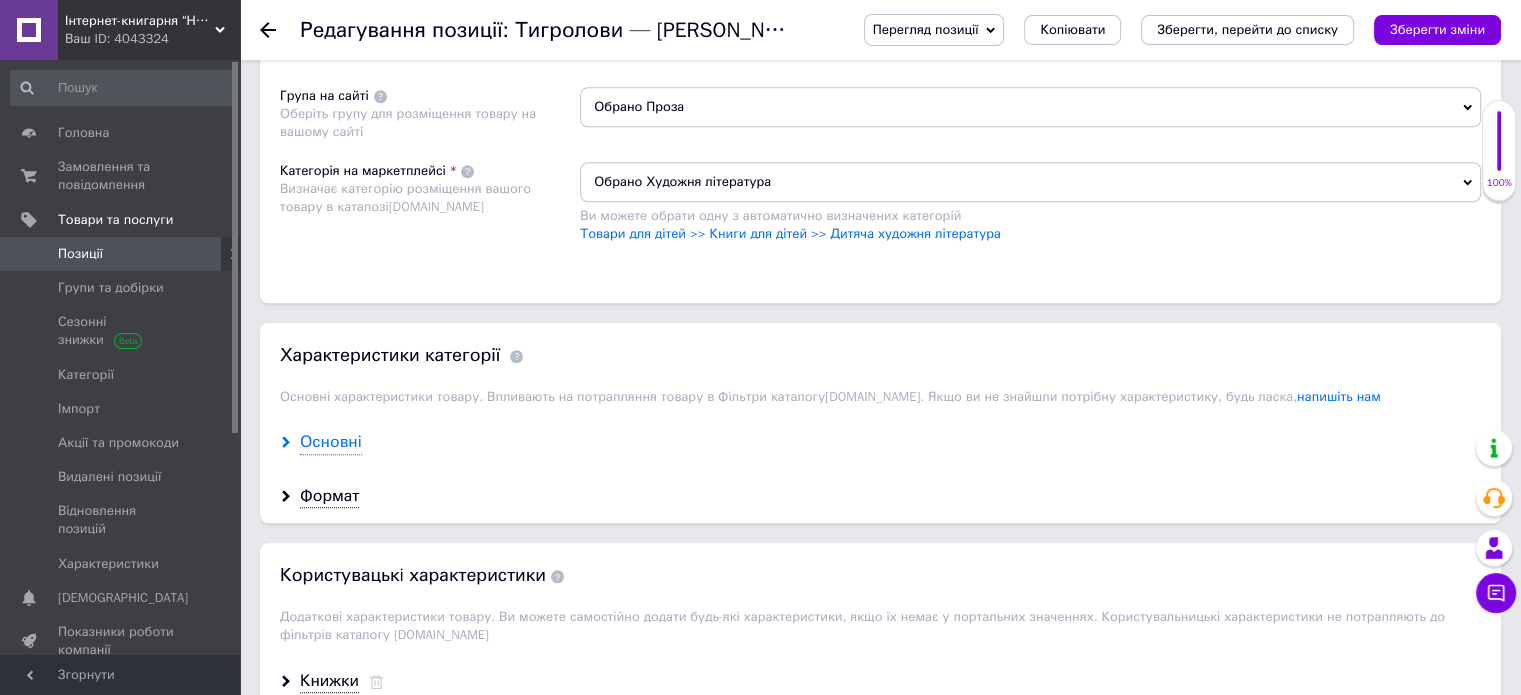 click on "Основні" at bounding box center (331, 442) 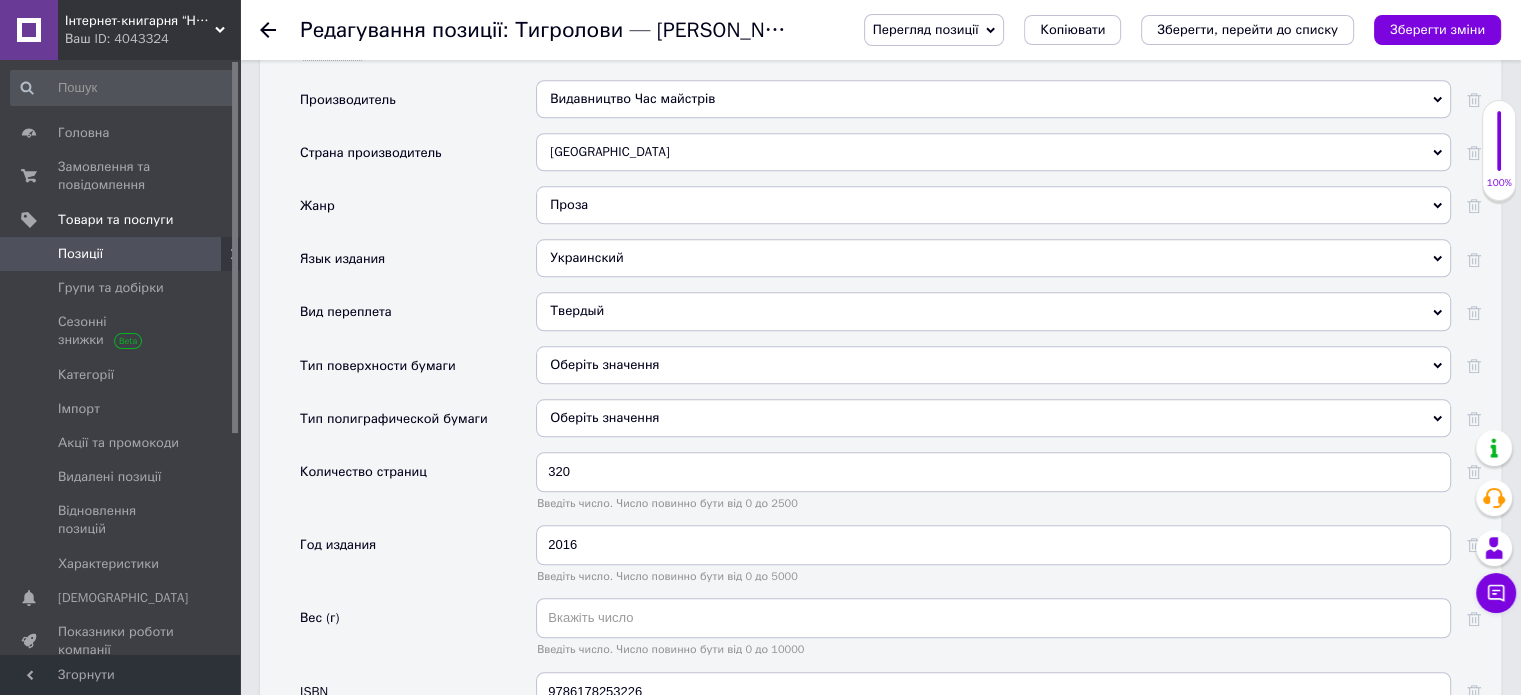 scroll, scrollTop: 2000, scrollLeft: 0, axis: vertical 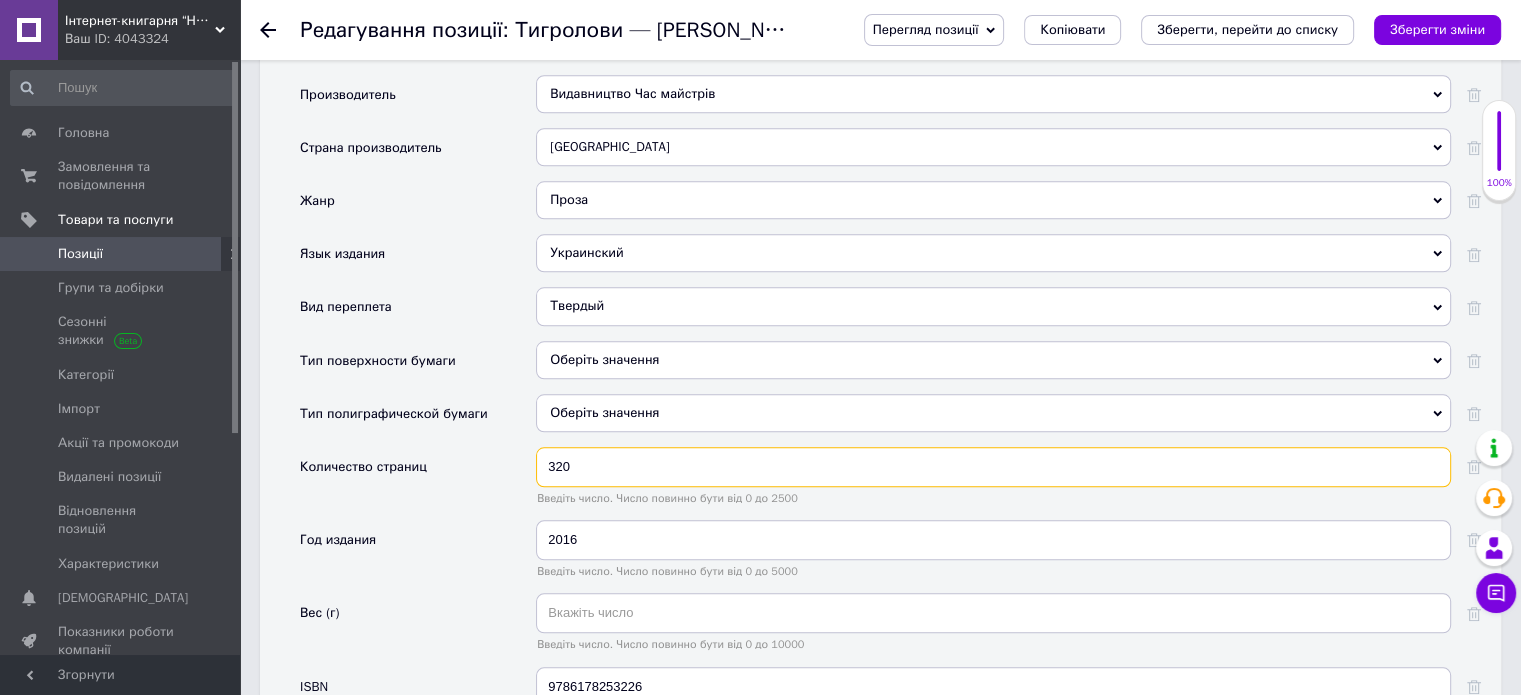 drag, startPoint x: 588, startPoint y: 455, endPoint x: 481, endPoint y: 462, distance: 107.22873 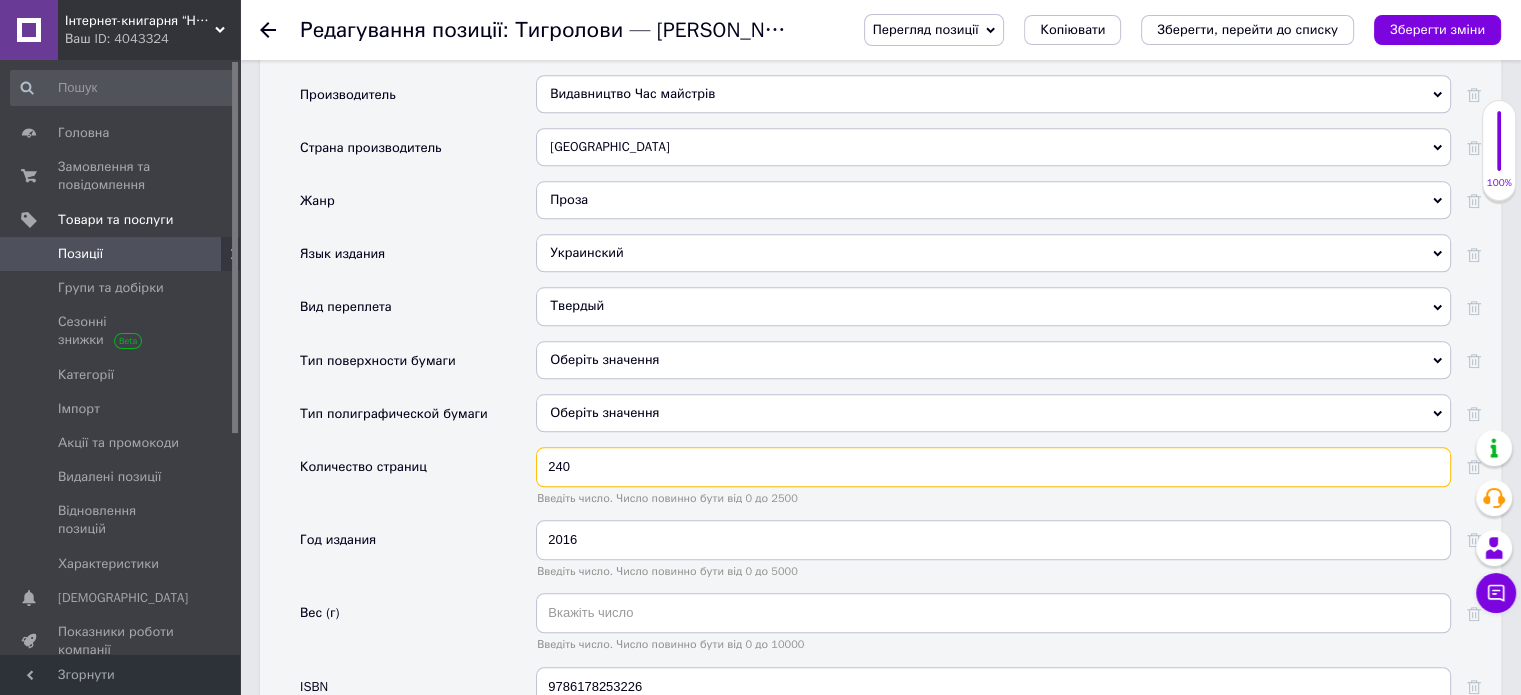 type on "240" 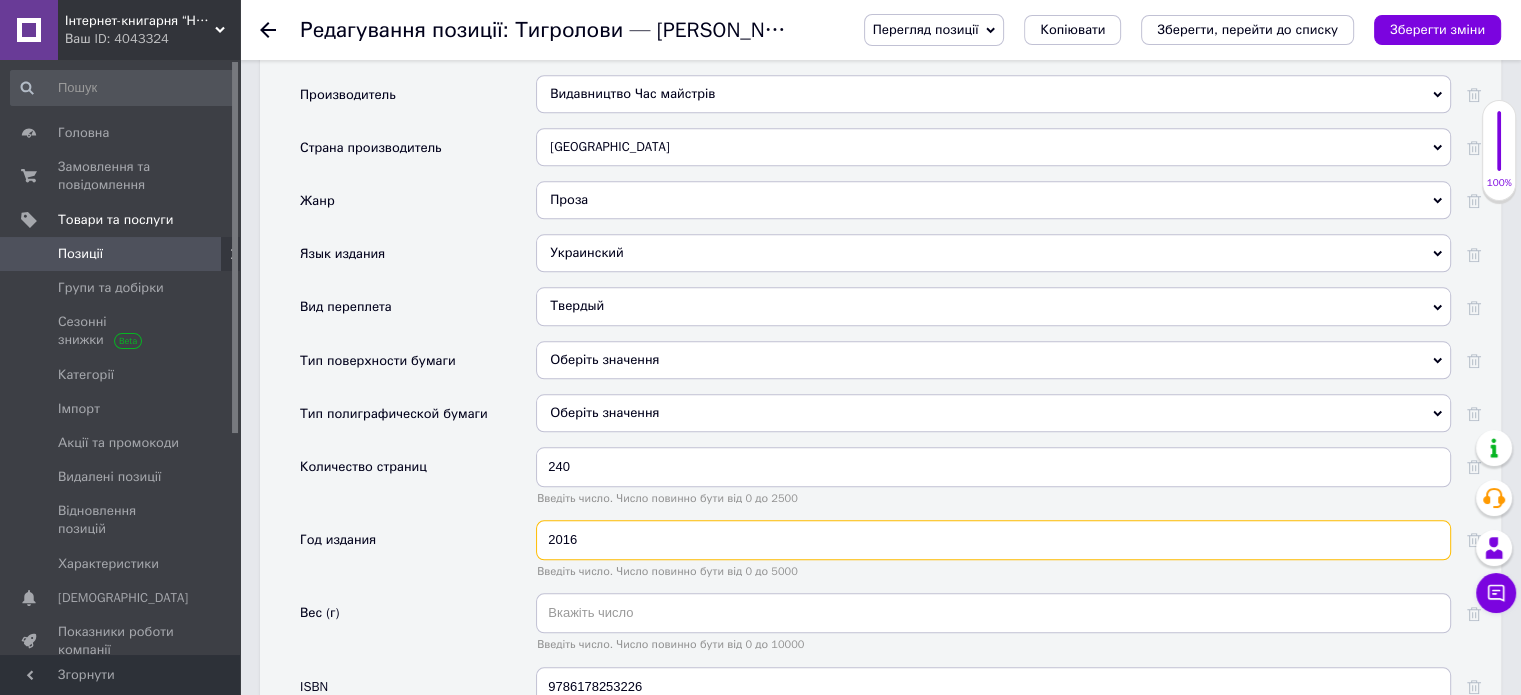 drag, startPoint x: 595, startPoint y: 535, endPoint x: 562, endPoint y: 522, distance: 35.468296 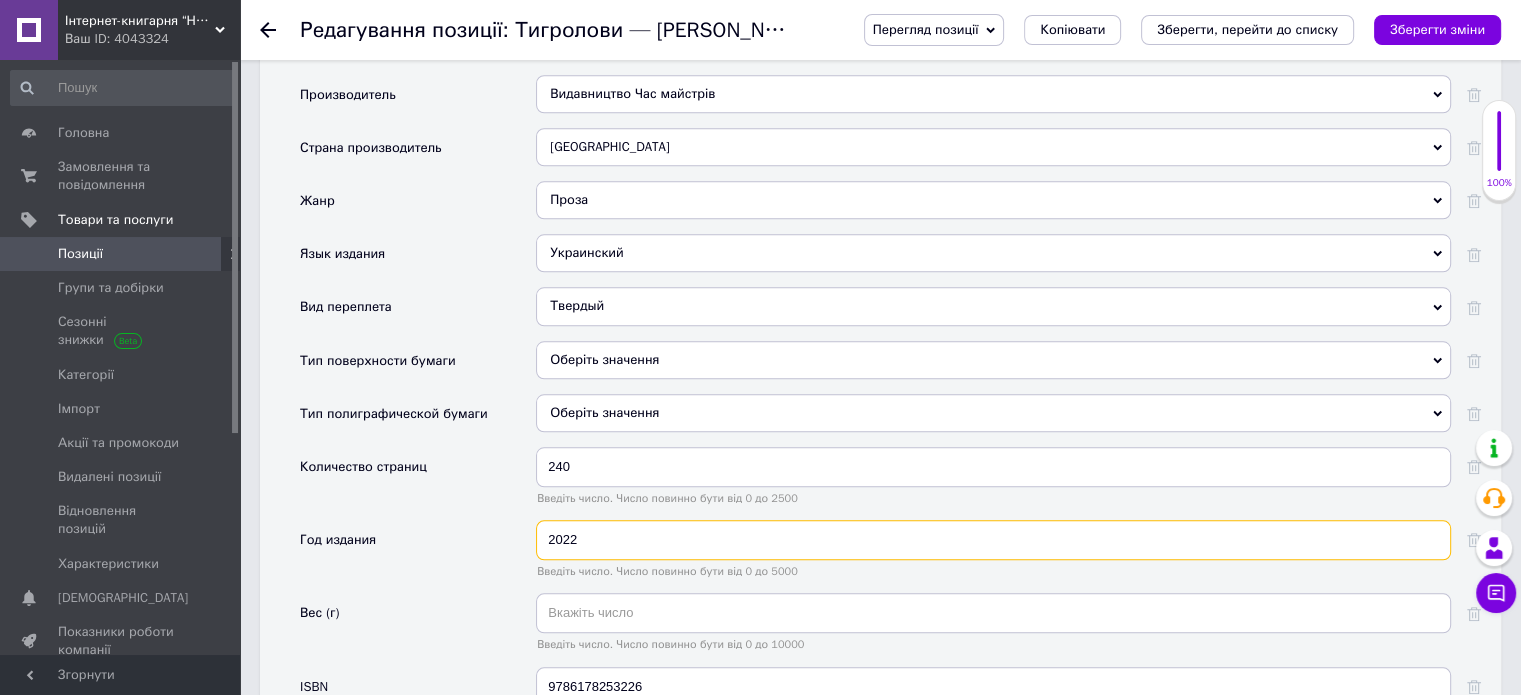 type on "2022" 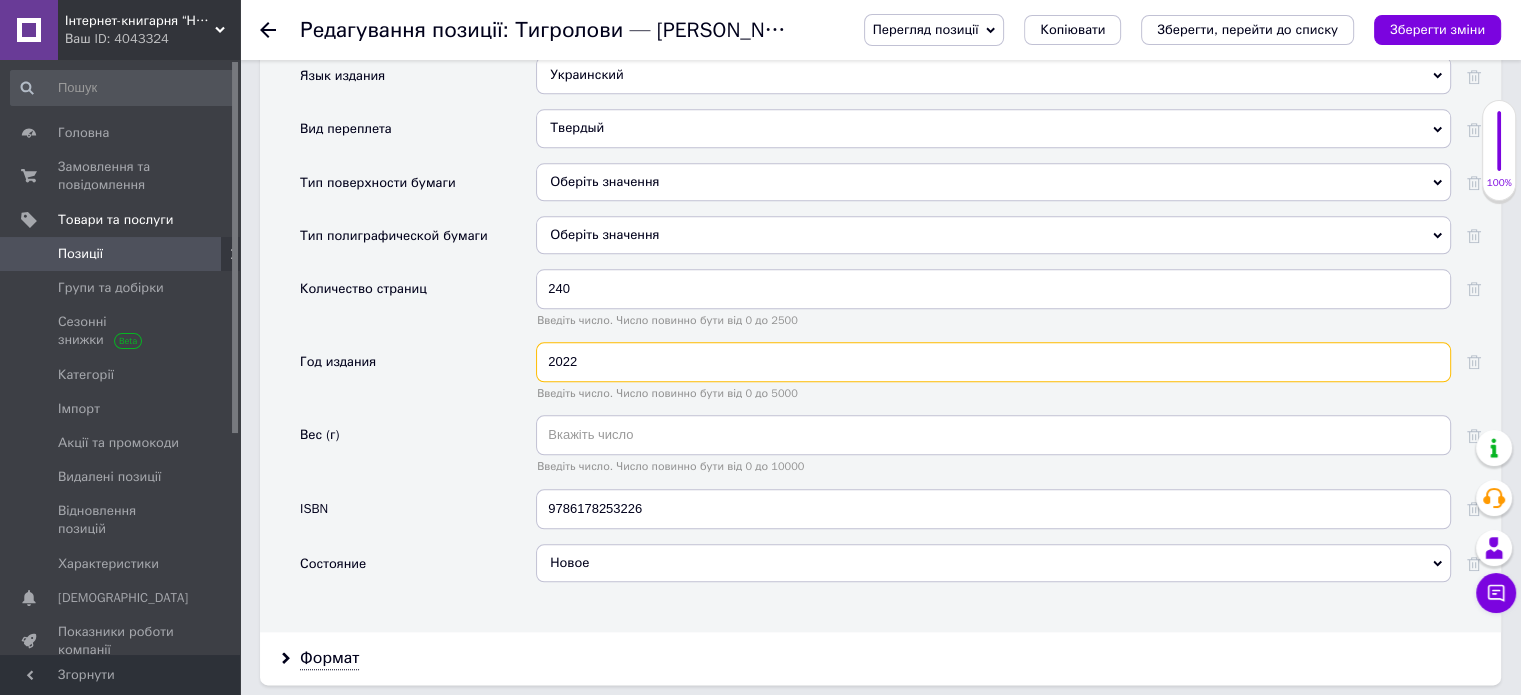 scroll, scrollTop: 2200, scrollLeft: 0, axis: vertical 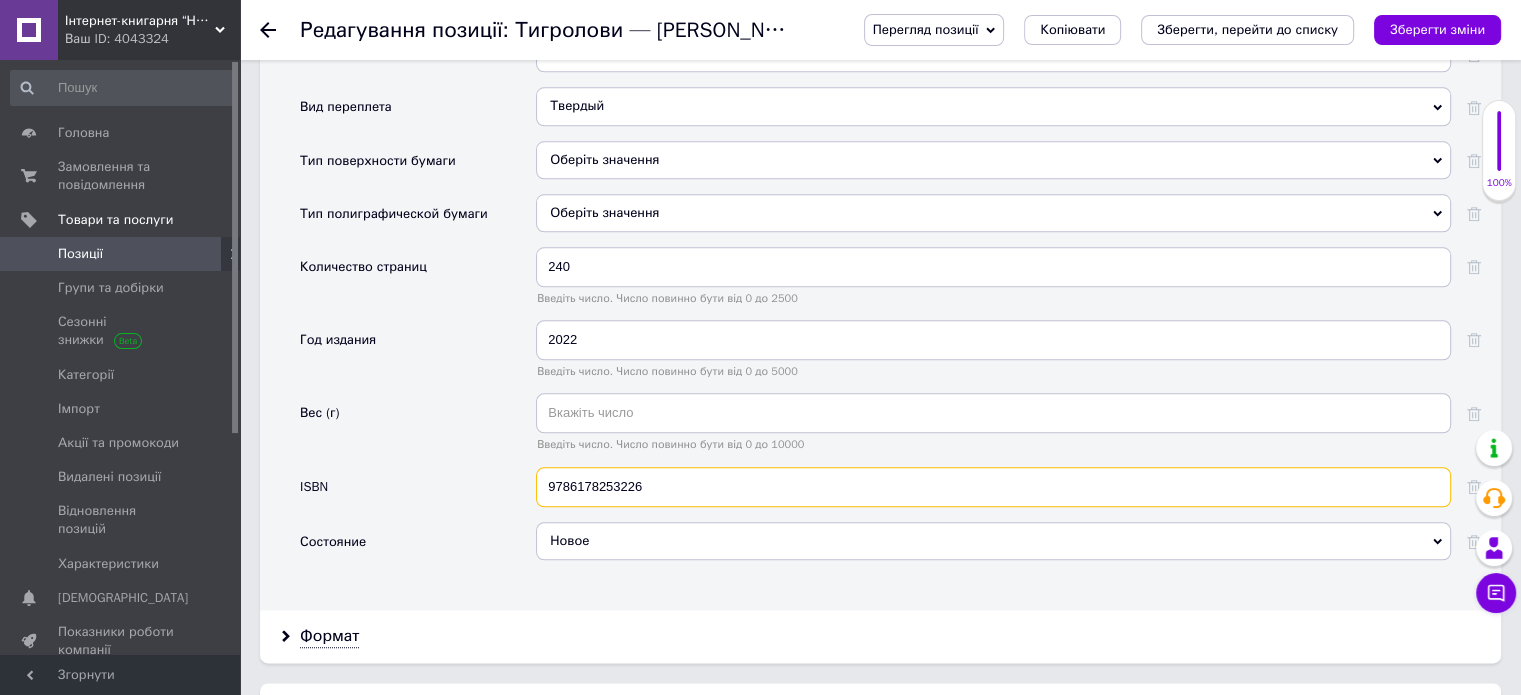 drag, startPoint x: 639, startPoint y: 472, endPoint x: 530, endPoint y: 453, distance: 110.64357 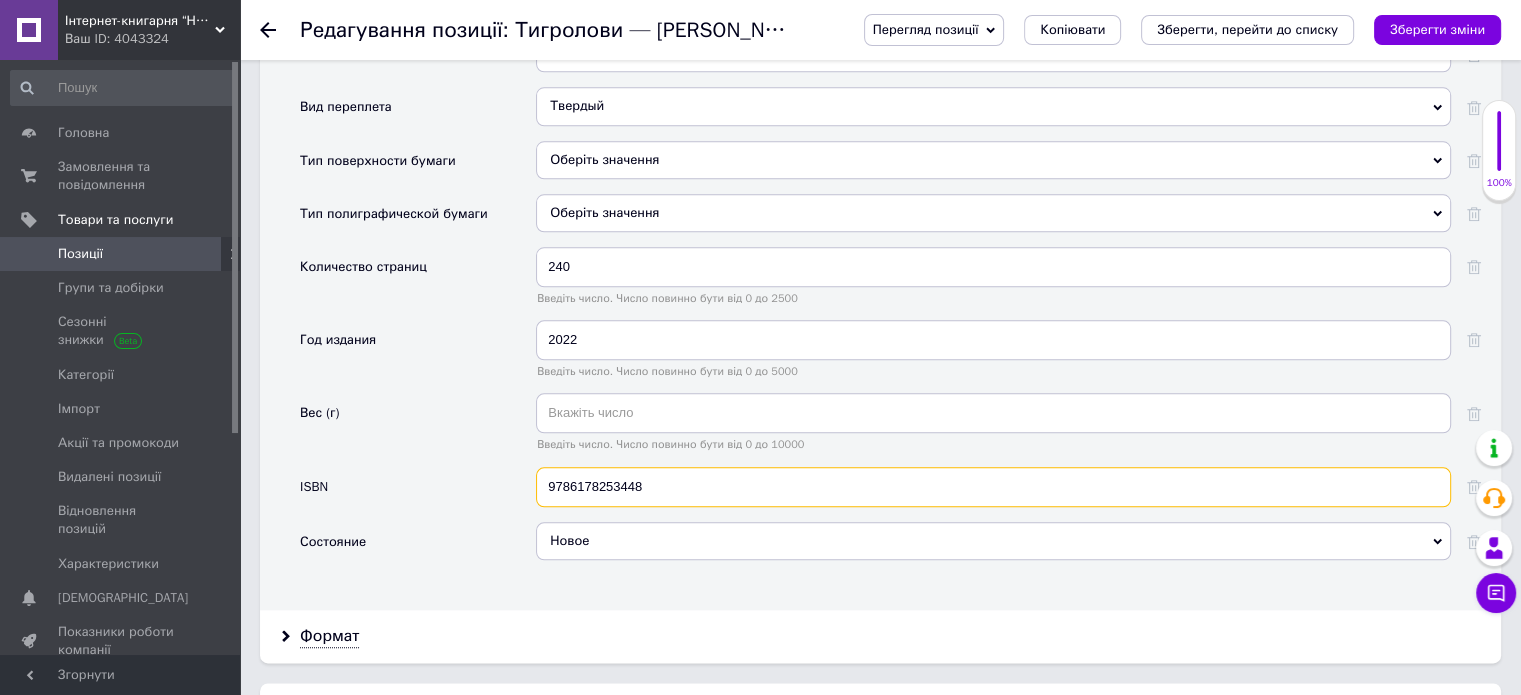 type on "9786178253448" 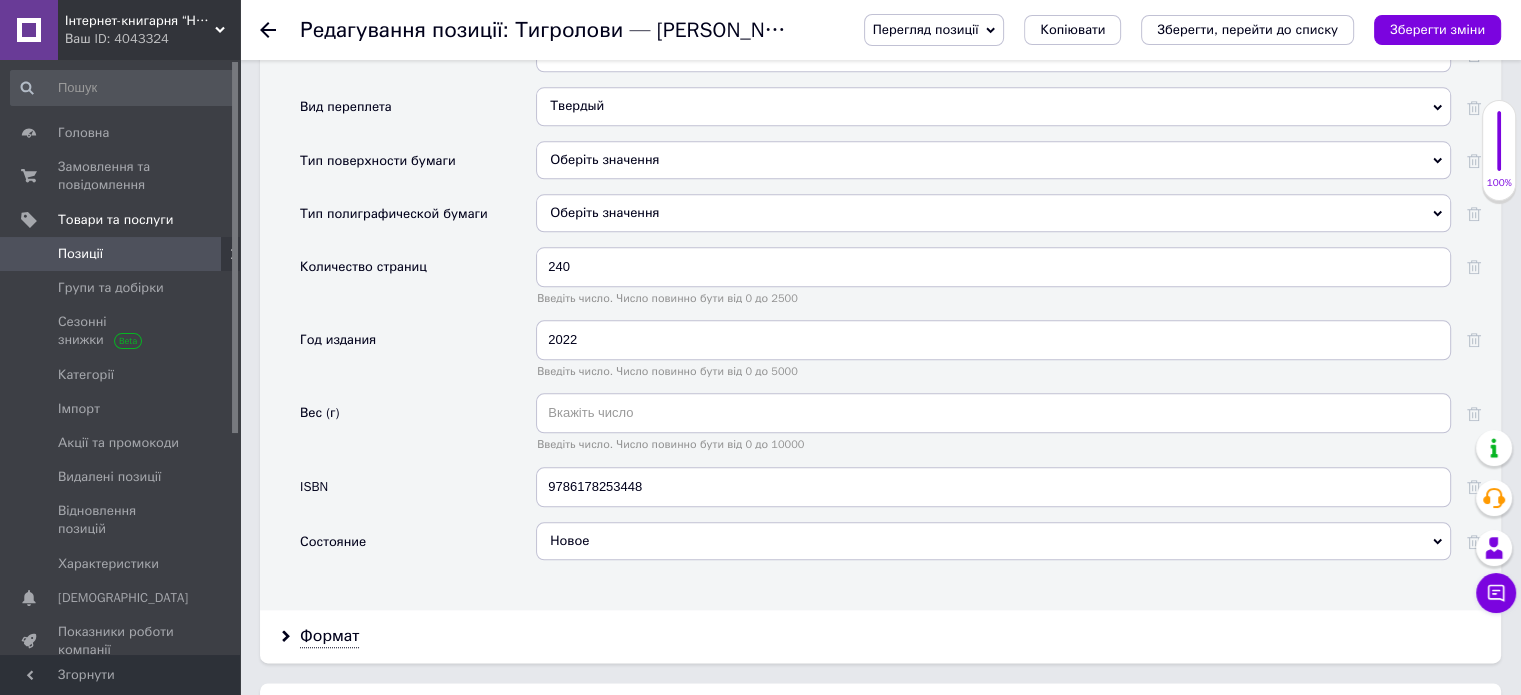 click on "Вес (г)" at bounding box center (418, 429) 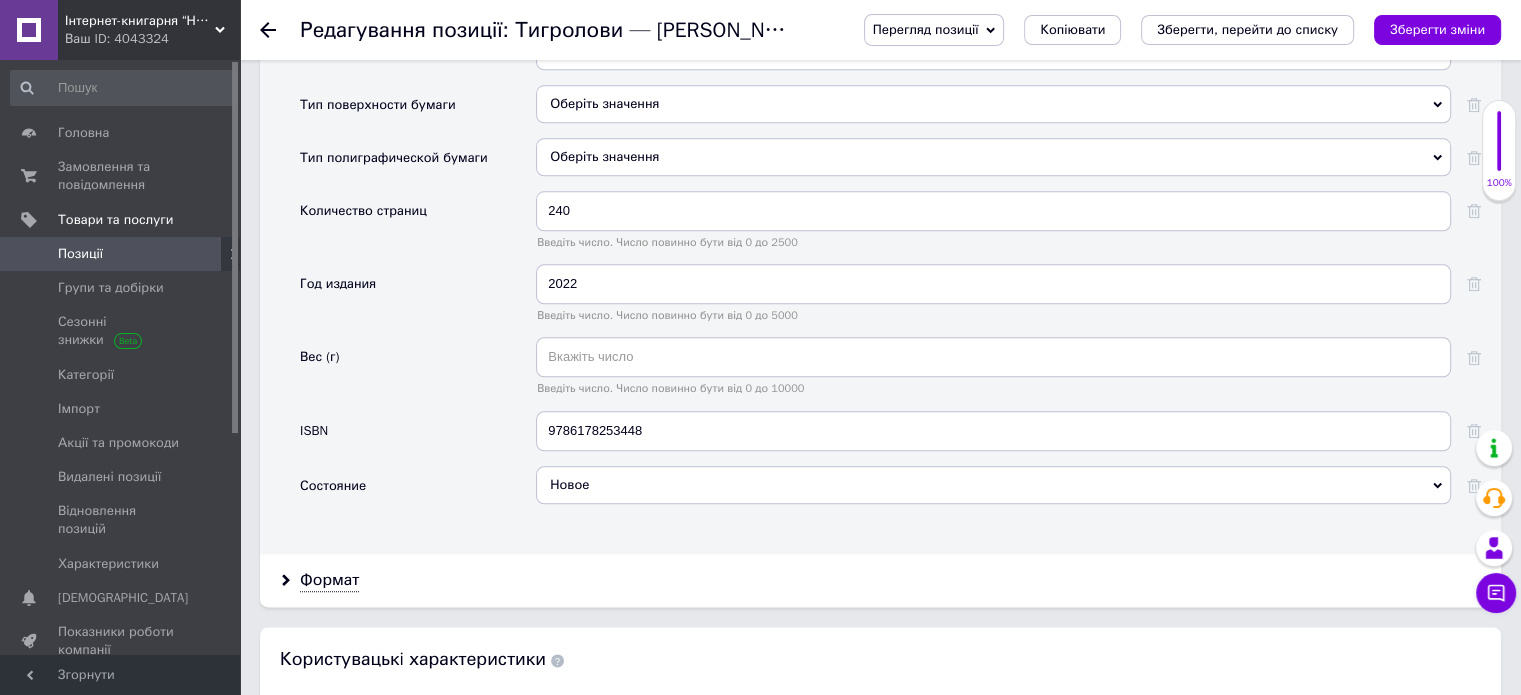scroll, scrollTop: 2600, scrollLeft: 0, axis: vertical 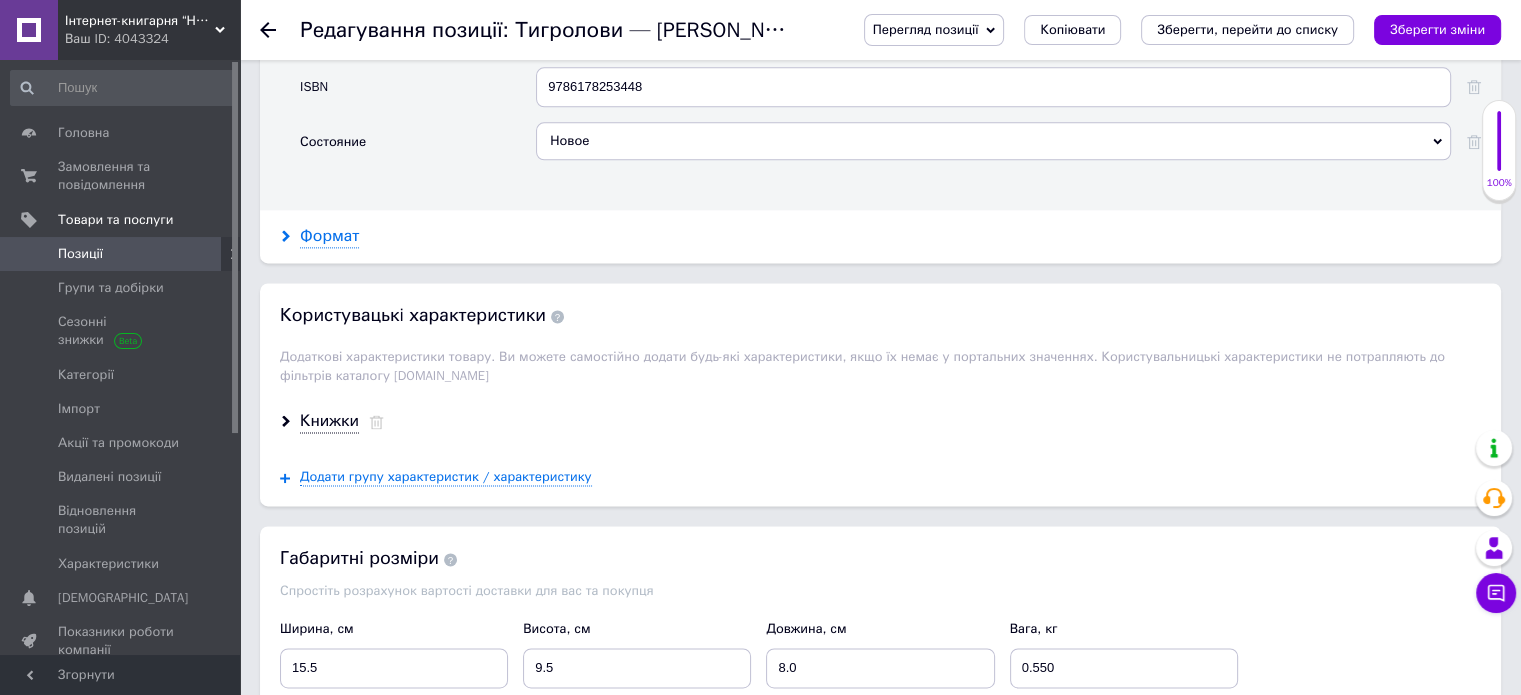 click on "Формат" at bounding box center [329, 236] 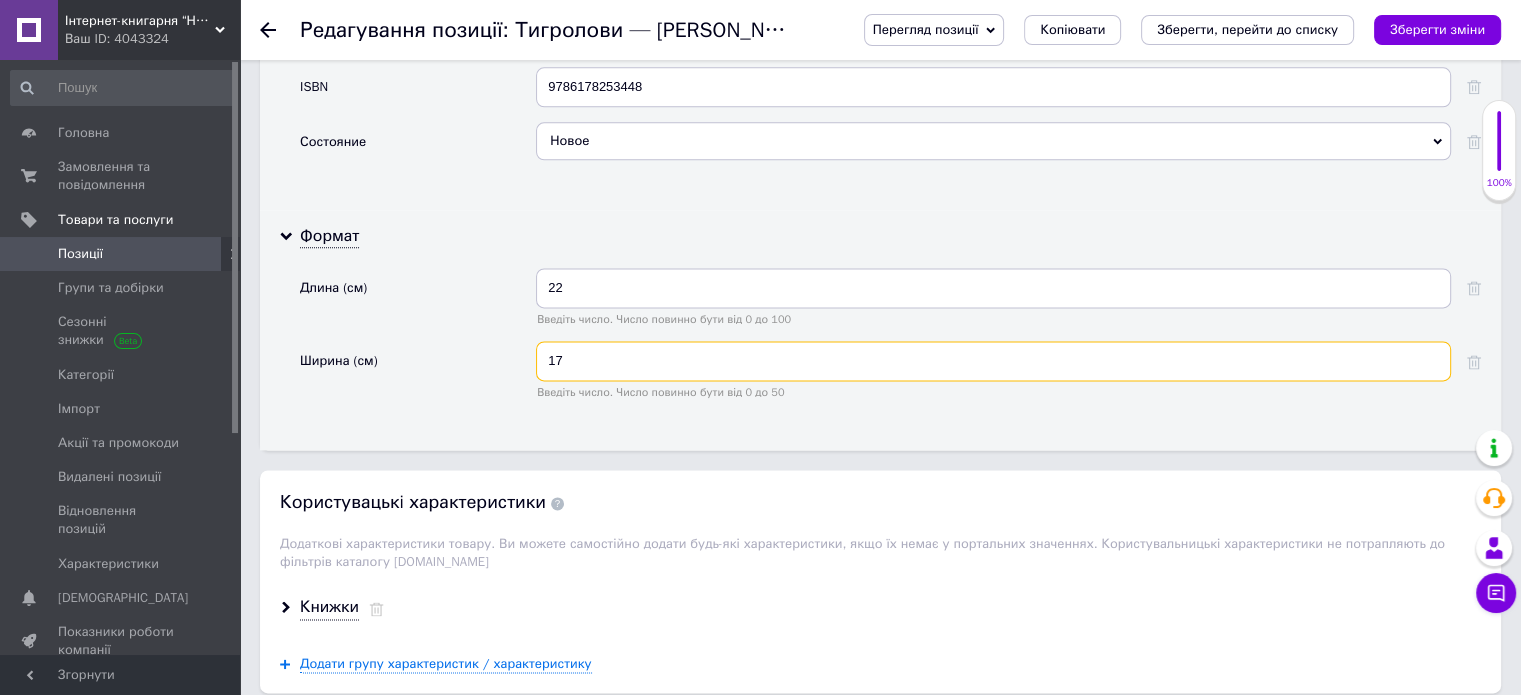 drag, startPoint x: 581, startPoint y: 346, endPoint x: 520, endPoint y: 347, distance: 61.008198 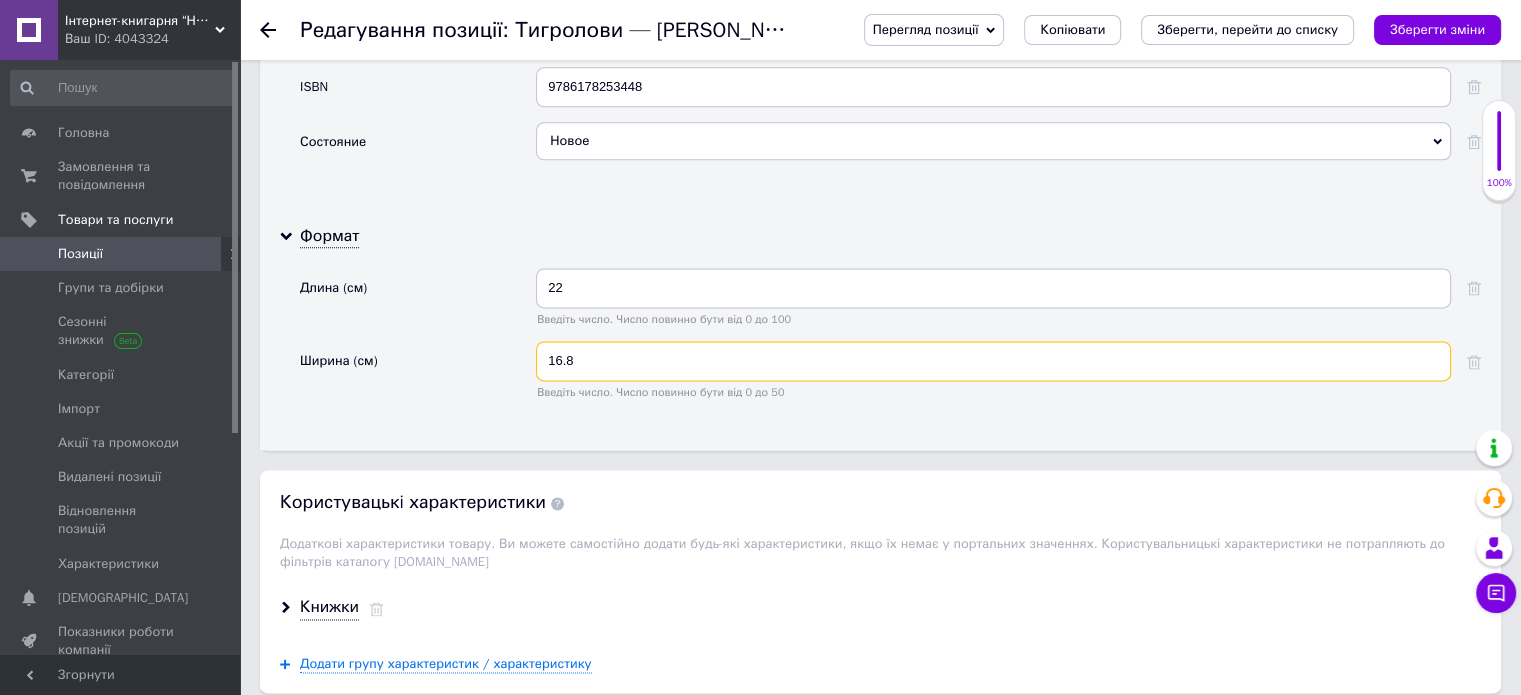 type on "16.8" 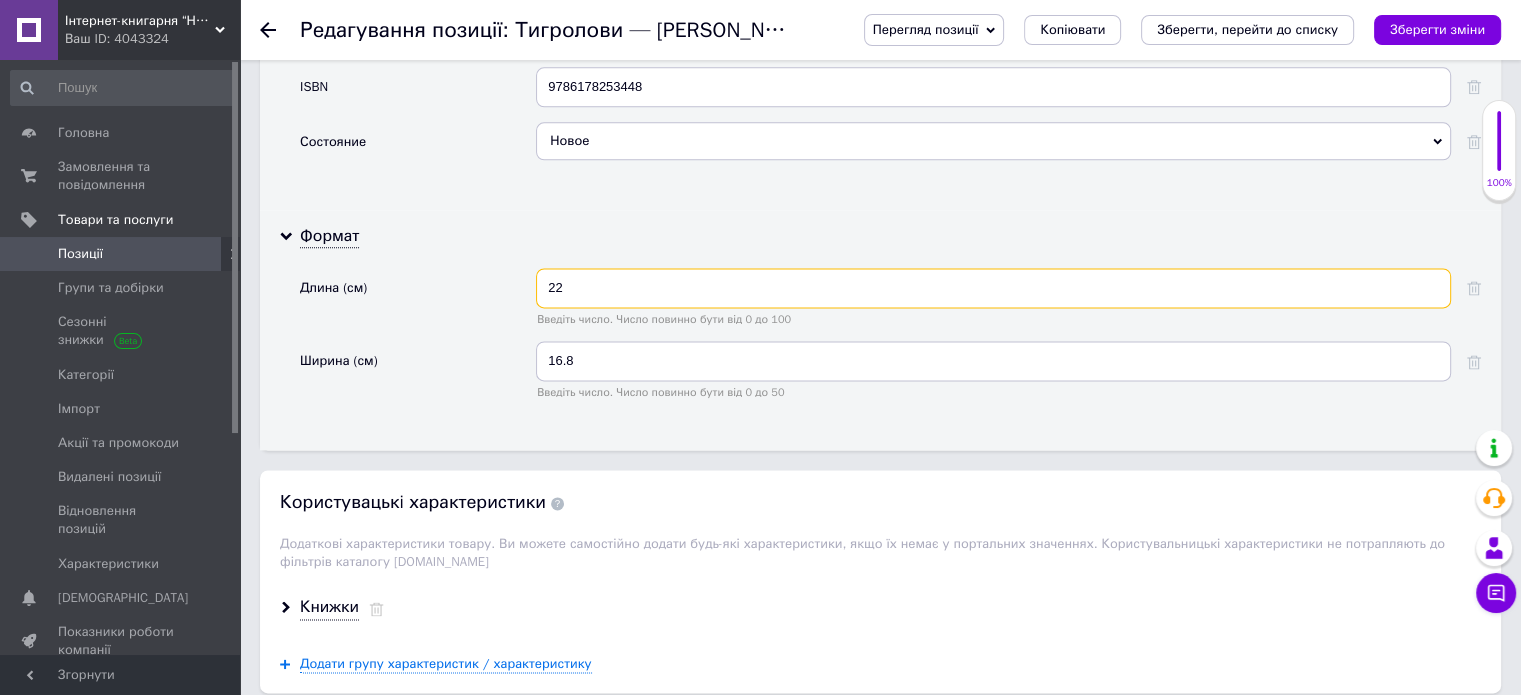 click on "22" at bounding box center (993, 288) 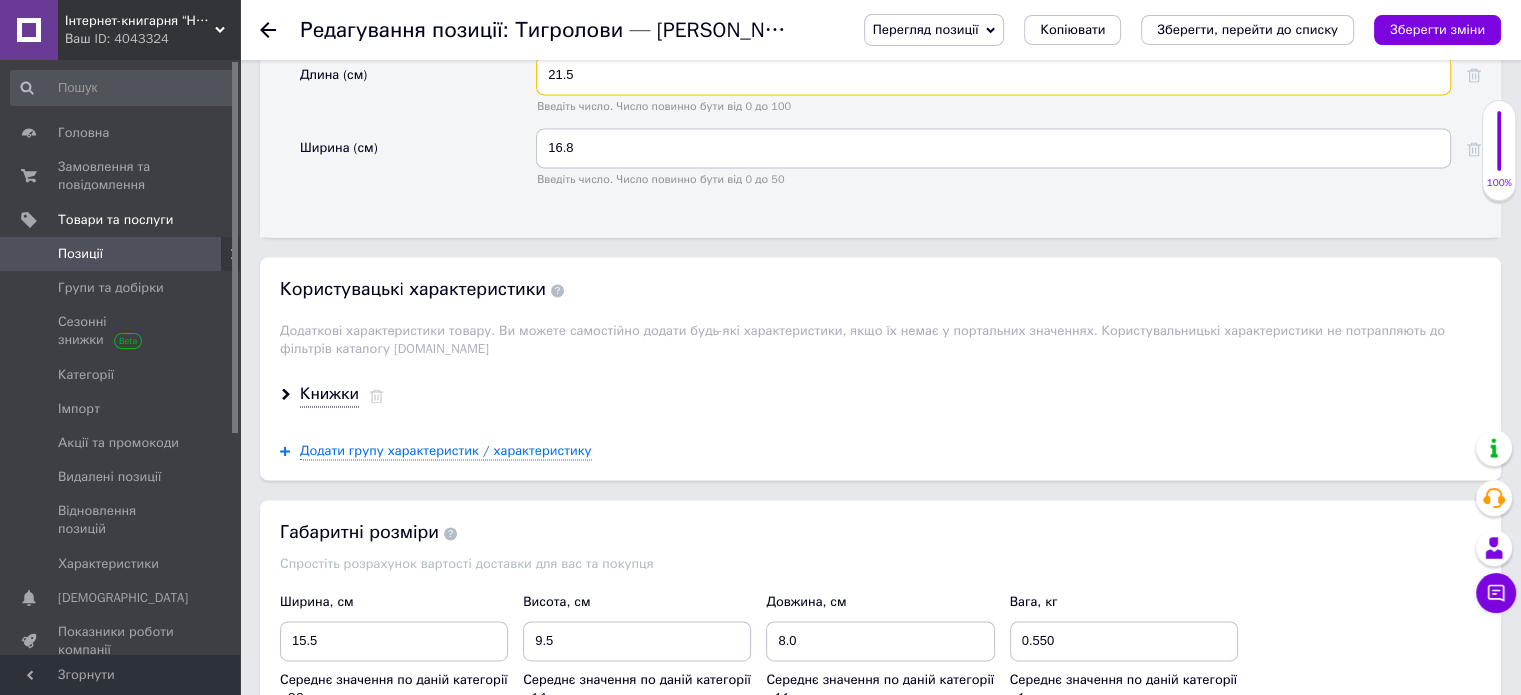 scroll, scrollTop: 2900, scrollLeft: 0, axis: vertical 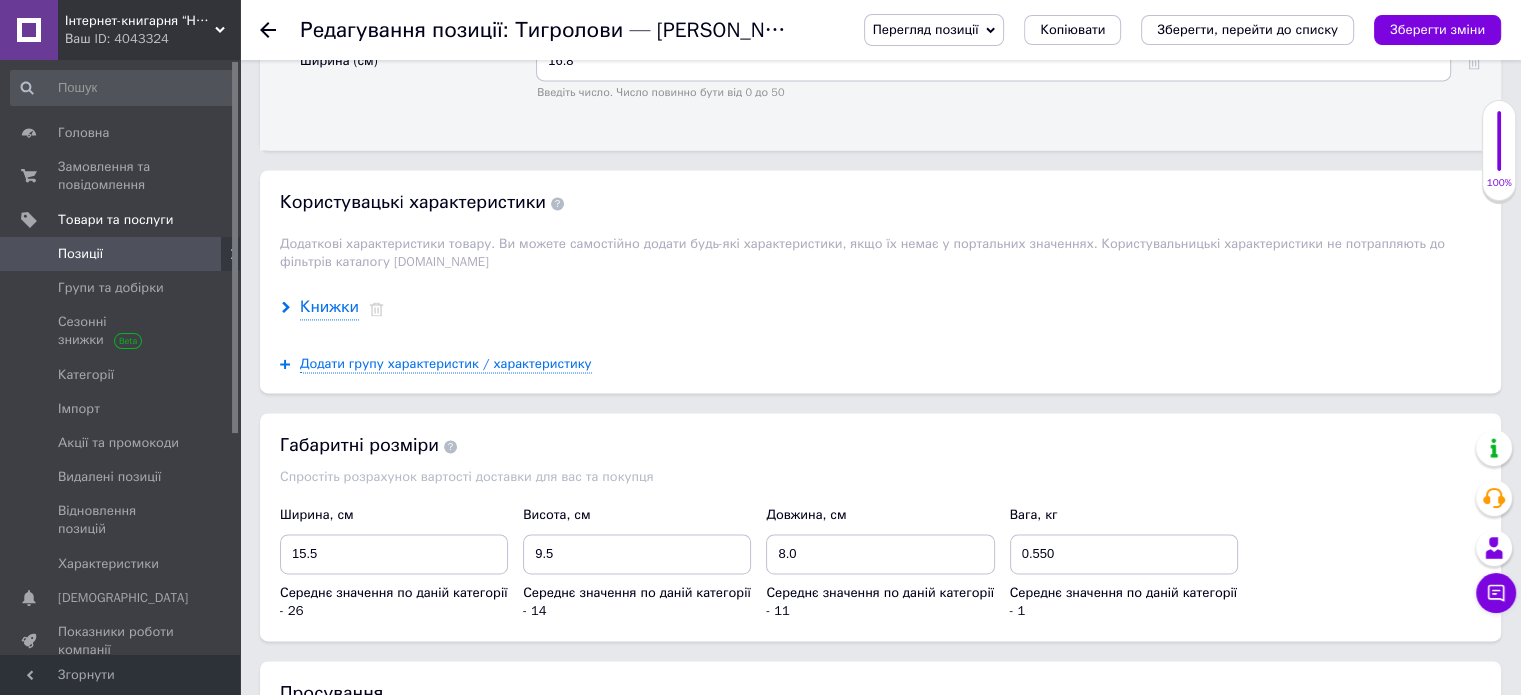 type on "21.5" 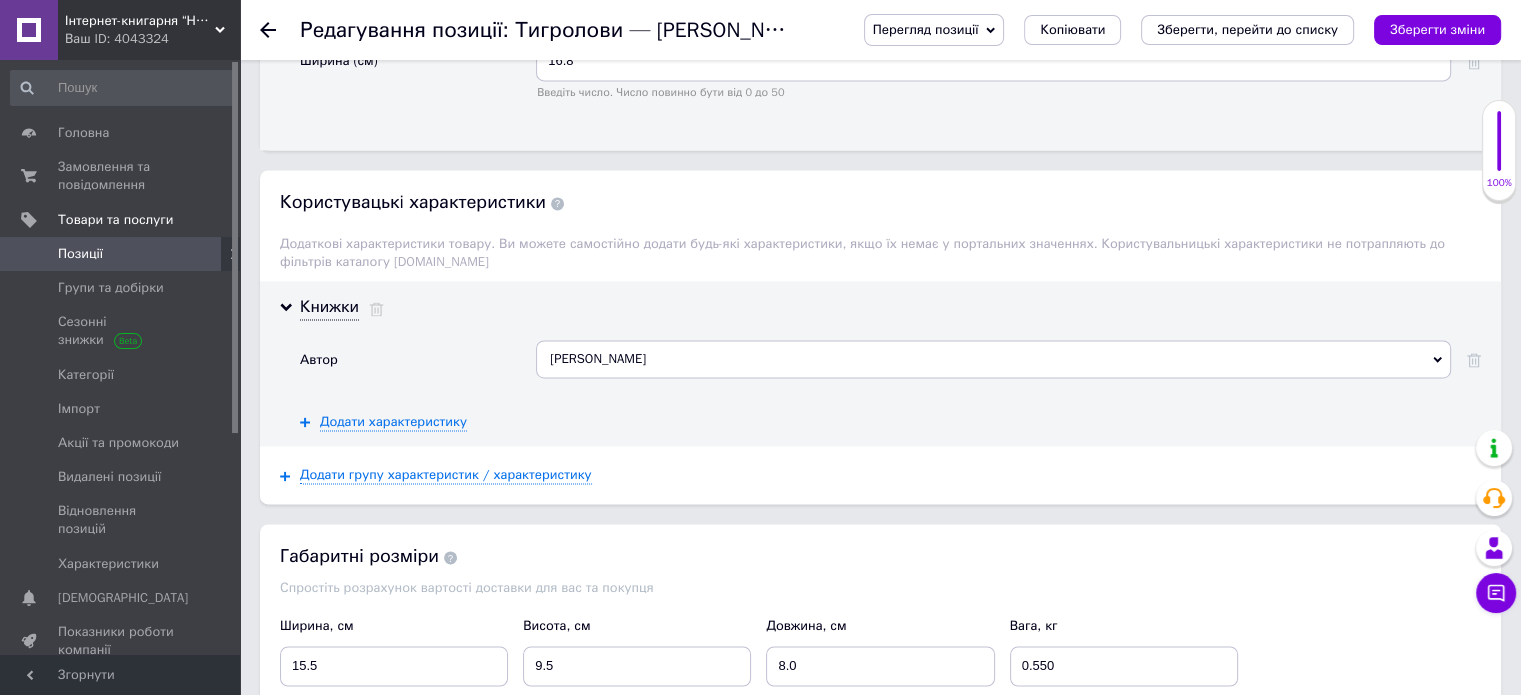 click on "[PERSON_NAME]" at bounding box center [993, 359] 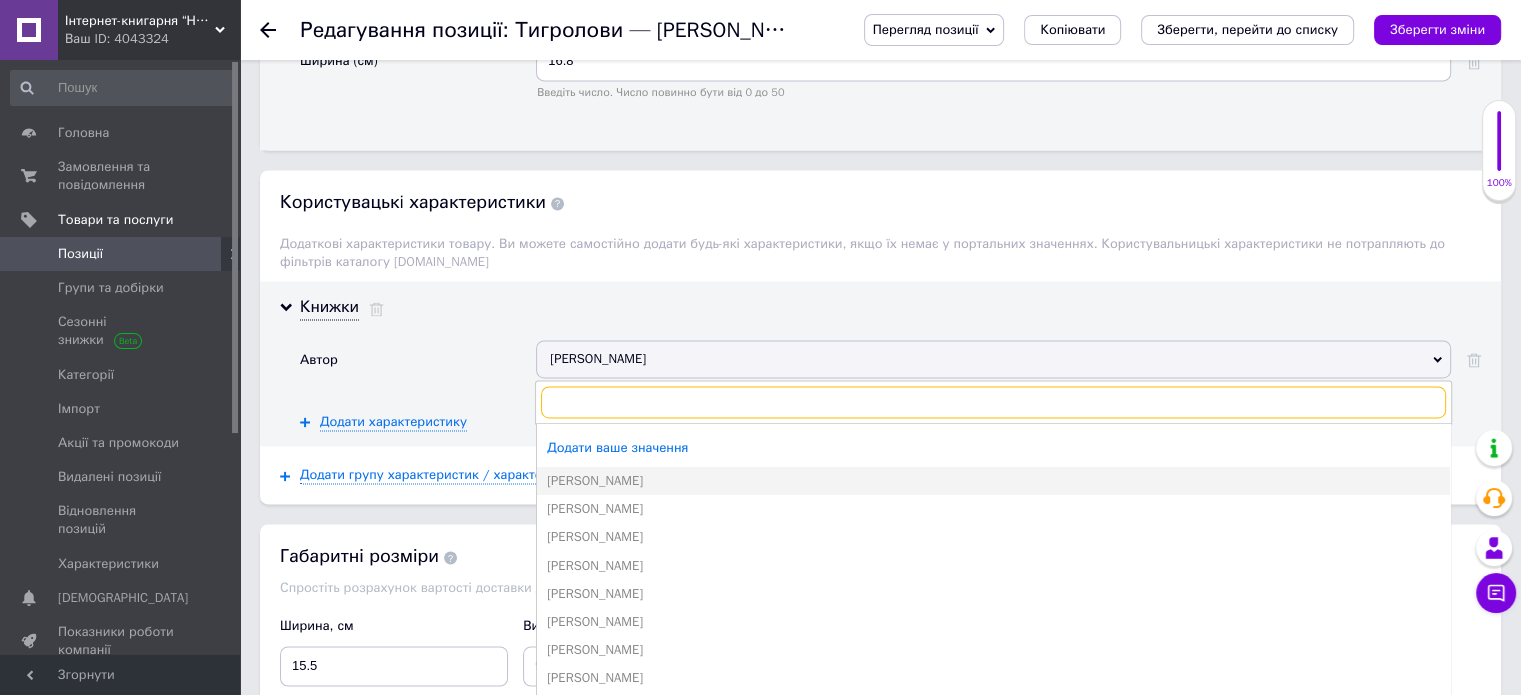 paste on "[PERSON_NAME]" 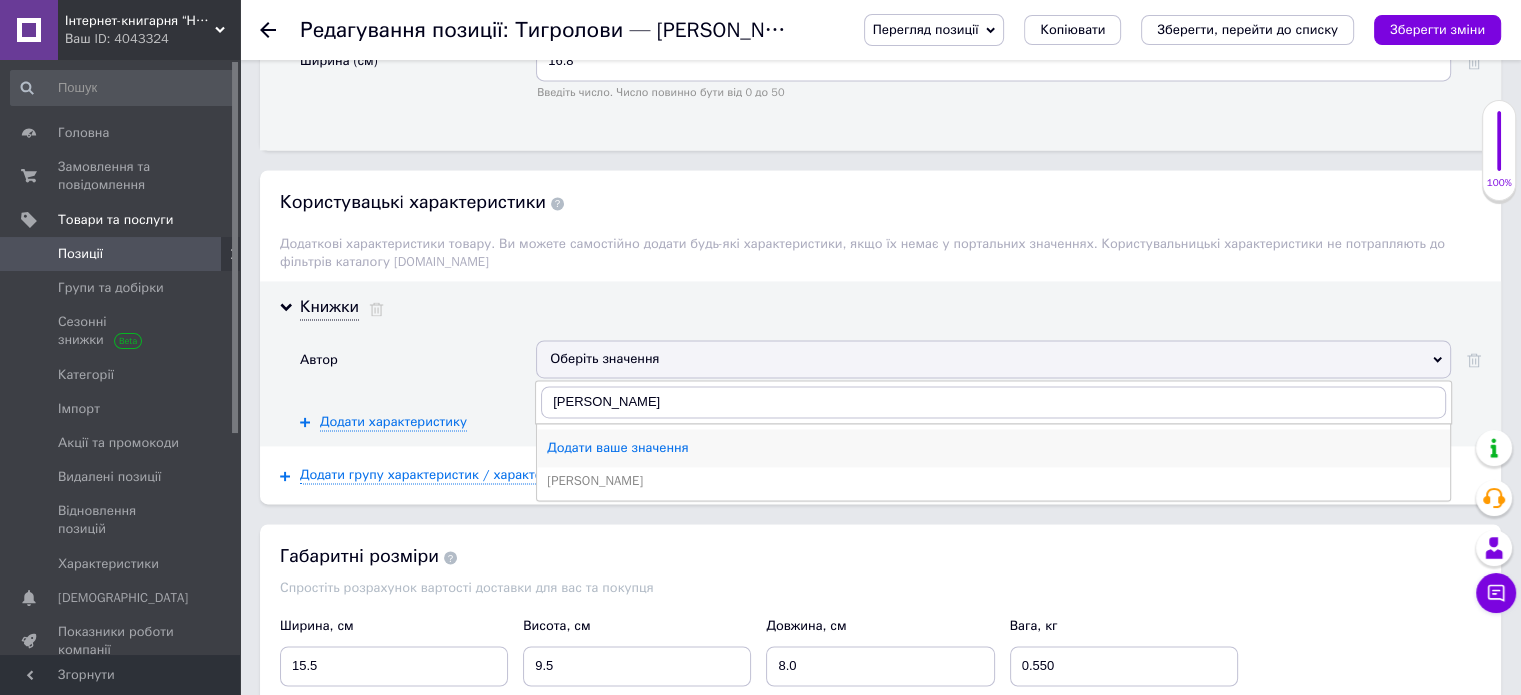 click on "Додати ваше значення" at bounding box center [993, 448] 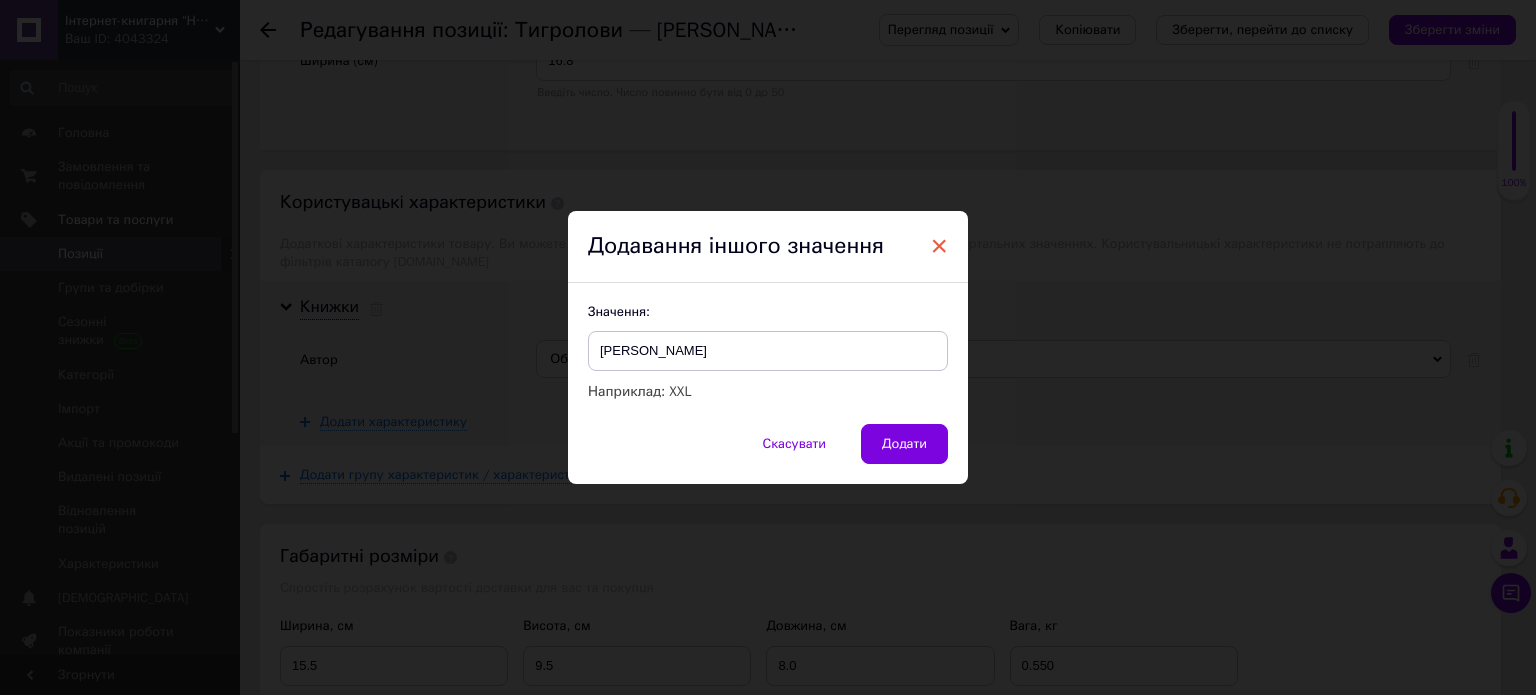 click on "×" at bounding box center [939, 246] 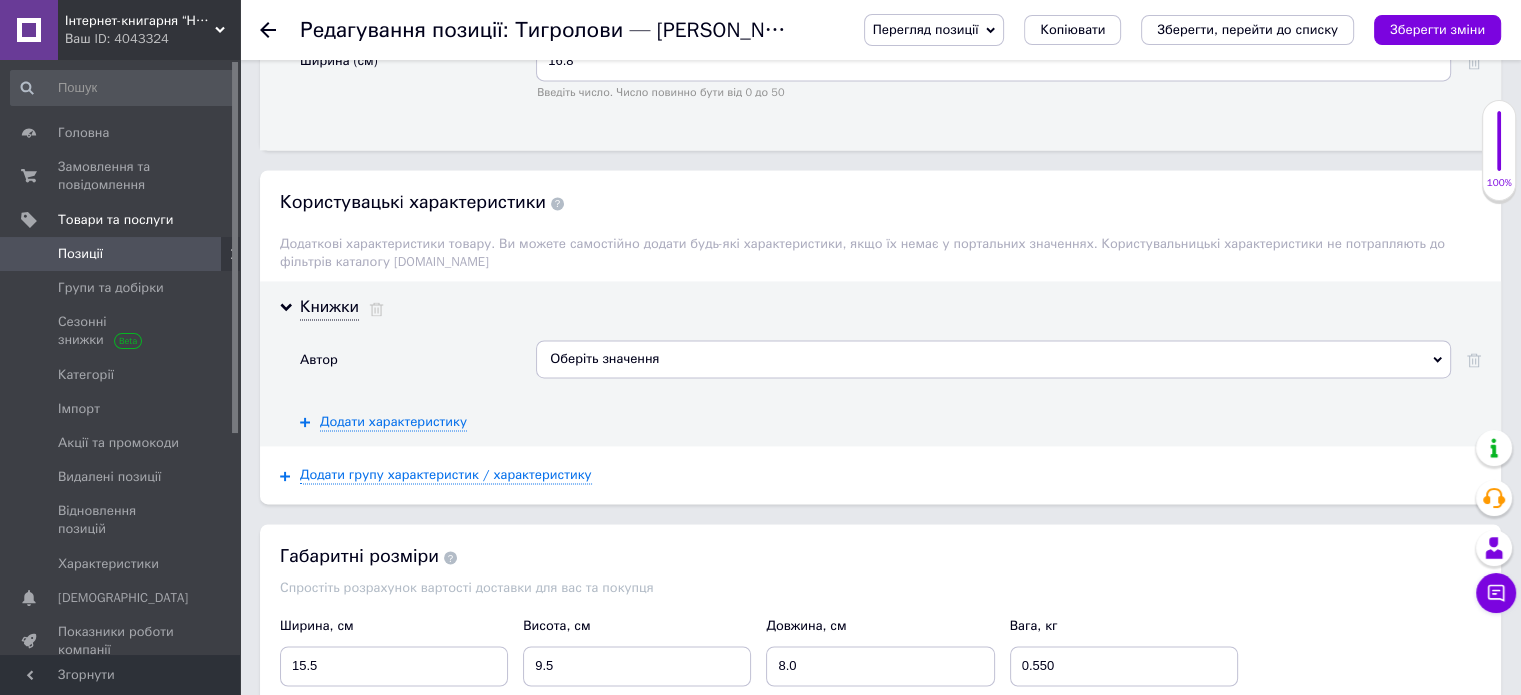 click on "Оберіть значення" at bounding box center [993, 359] 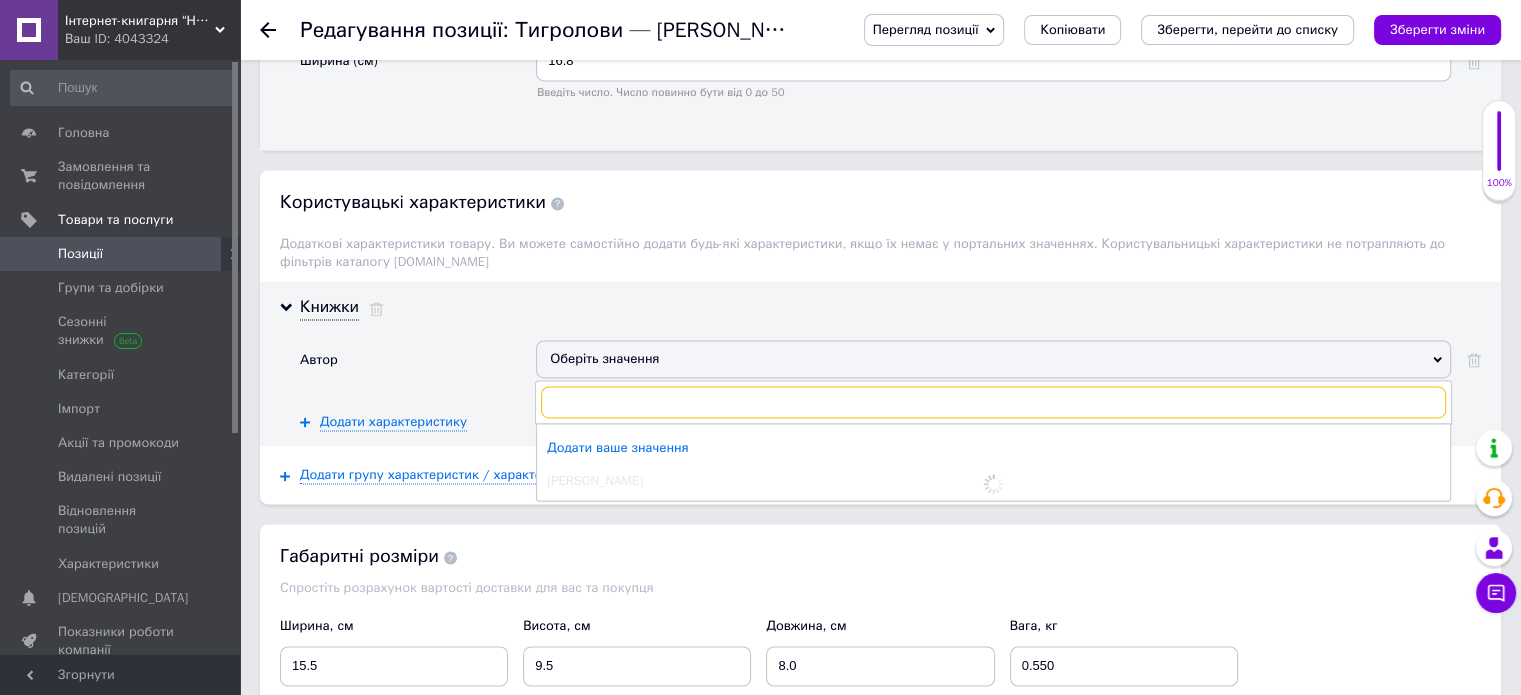 paste on "[PERSON_NAME]" 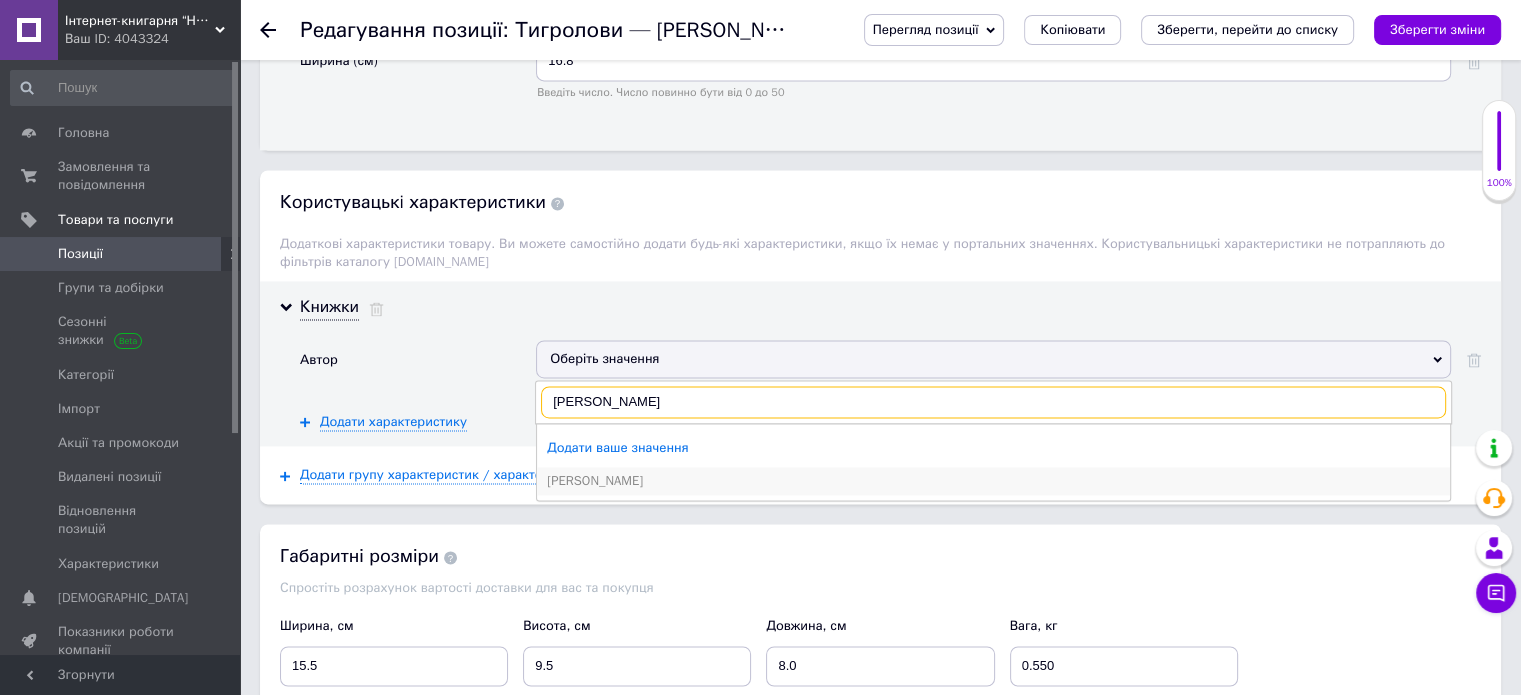 type on "[PERSON_NAME]" 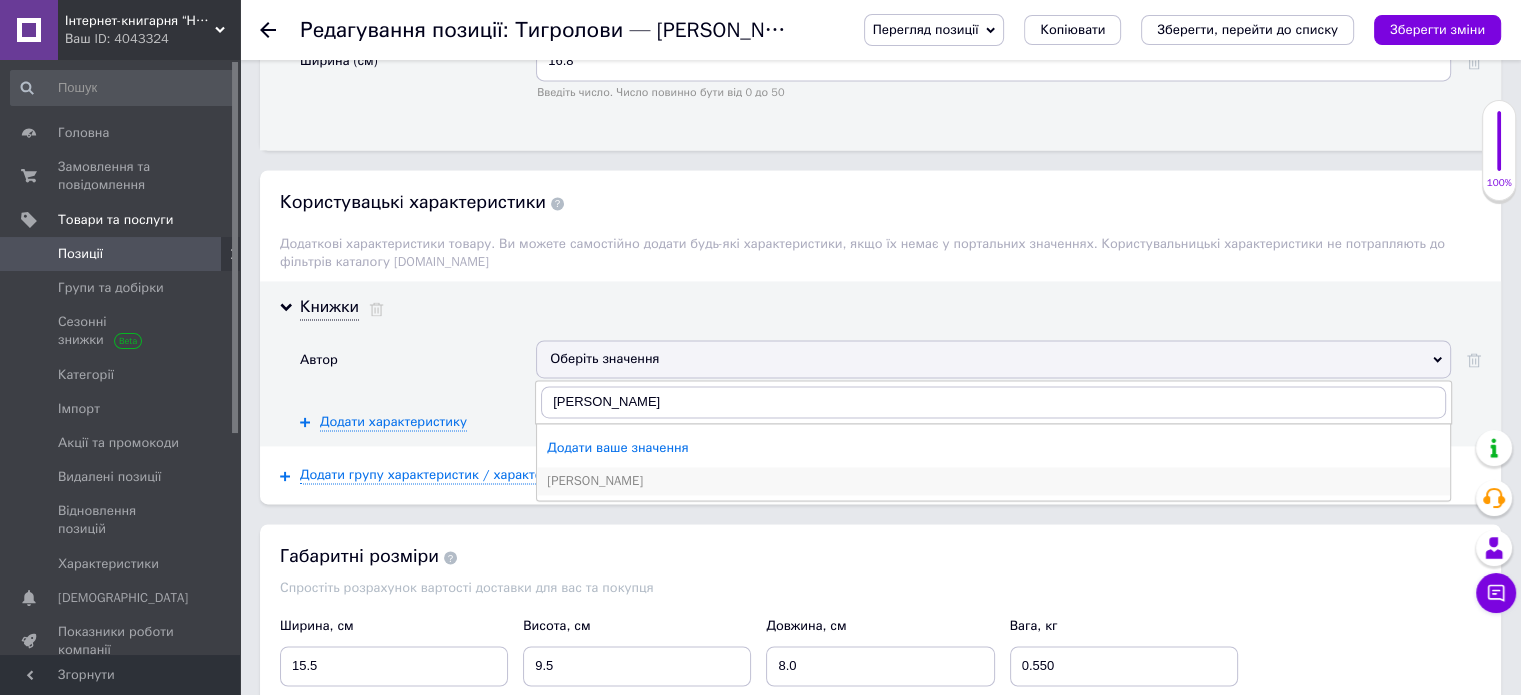 click on "[PERSON_NAME]" at bounding box center [993, 481] 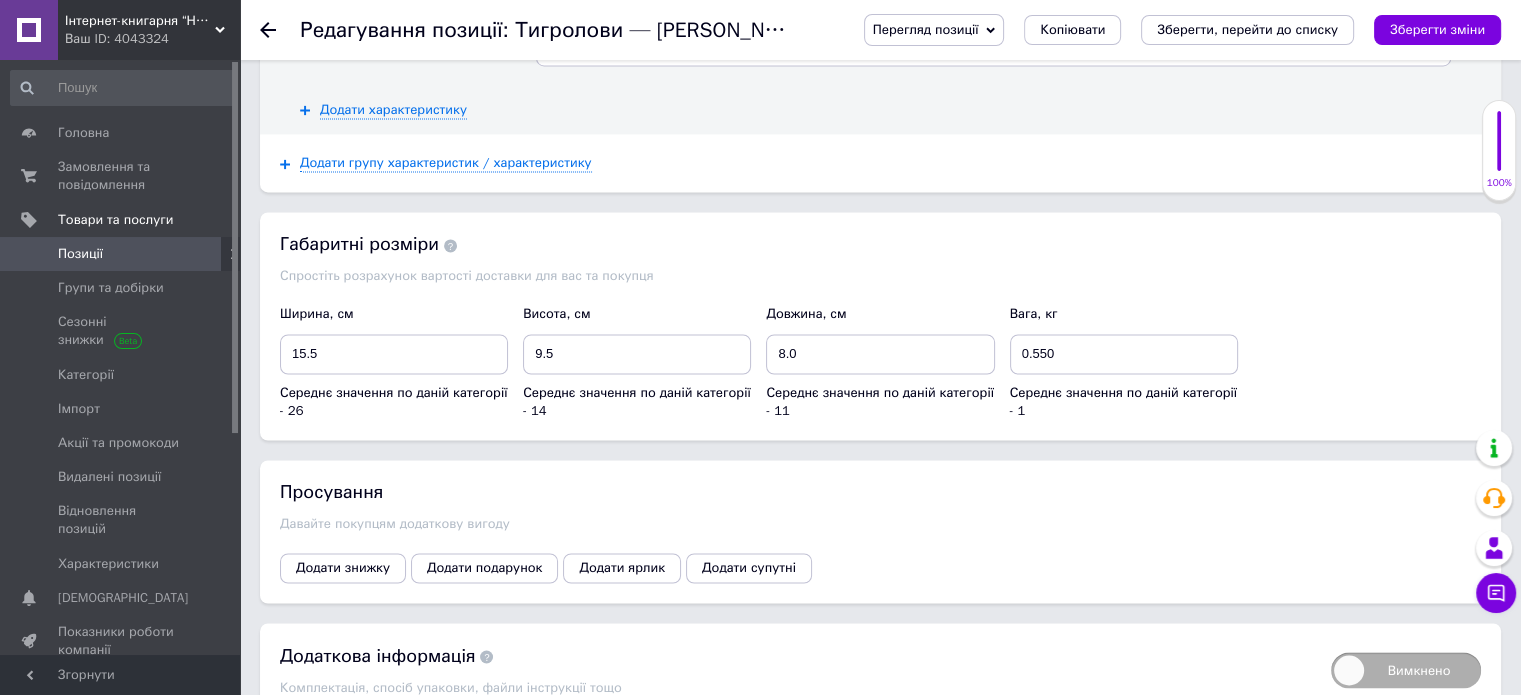 scroll, scrollTop: 3300, scrollLeft: 0, axis: vertical 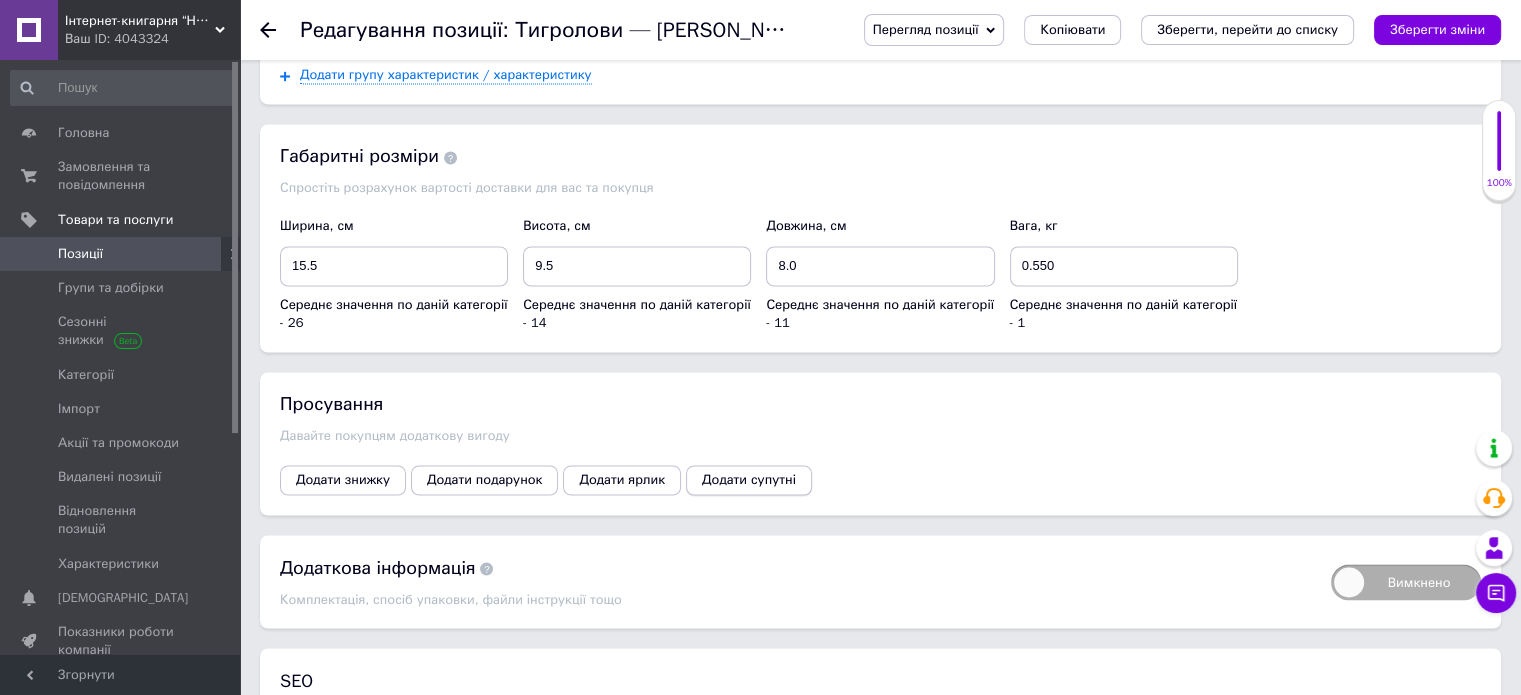 click on "Додати супутні" at bounding box center (749, 480) 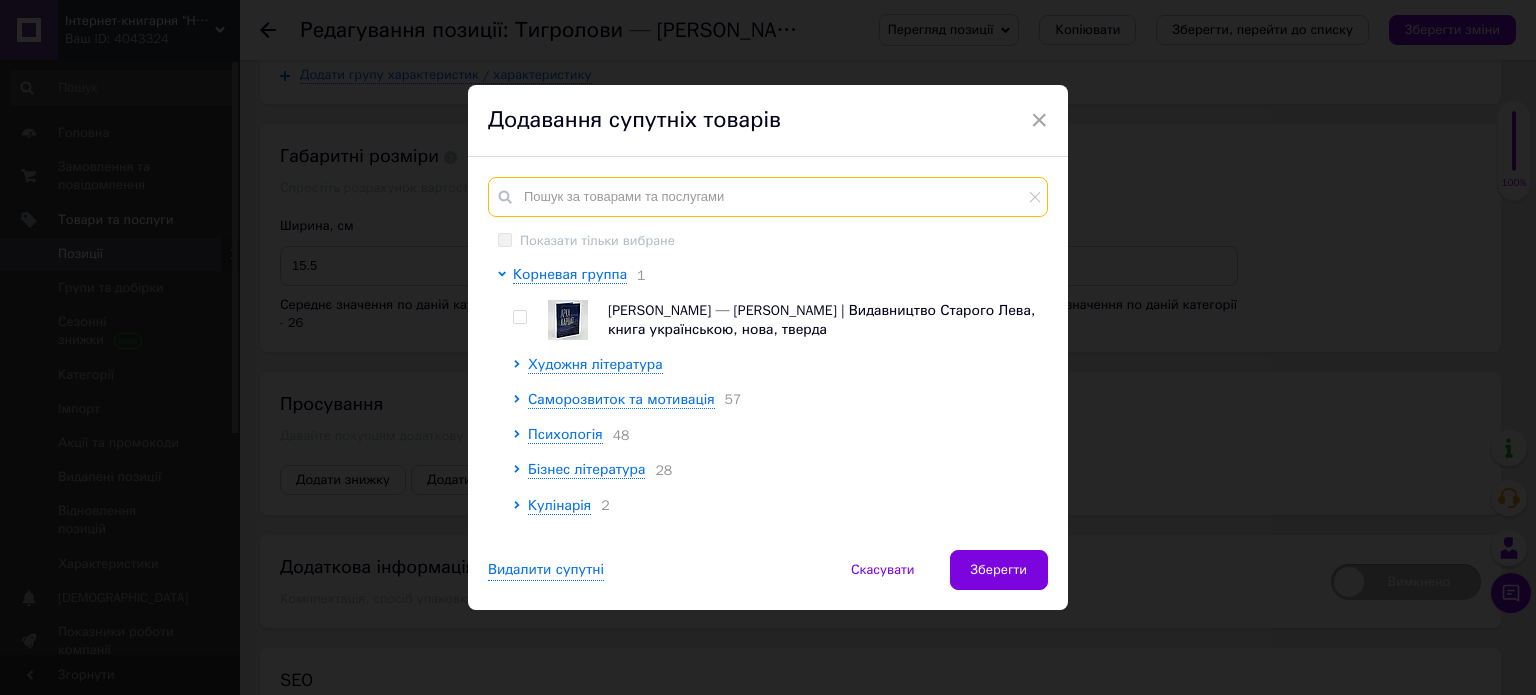 click at bounding box center [768, 197] 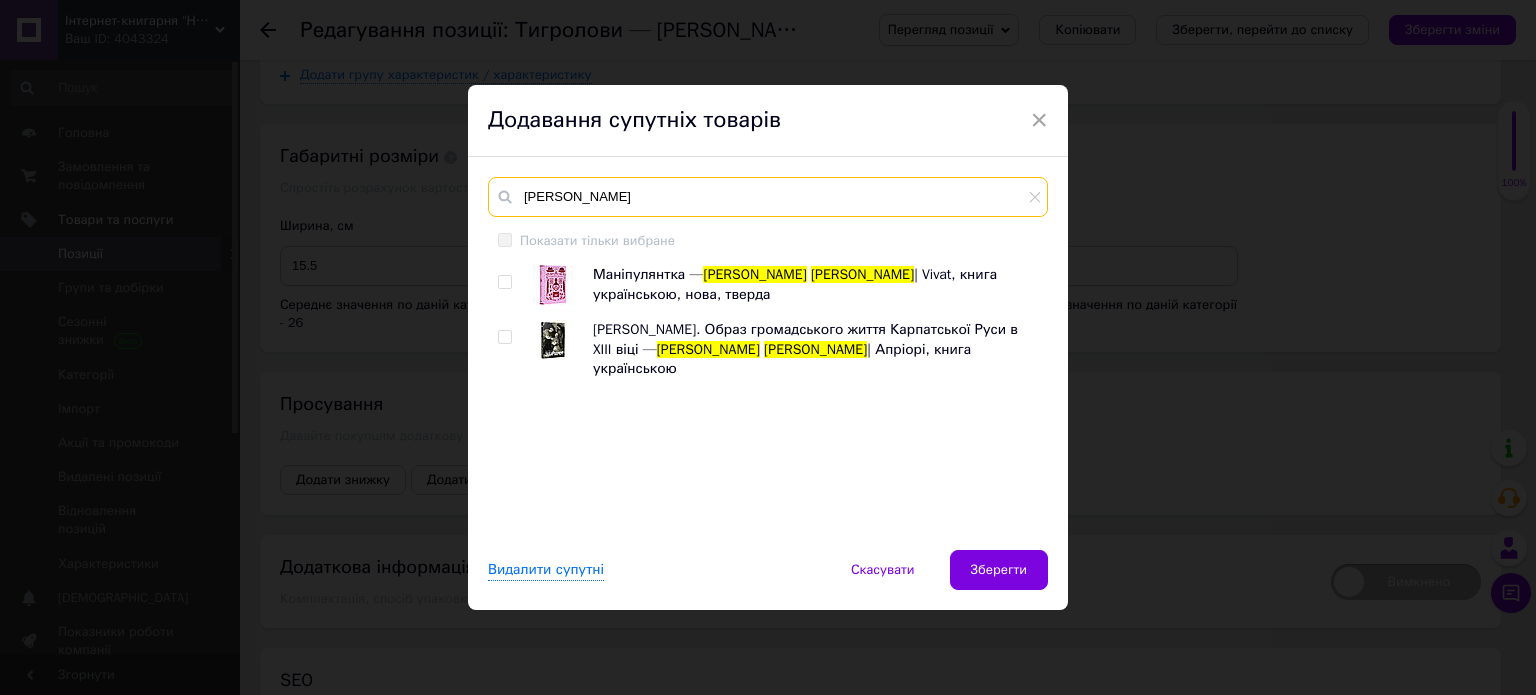 type on "[PERSON_NAME]" 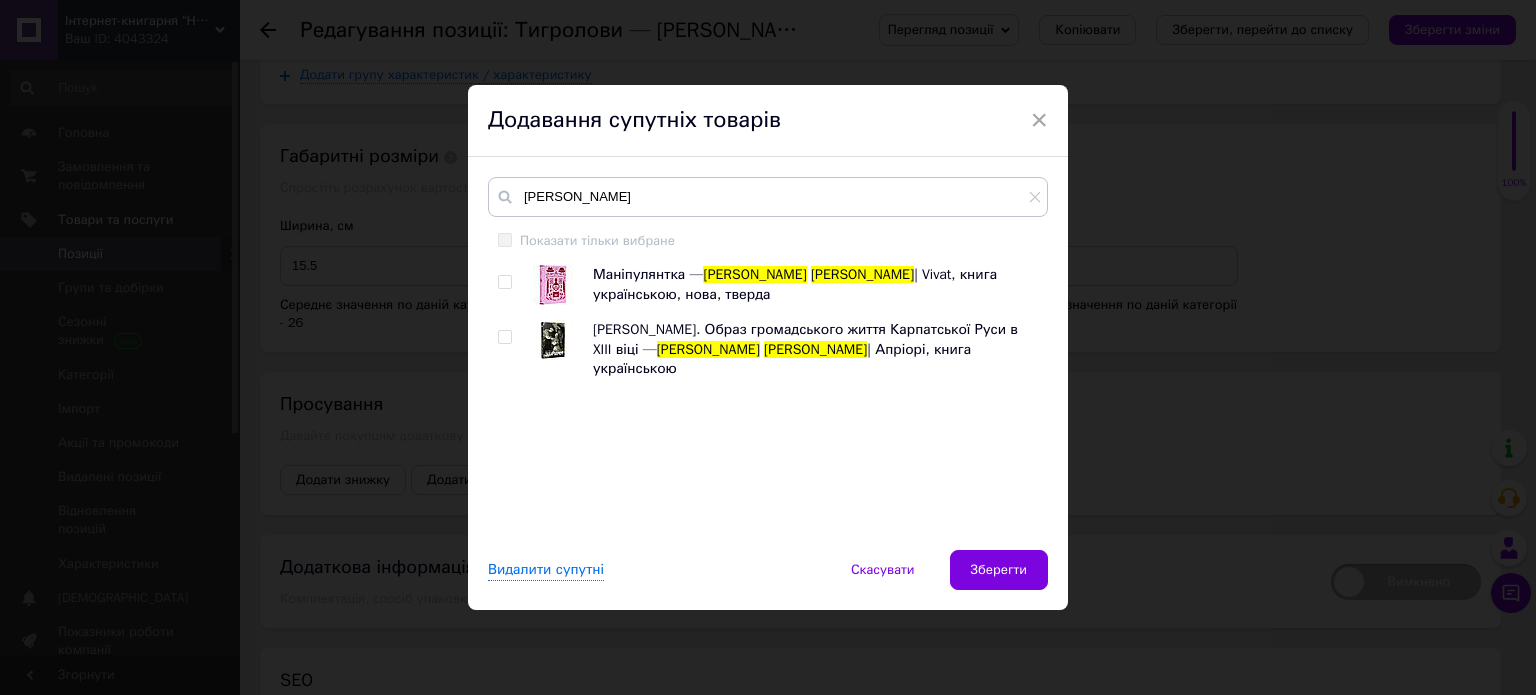 click at bounding box center [504, 282] 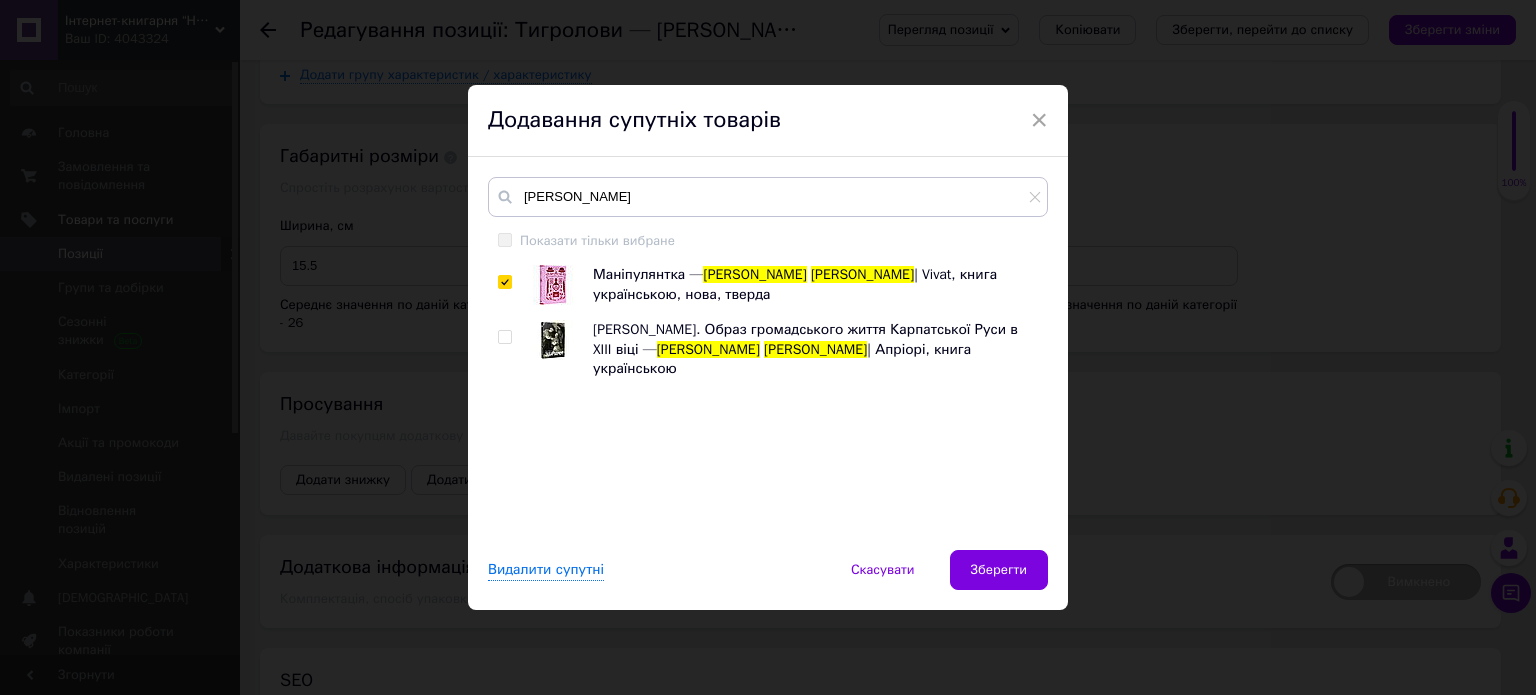 checkbox on "true" 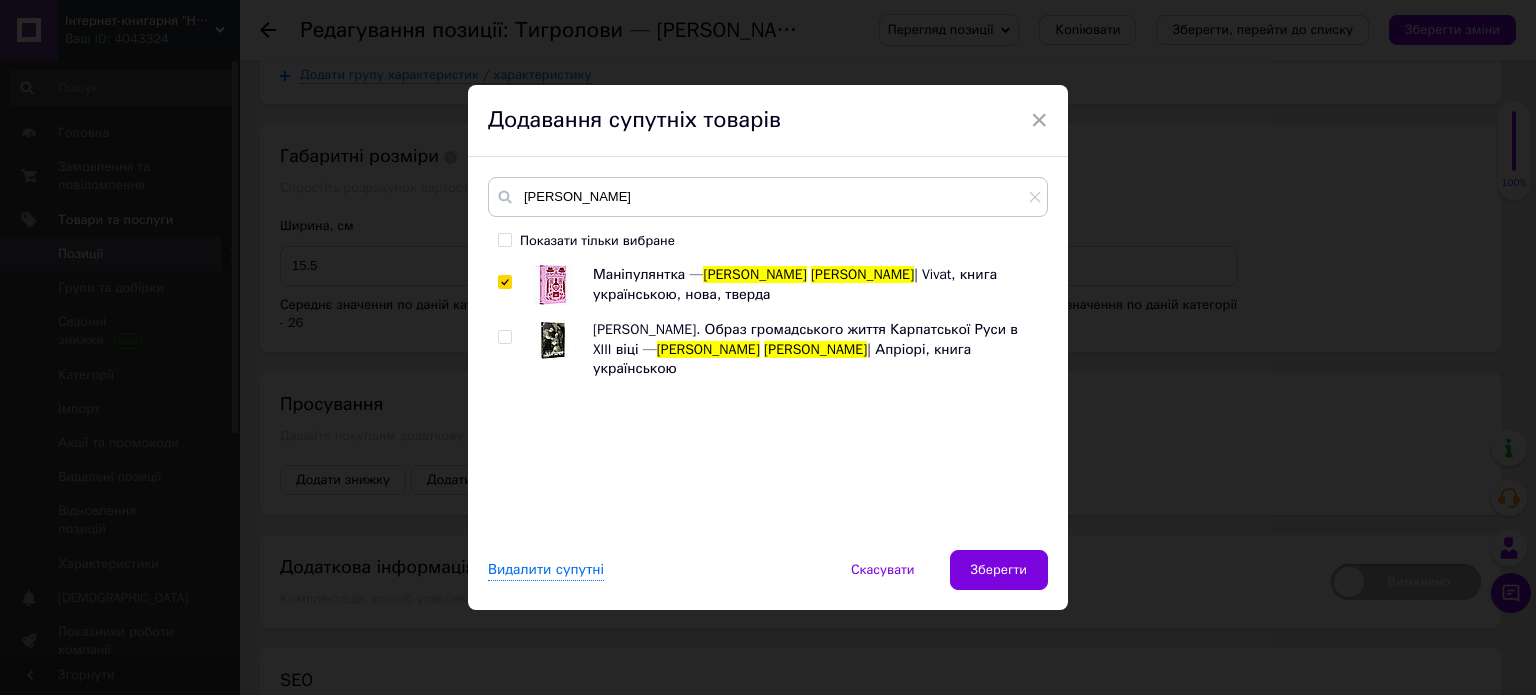 drag, startPoint x: 498, startPoint y: 338, endPoint x: 532, endPoint y: 345, distance: 34.713108 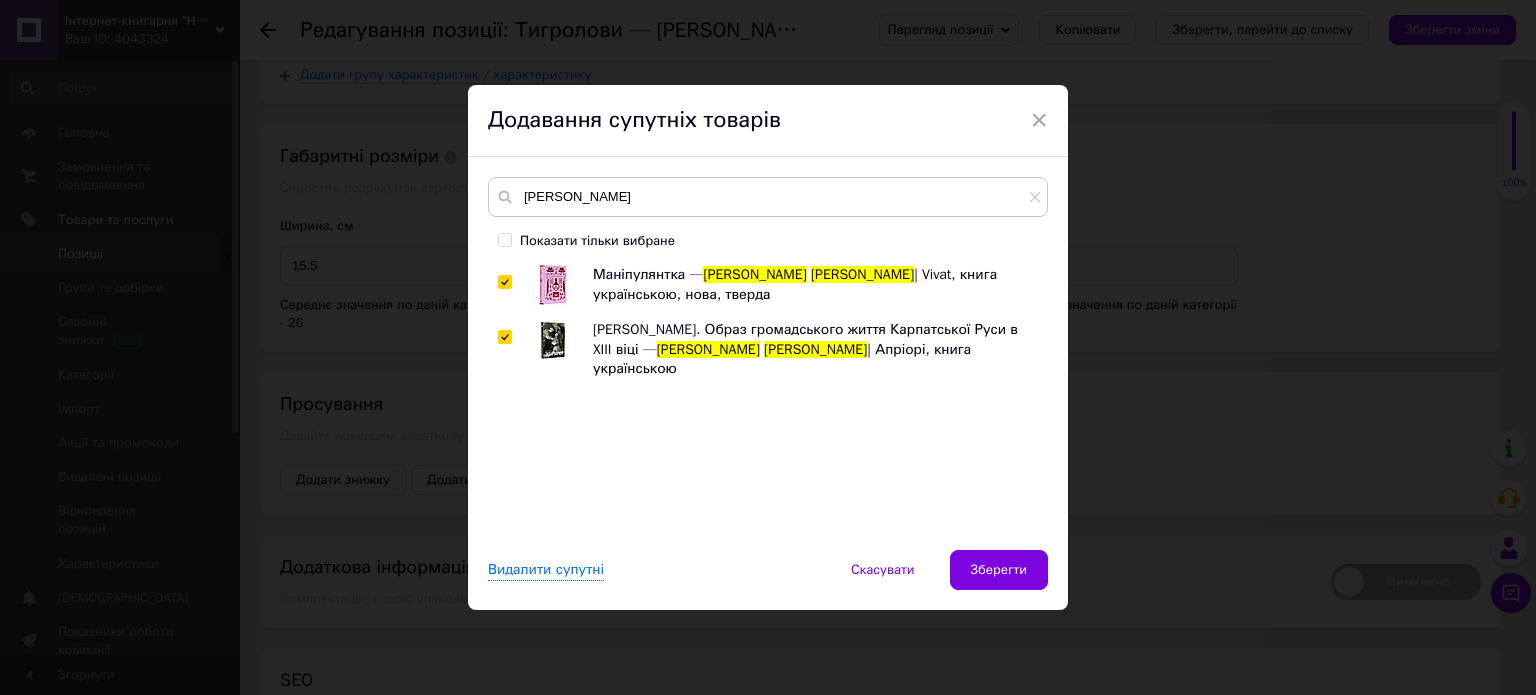 checkbox on "true" 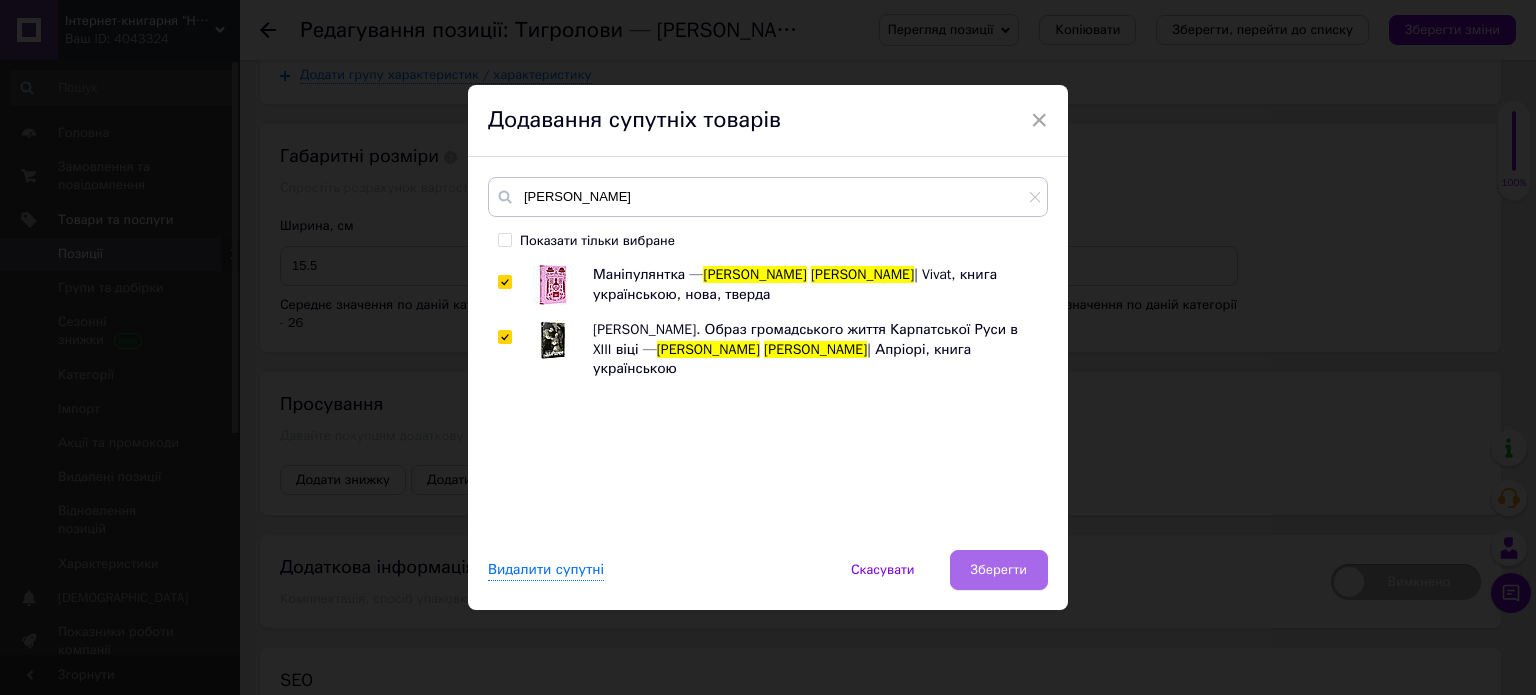 click on "Зберегти" at bounding box center [999, 570] 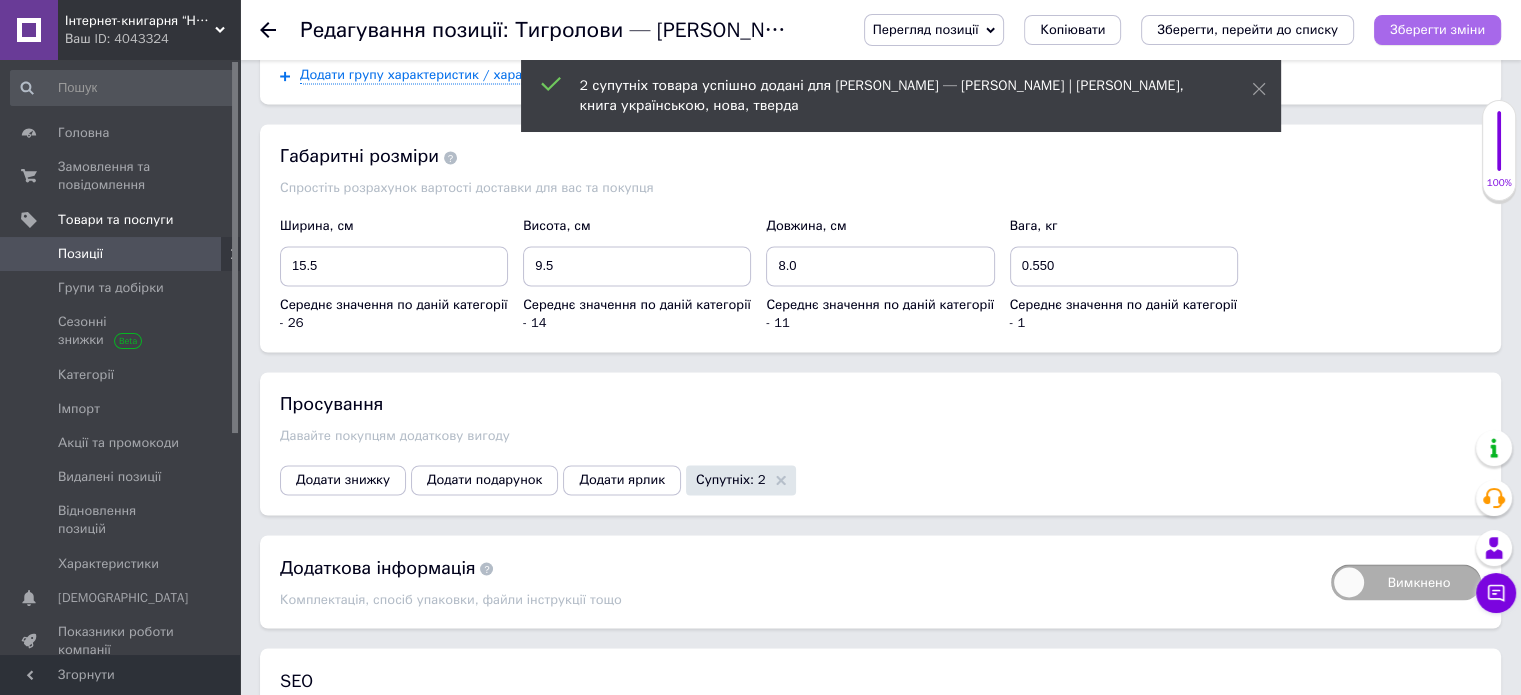 click on "Зберегти зміни" at bounding box center (1437, 29) 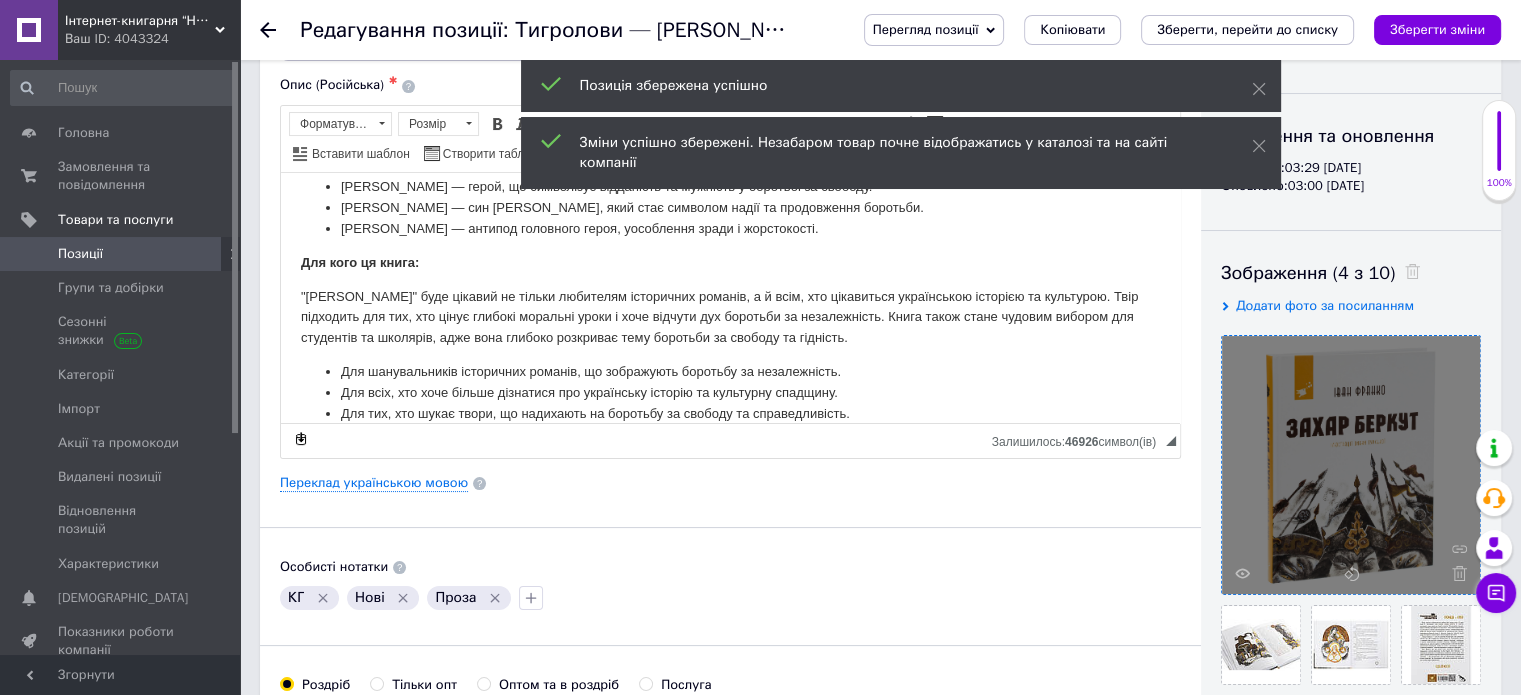 scroll, scrollTop: 0, scrollLeft: 0, axis: both 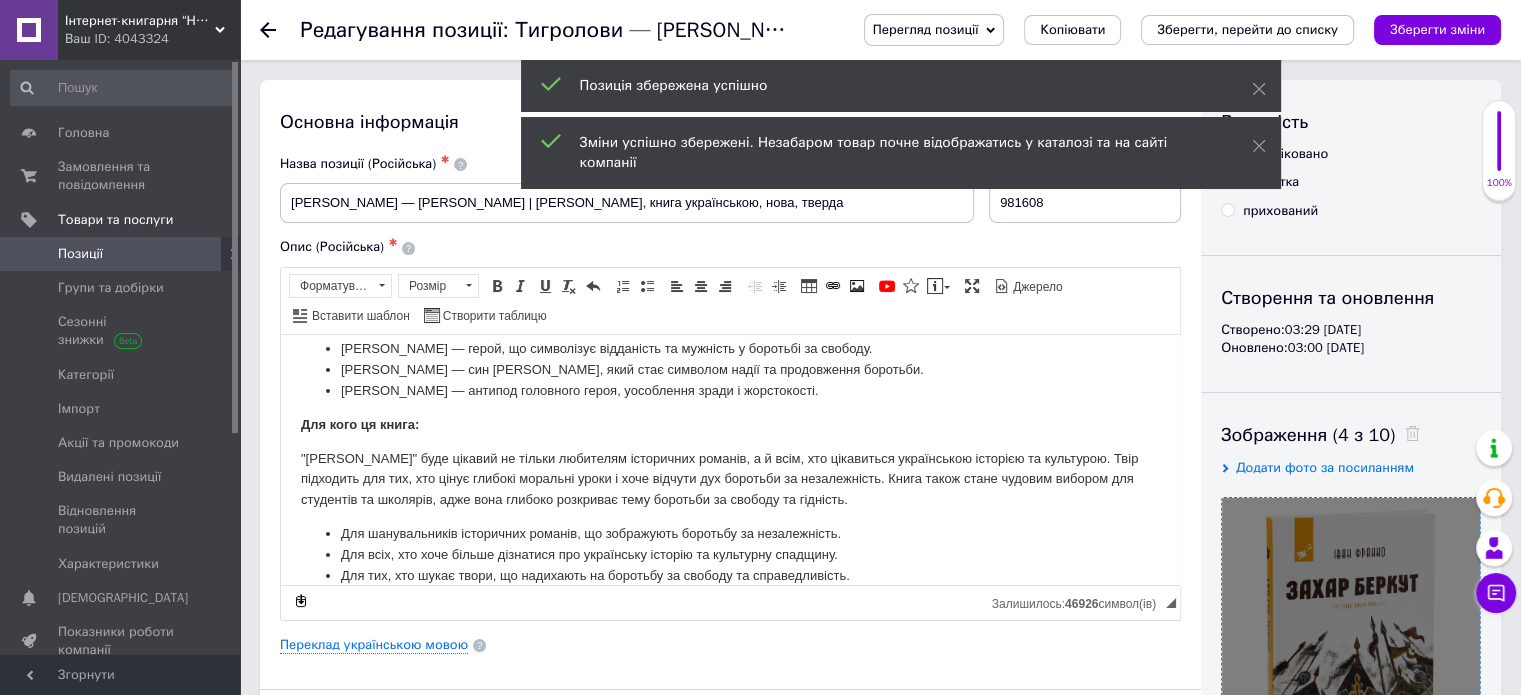 click 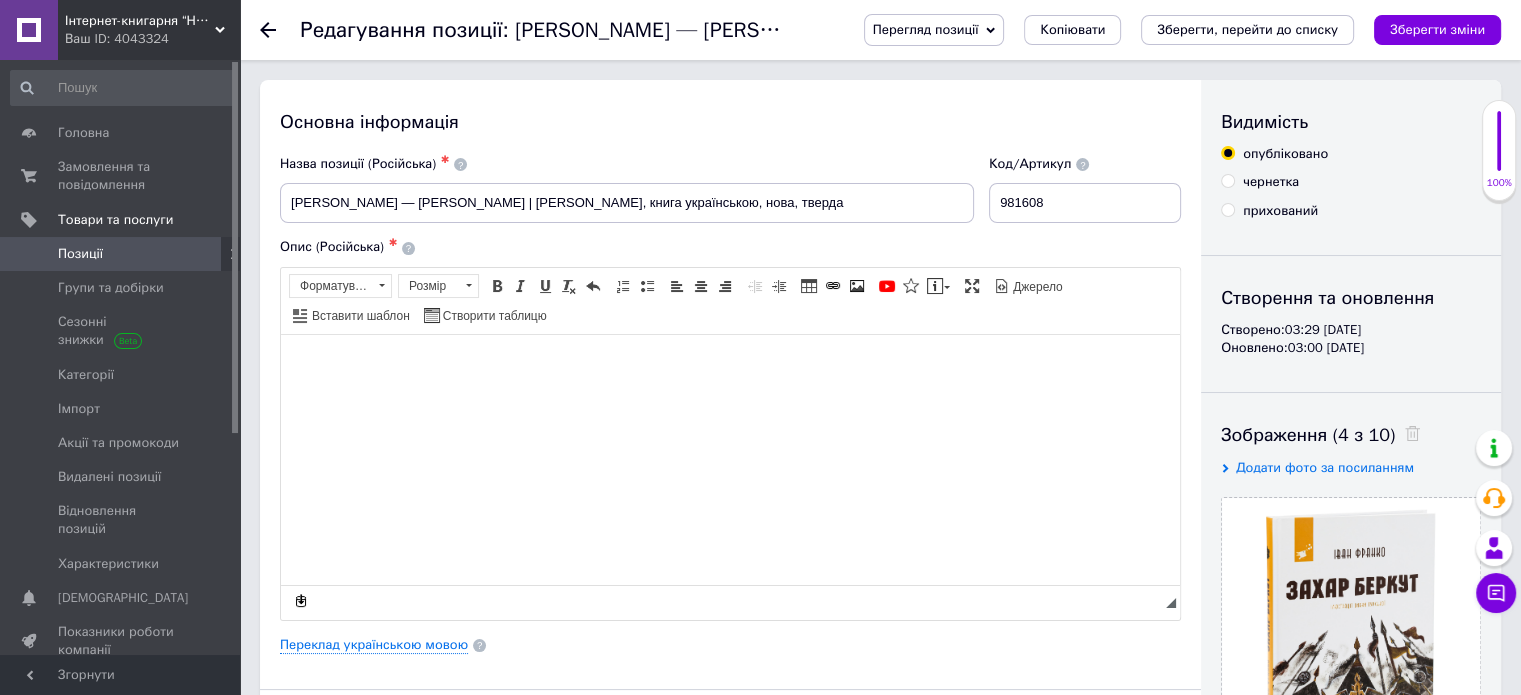 click 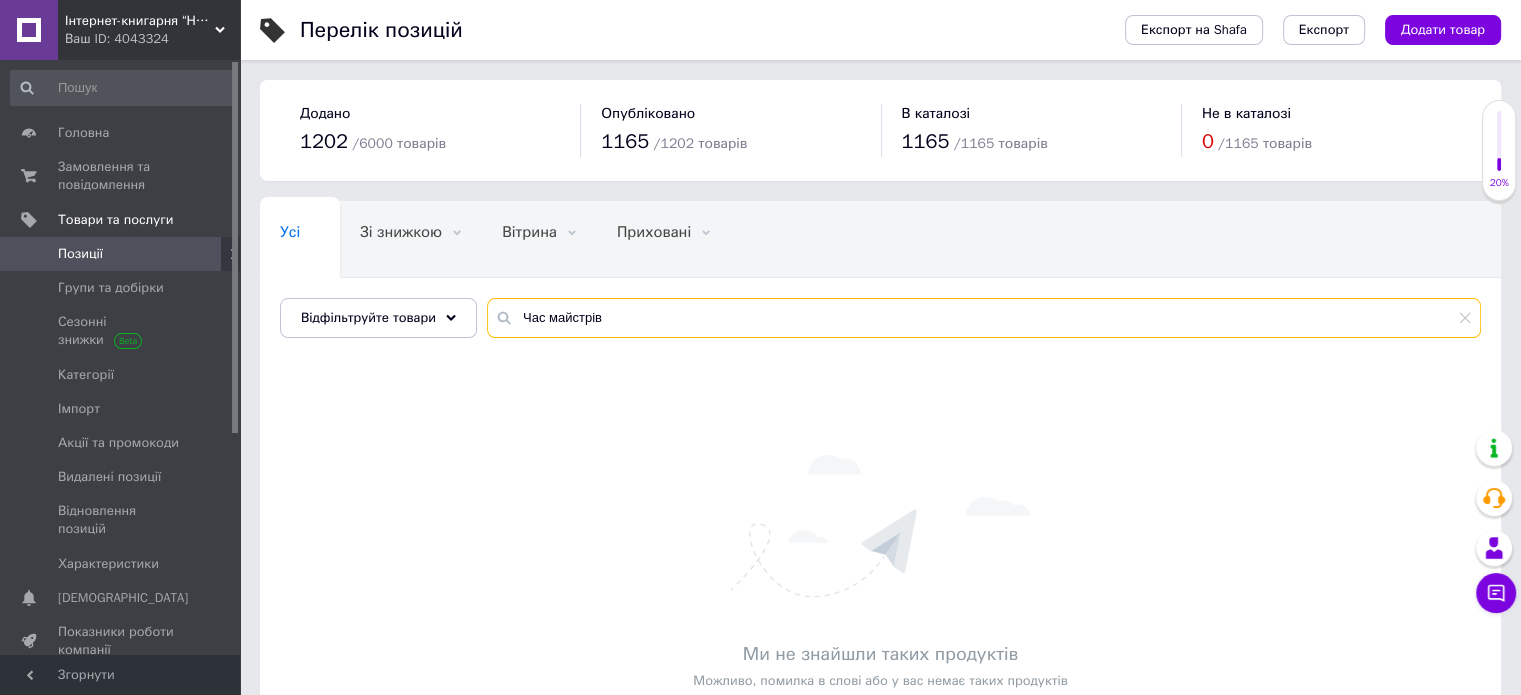 drag, startPoint x: 604, startPoint y: 318, endPoint x: 496, endPoint y: 316, distance: 108.01852 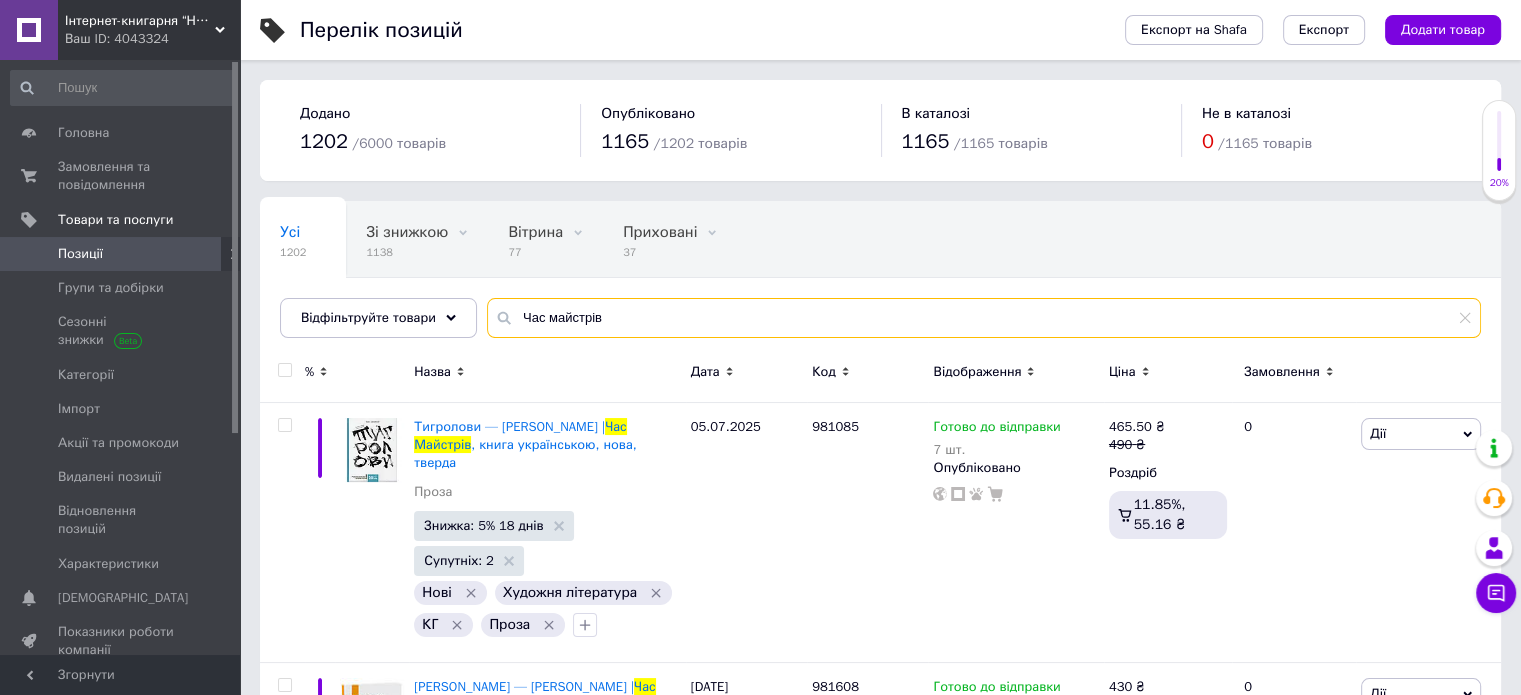 paste on "[PERSON_NAME]" 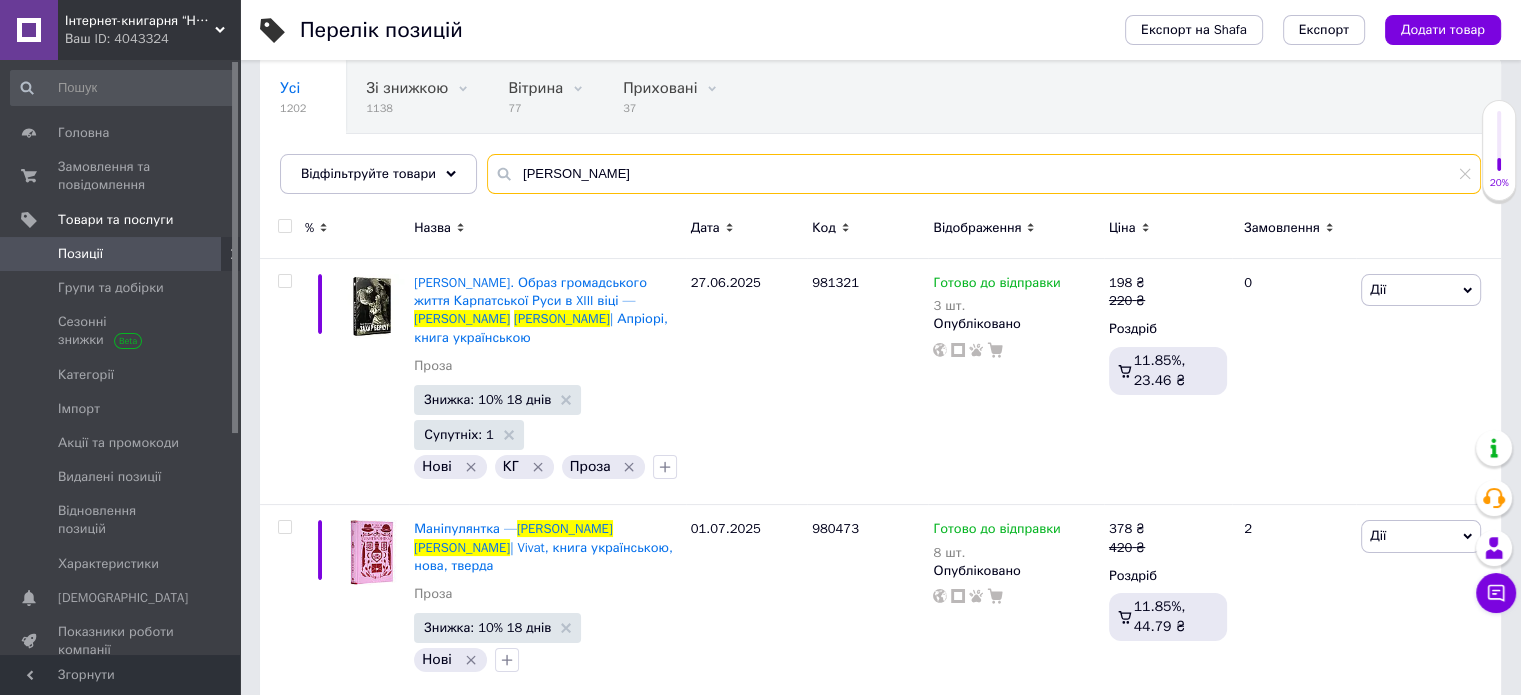 scroll, scrollTop: 200, scrollLeft: 0, axis: vertical 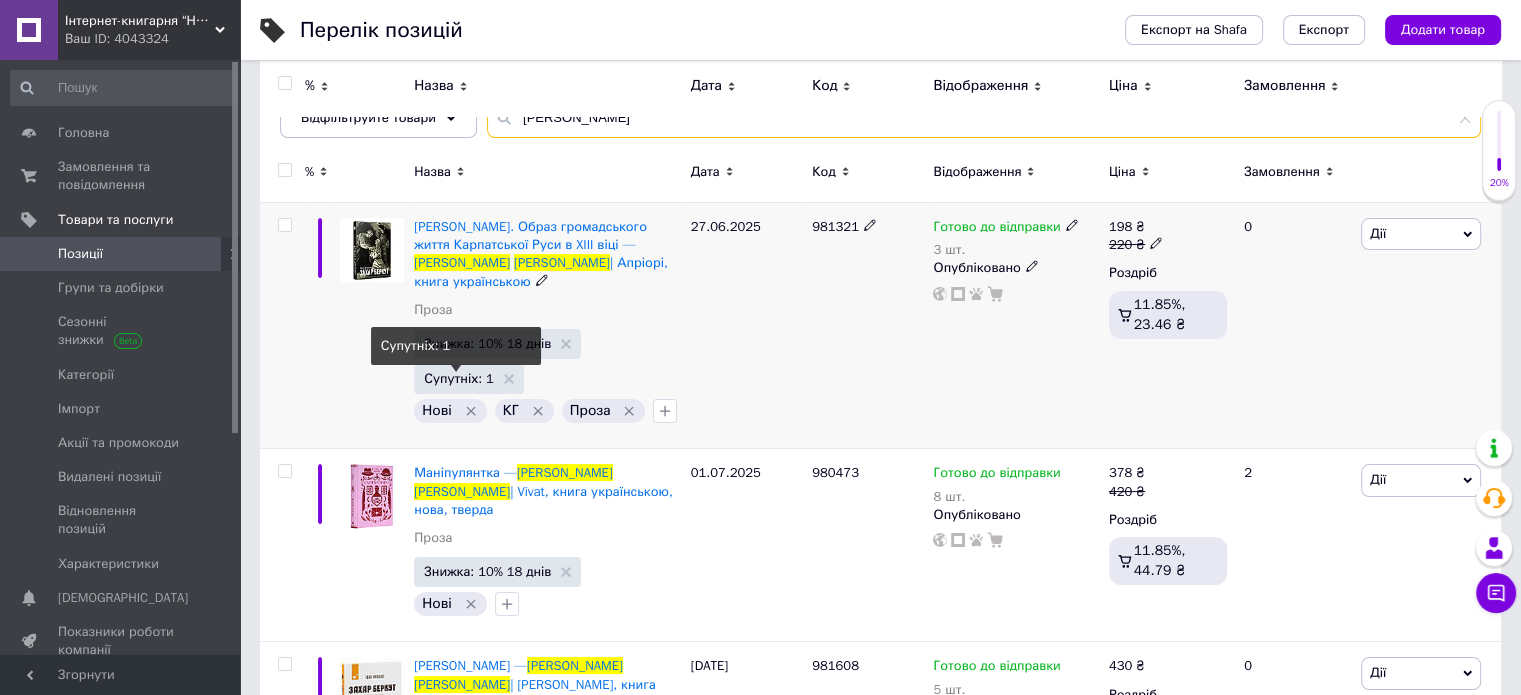 type on "[PERSON_NAME]" 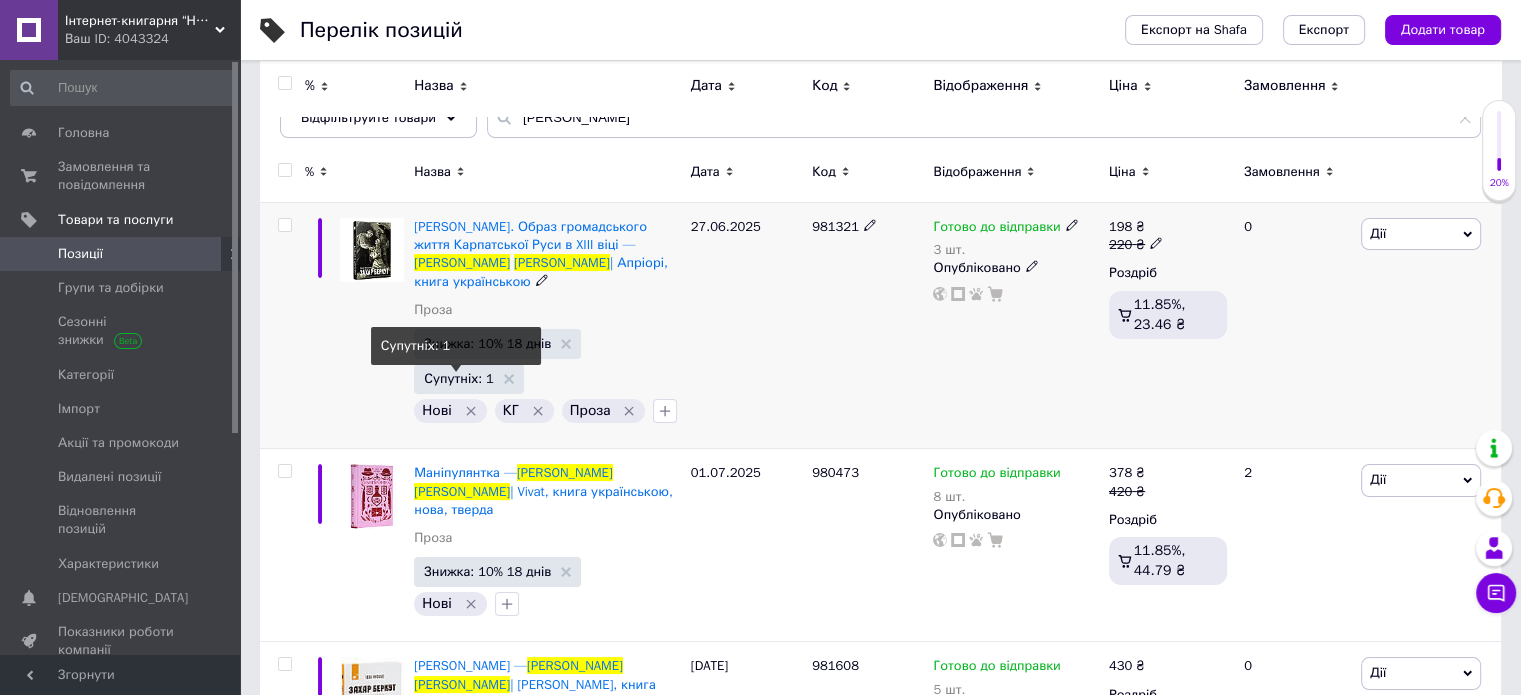 click on "Супутніх: 1" at bounding box center (459, 378) 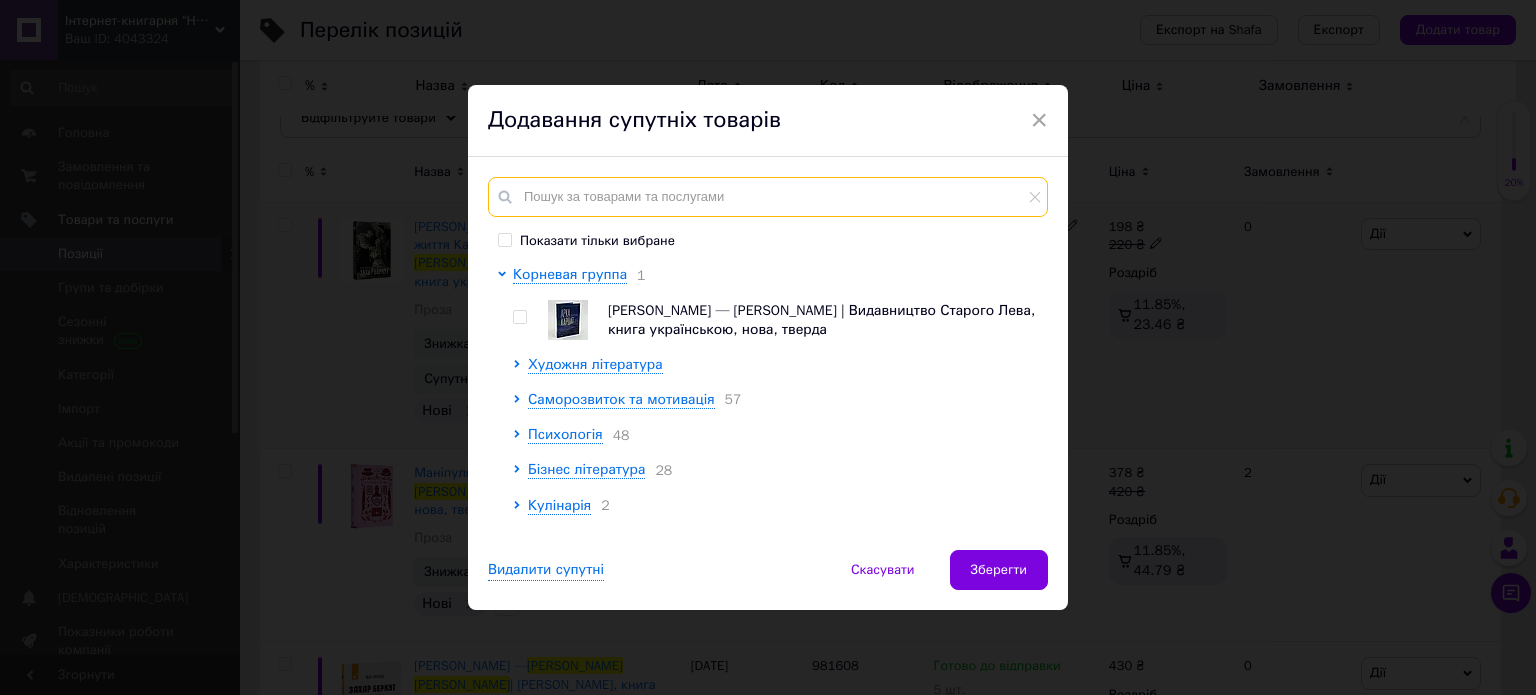 click at bounding box center (768, 197) 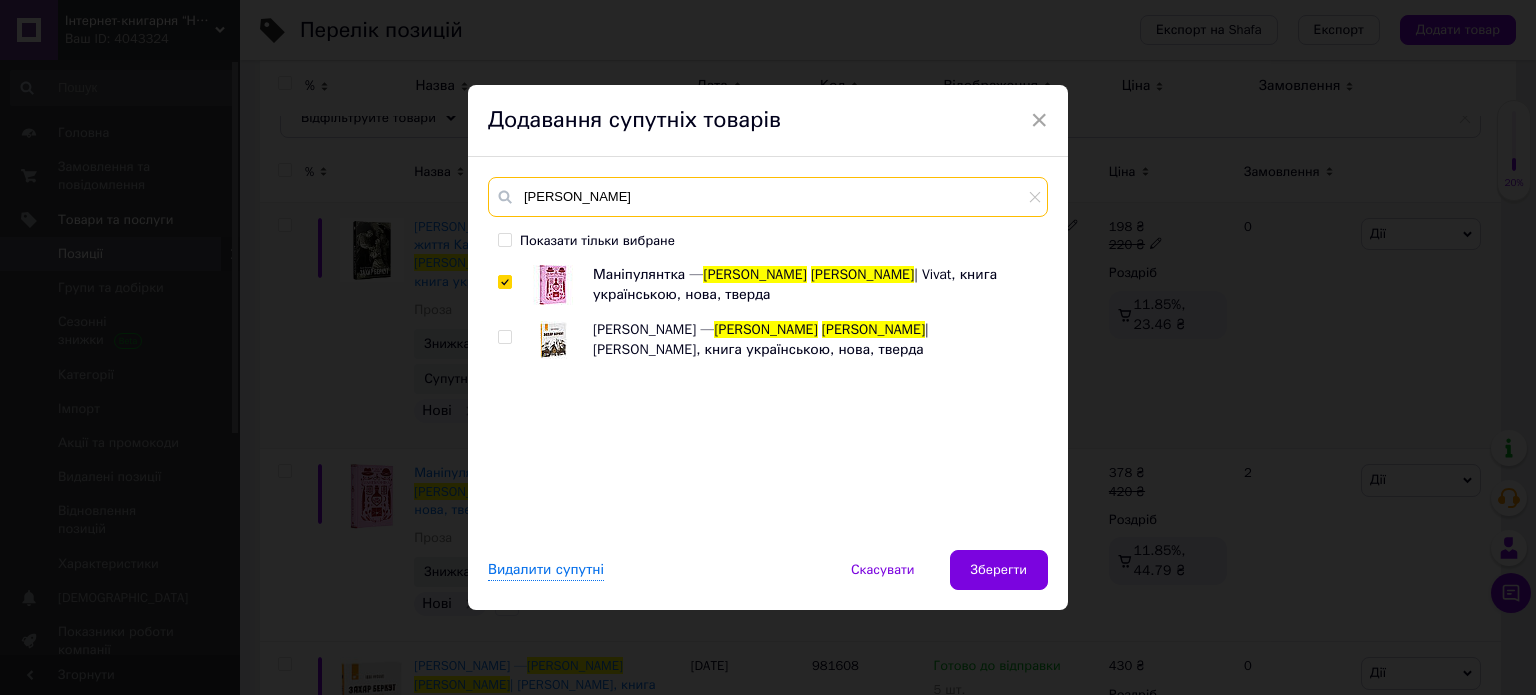 type on "[PERSON_NAME]" 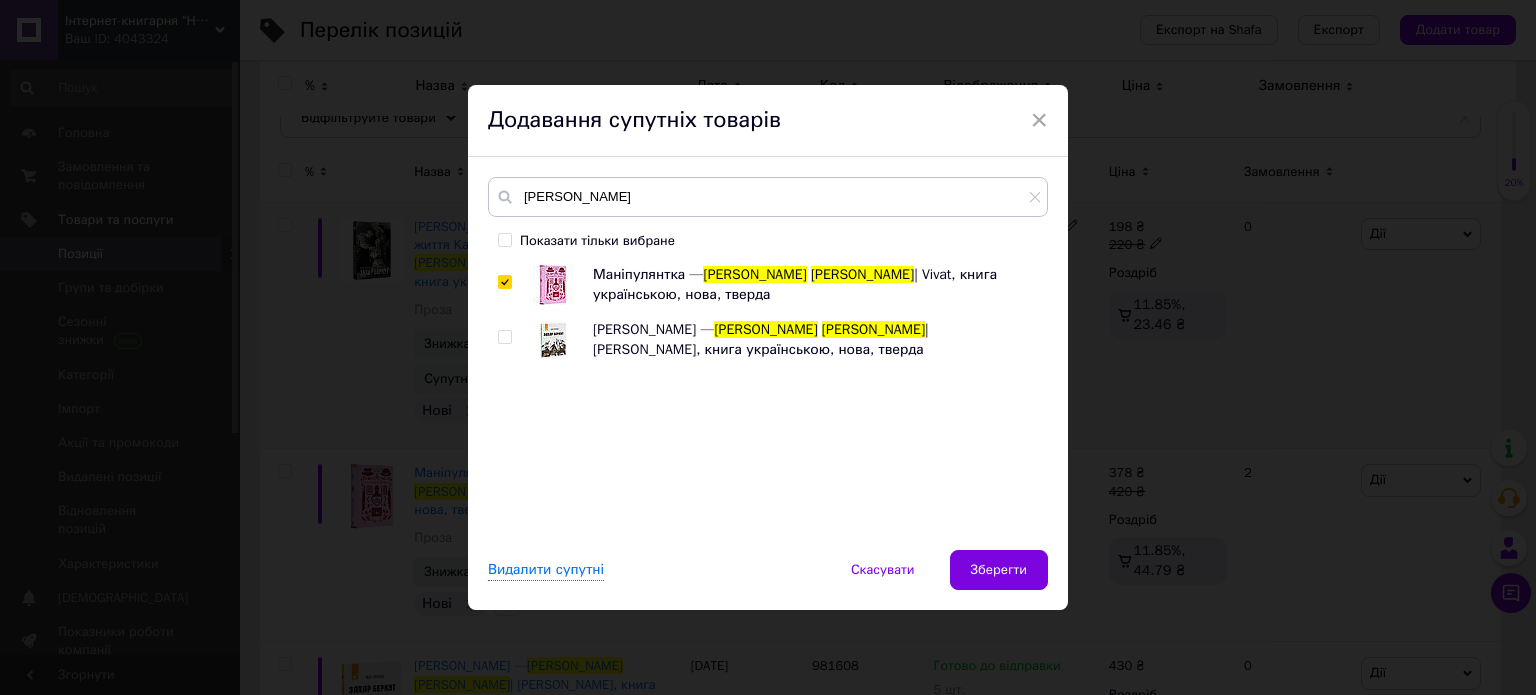 click at bounding box center (504, 337) 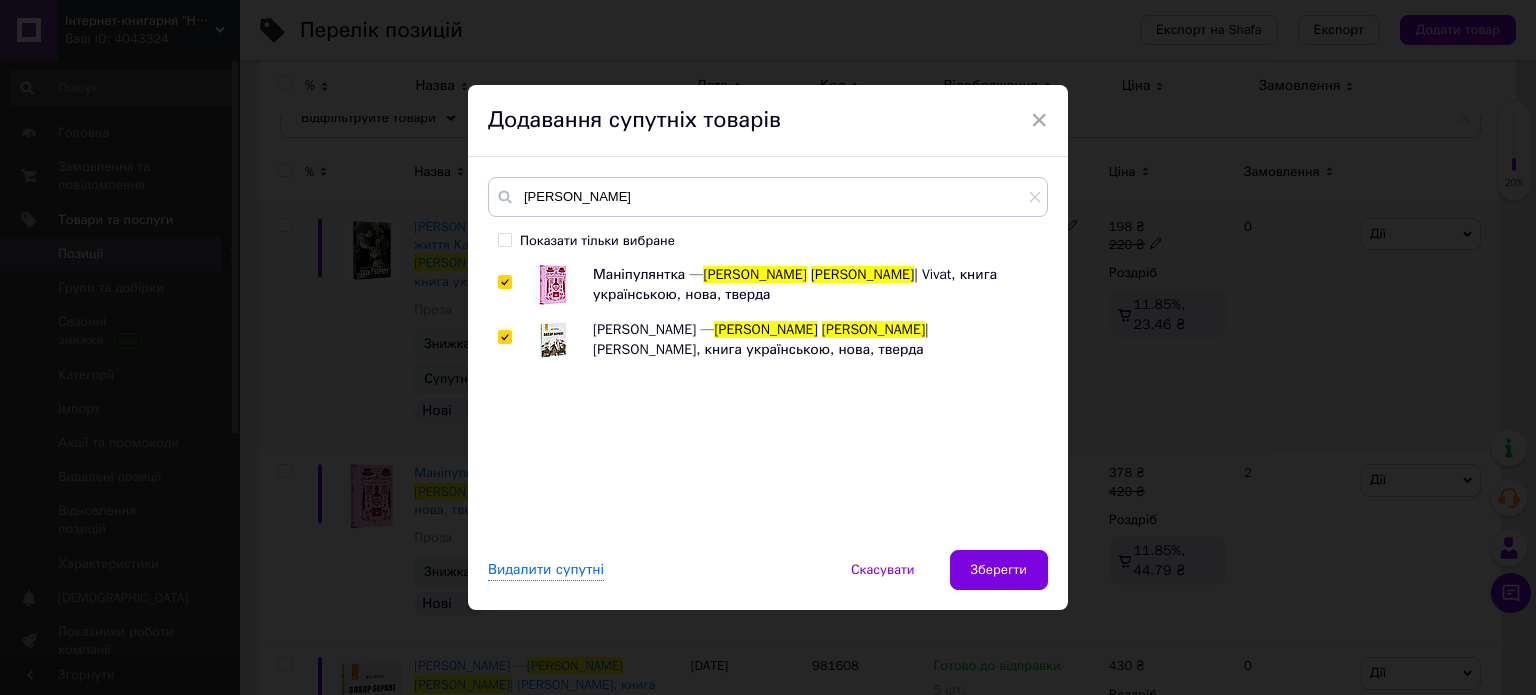 checkbox on "true" 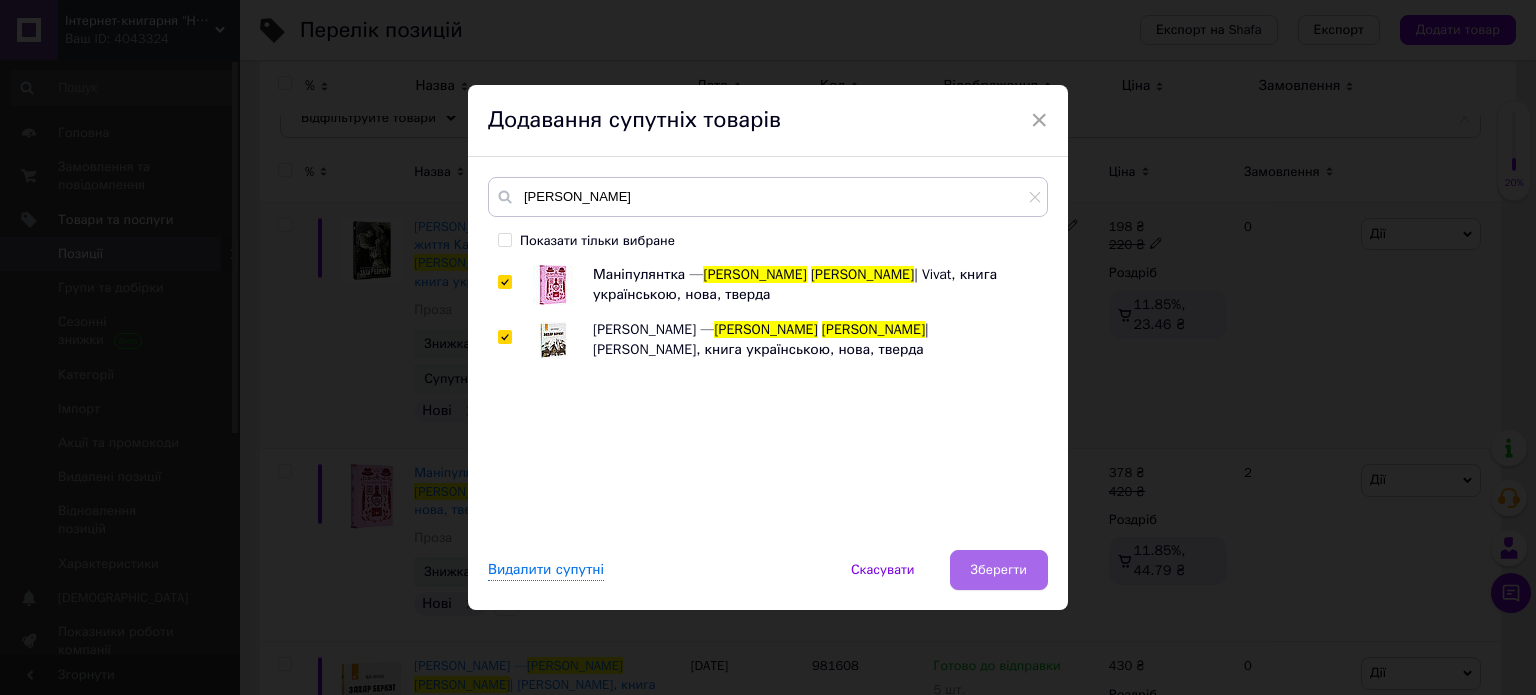 click on "Зберегти" at bounding box center (999, 570) 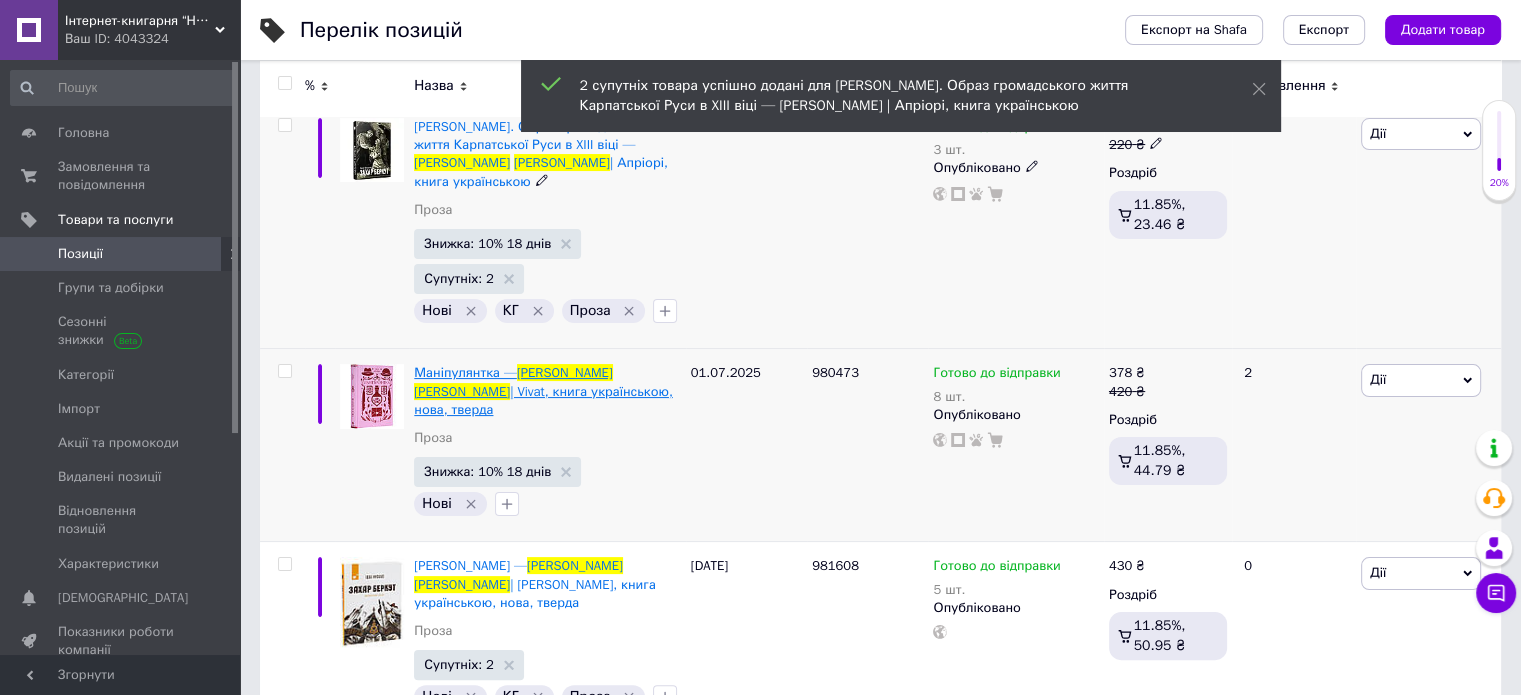 scroll, scrollTop: 303, scrollLeft: 0, axis: vertical 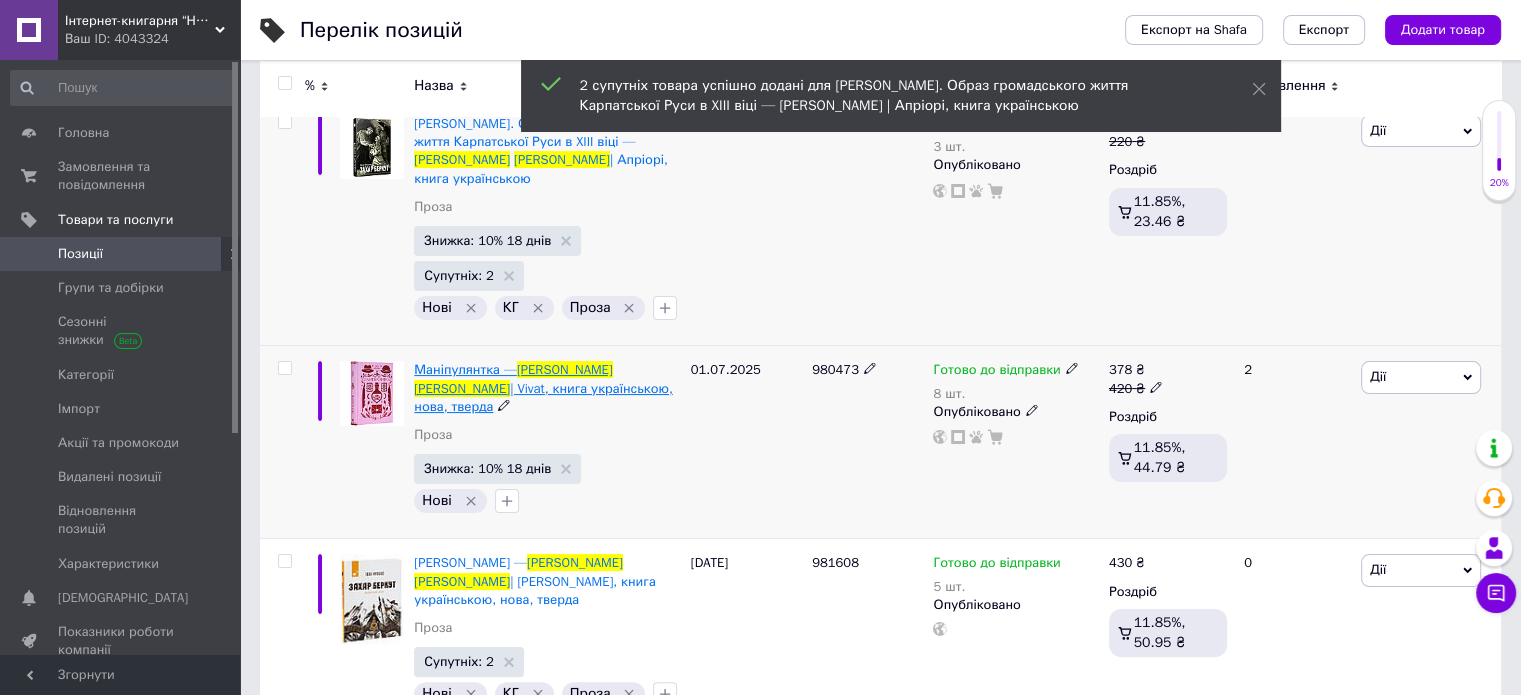 click on "| Vivat, книга українською, нова, тверда" at bounding box center (543, 397) 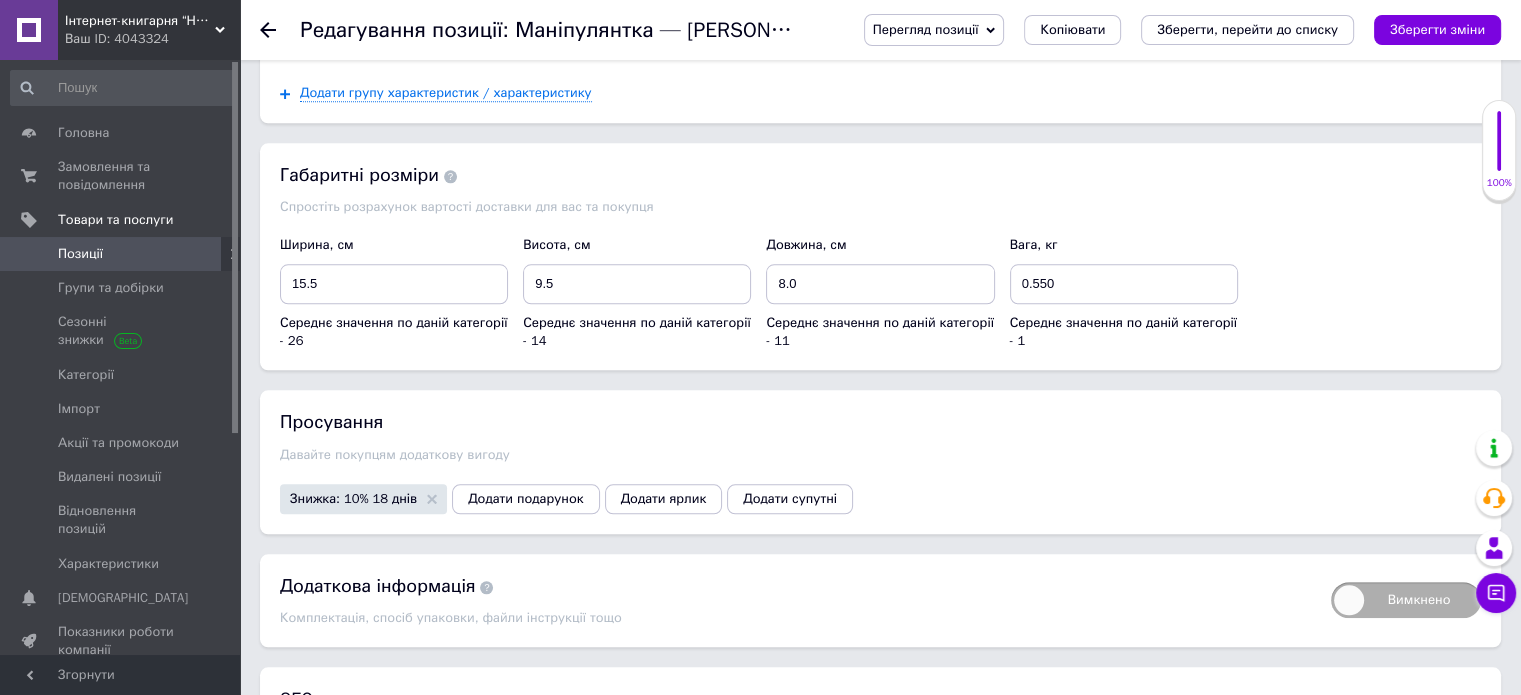 scroll, scrollTop: 2400, scrollLeft: 0, axis: vertical 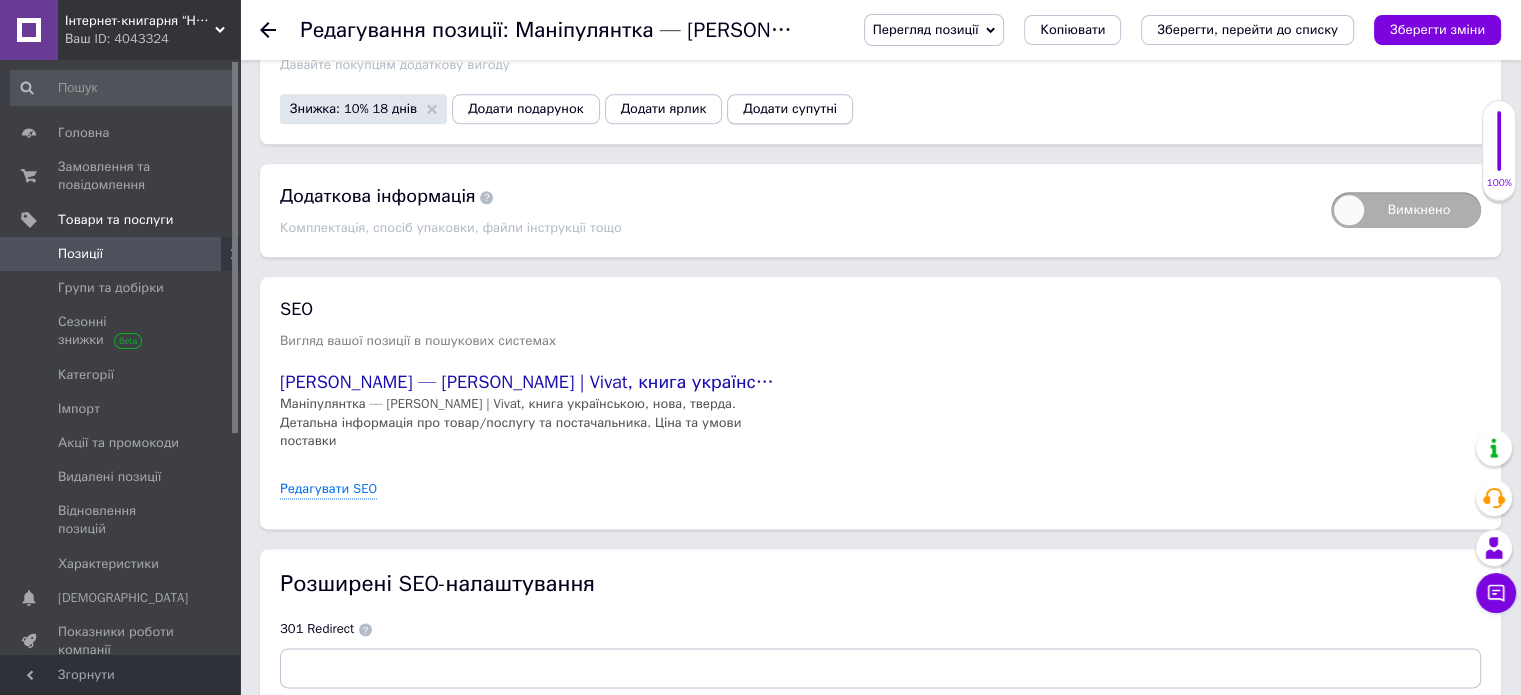 click on "Додати супутні" at bounding box center [790, 109] 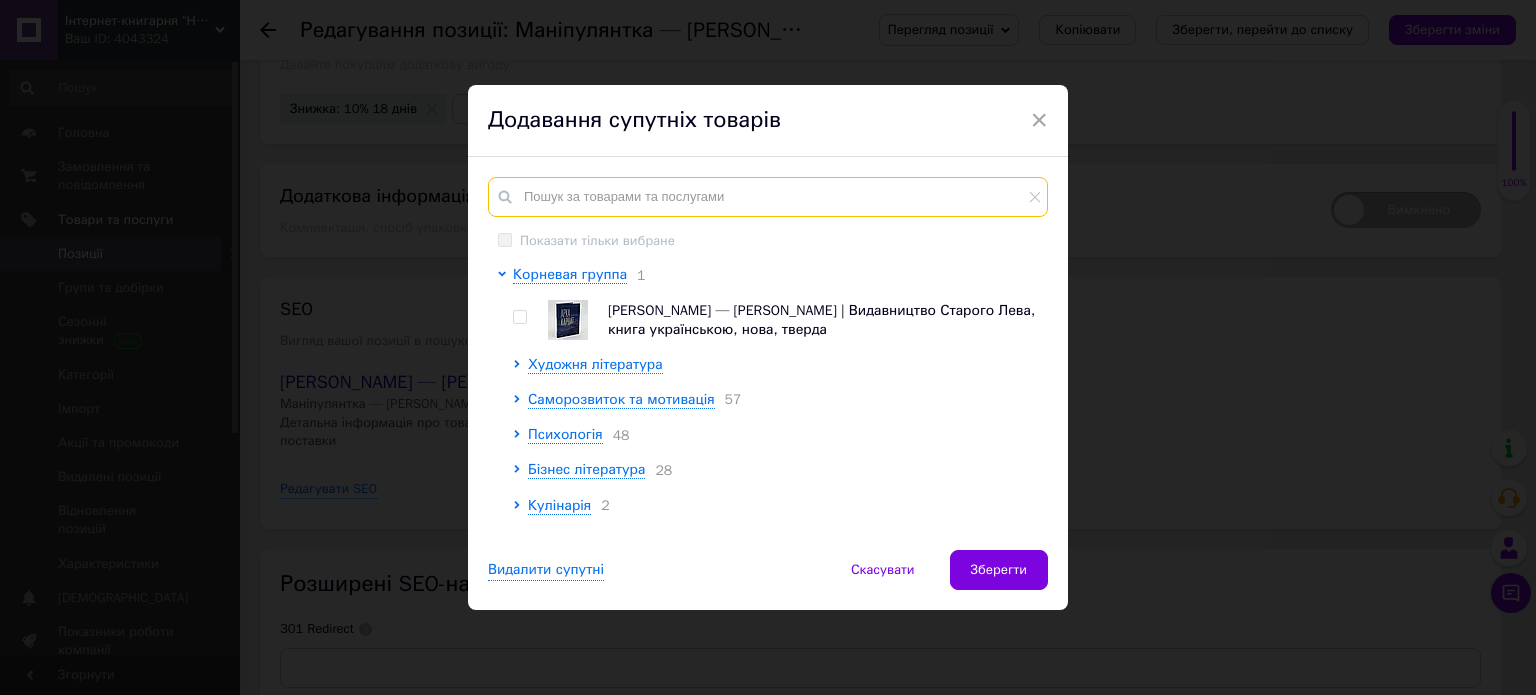click at bounding box center [768, 197] 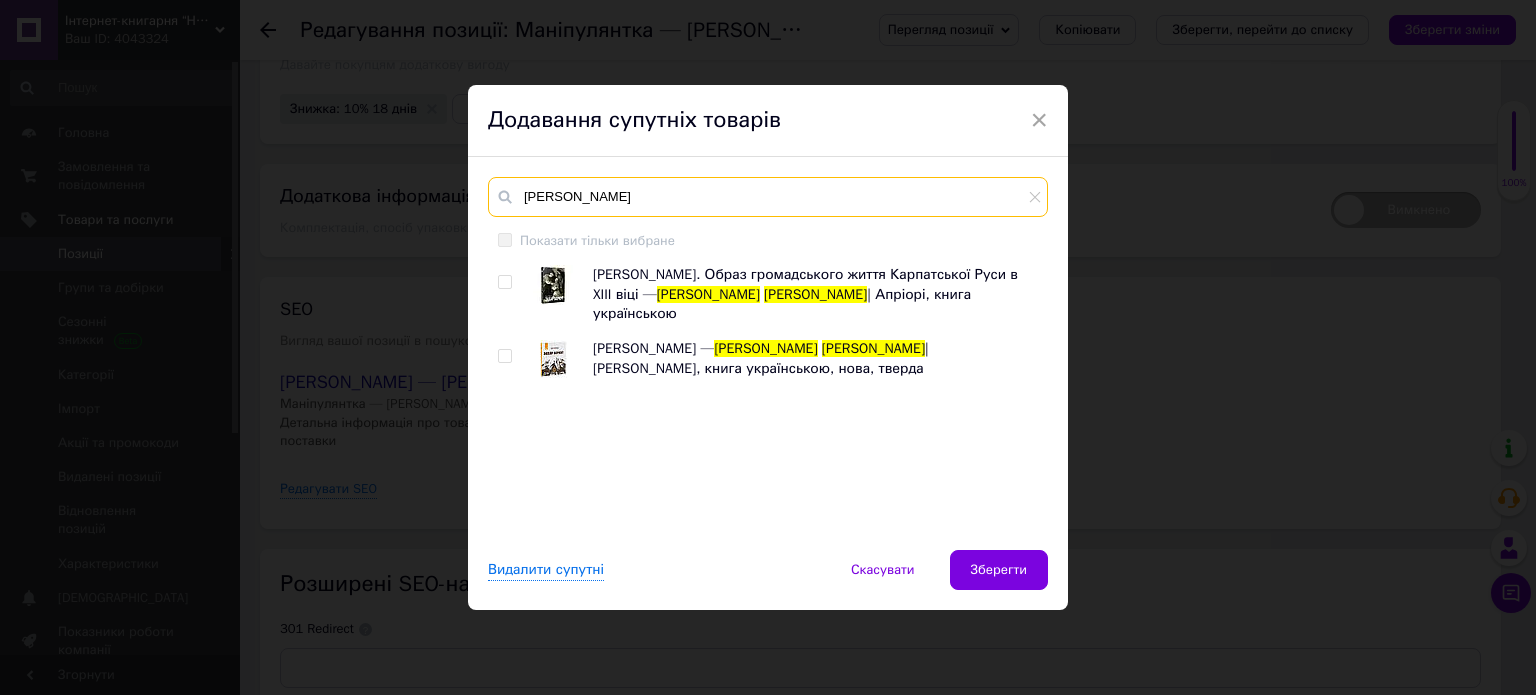 type on "[PERSON_NAME]" 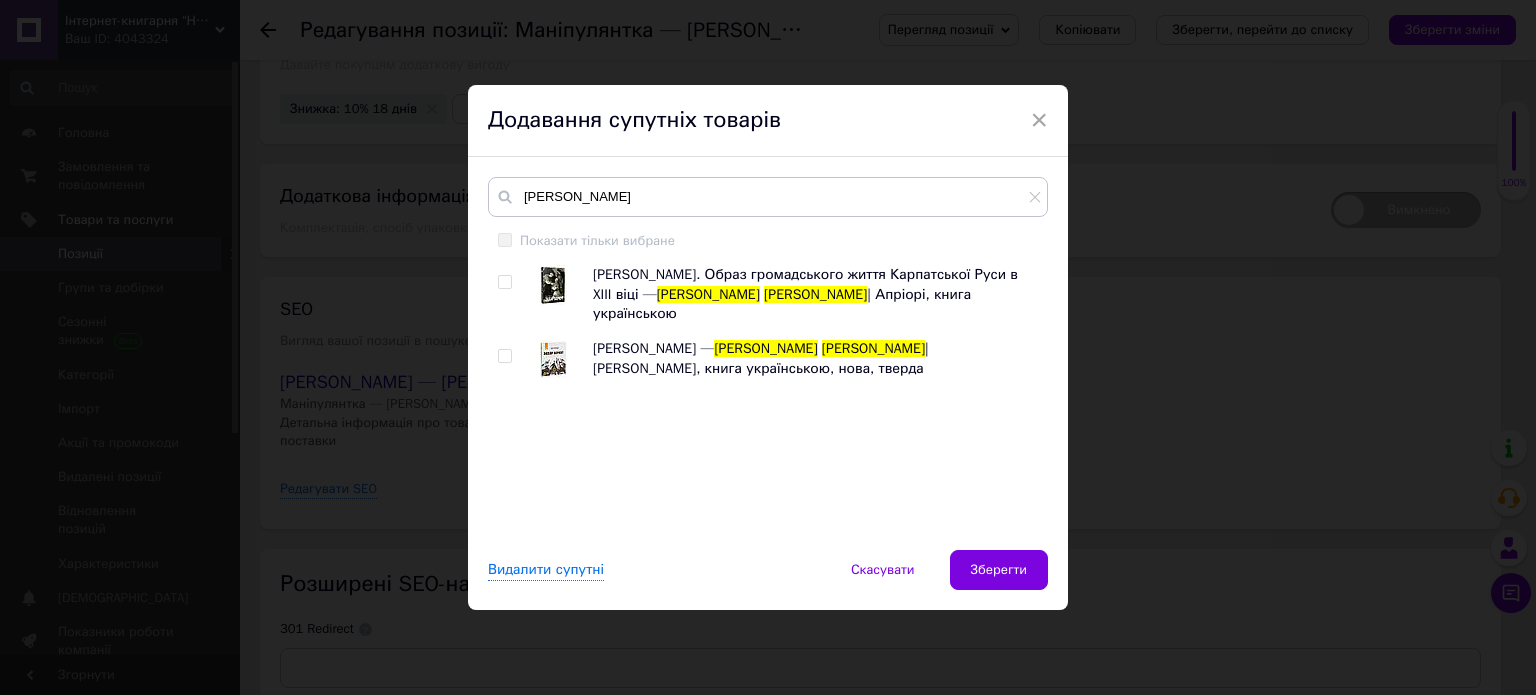 drag, startPoint x: 499, startPoint y: 335, endPoint x: 513, endPoint y: 291, distance: 46.173584 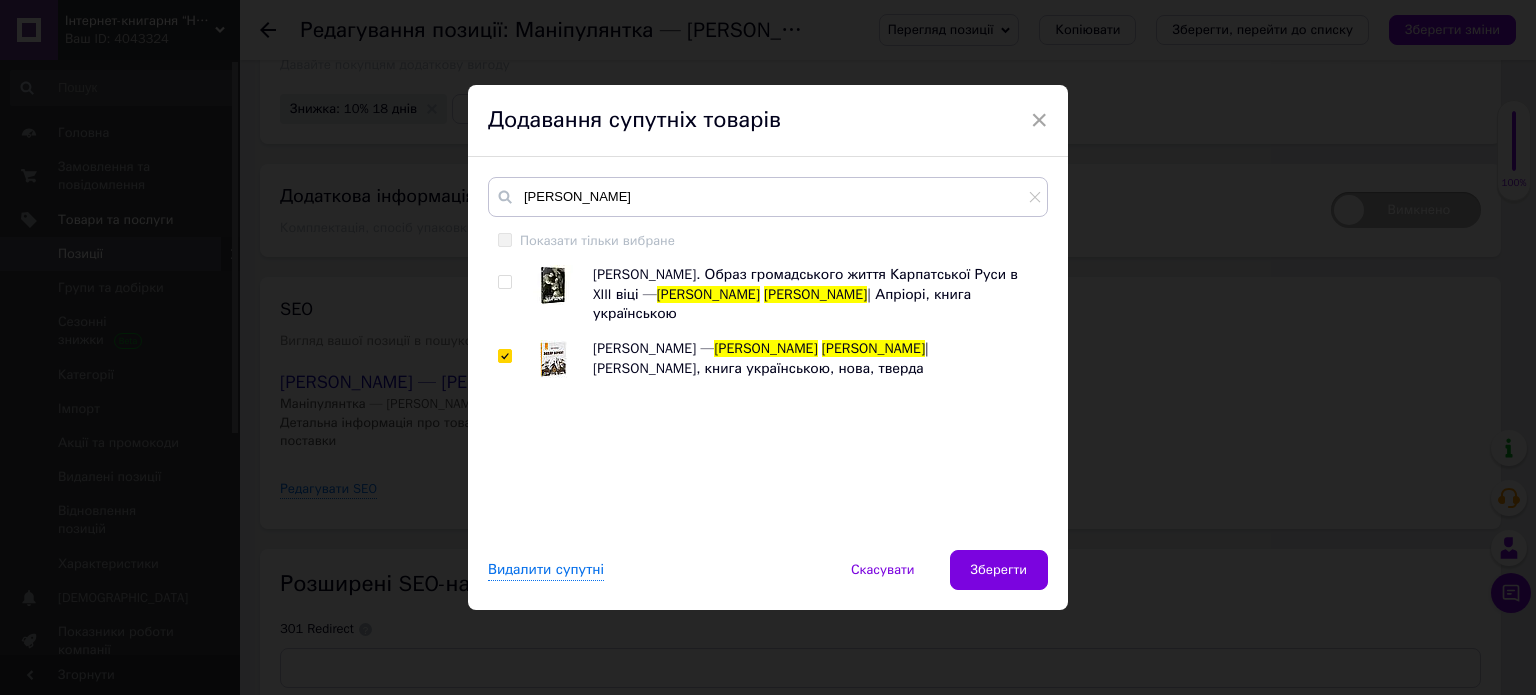 checkbox on "true" 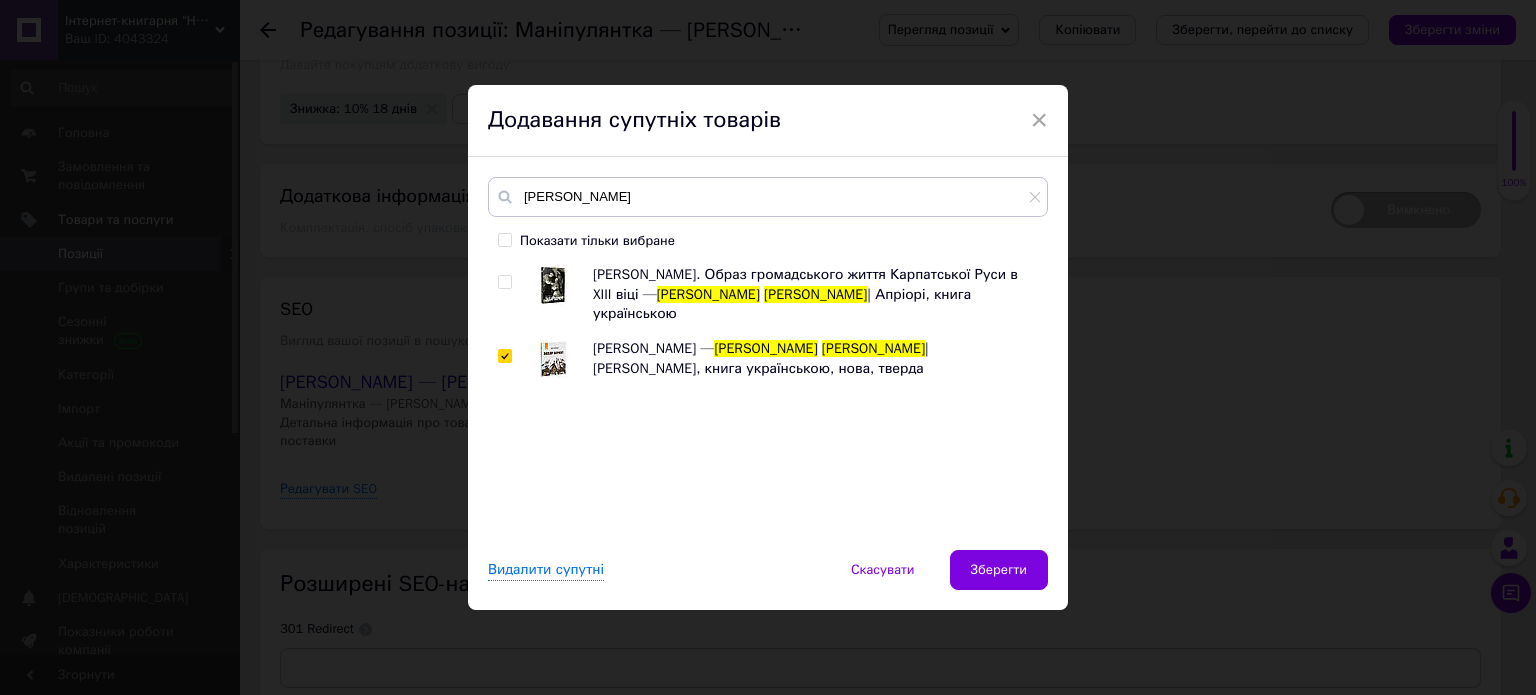 click at bounding box center (504, 282) 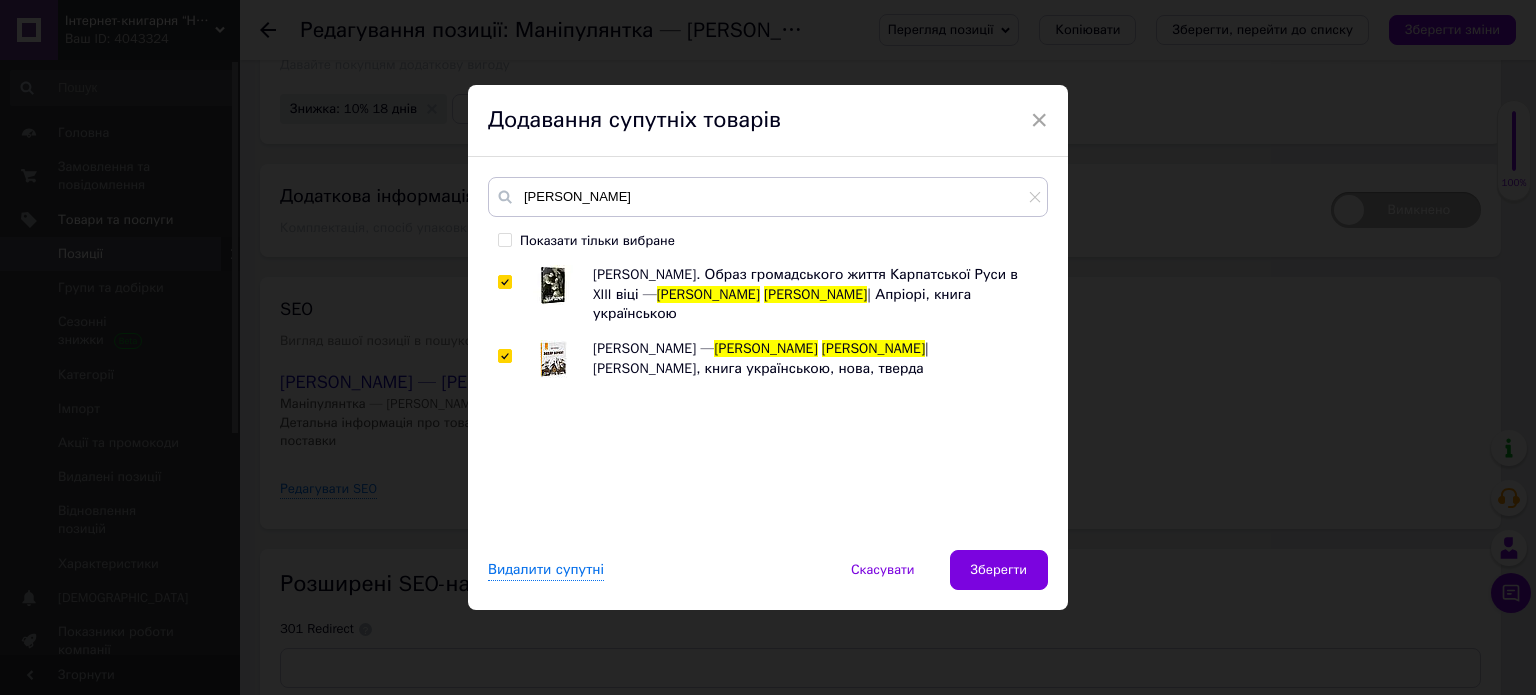 checkbox on "true" 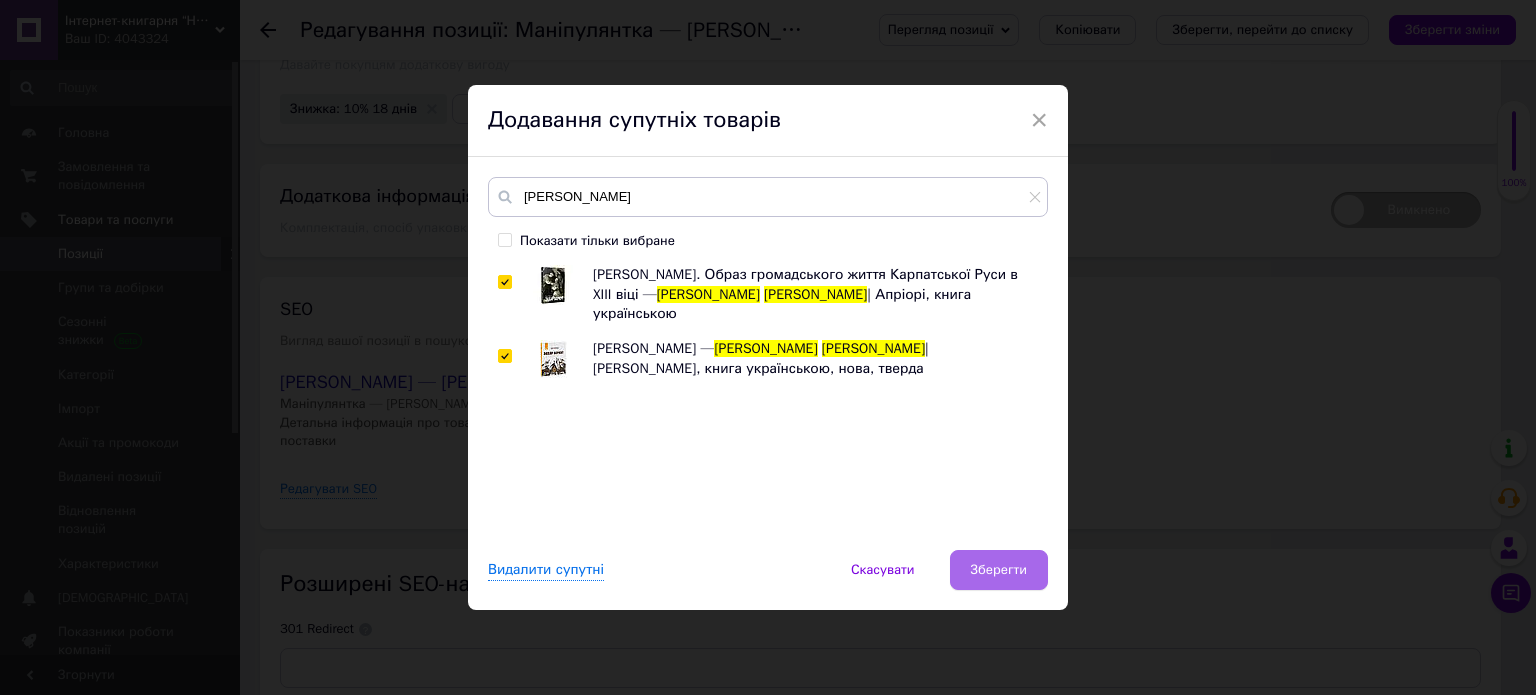 click on "Зберегти" at bounding box center [999, 570] 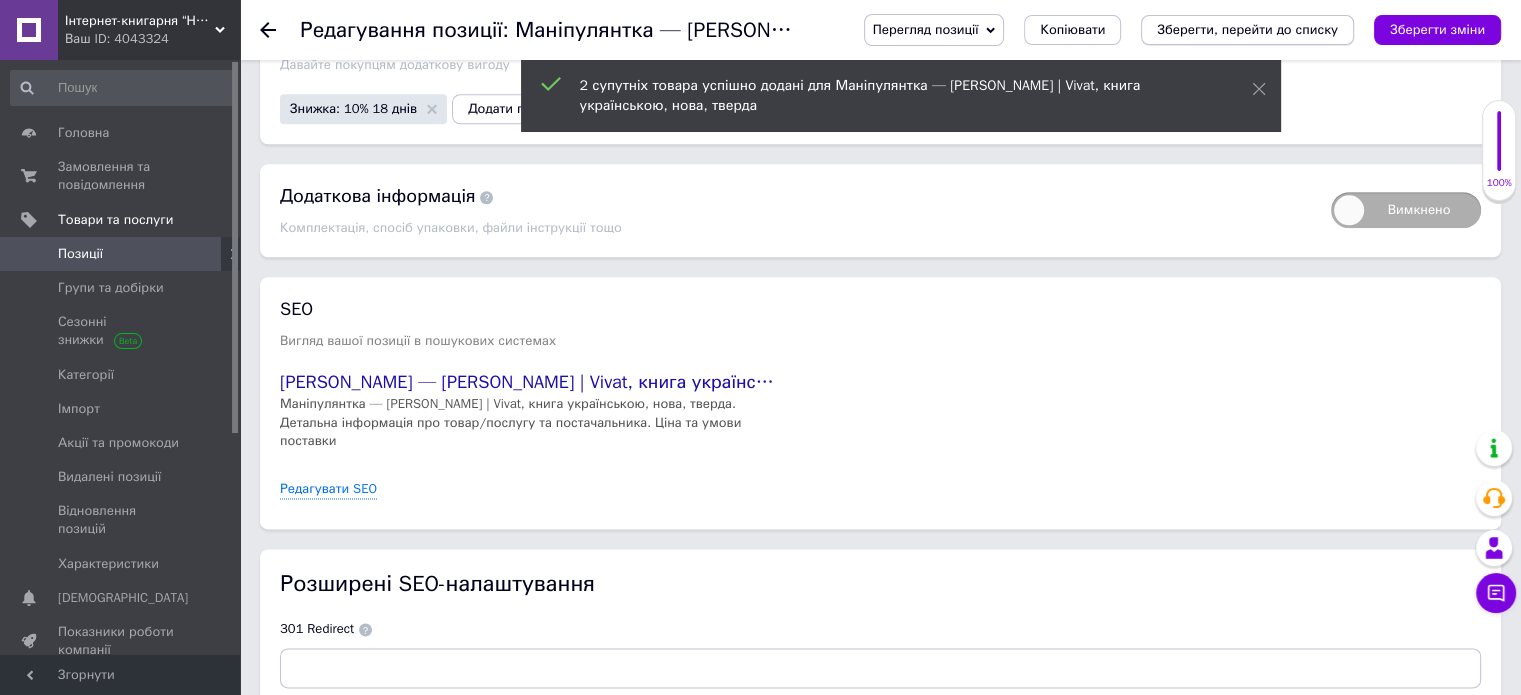 drag, startPoint x: 1422, startPoint y: 40, endPoint x: 1348, endPoint y: 38, distance: 74.02702 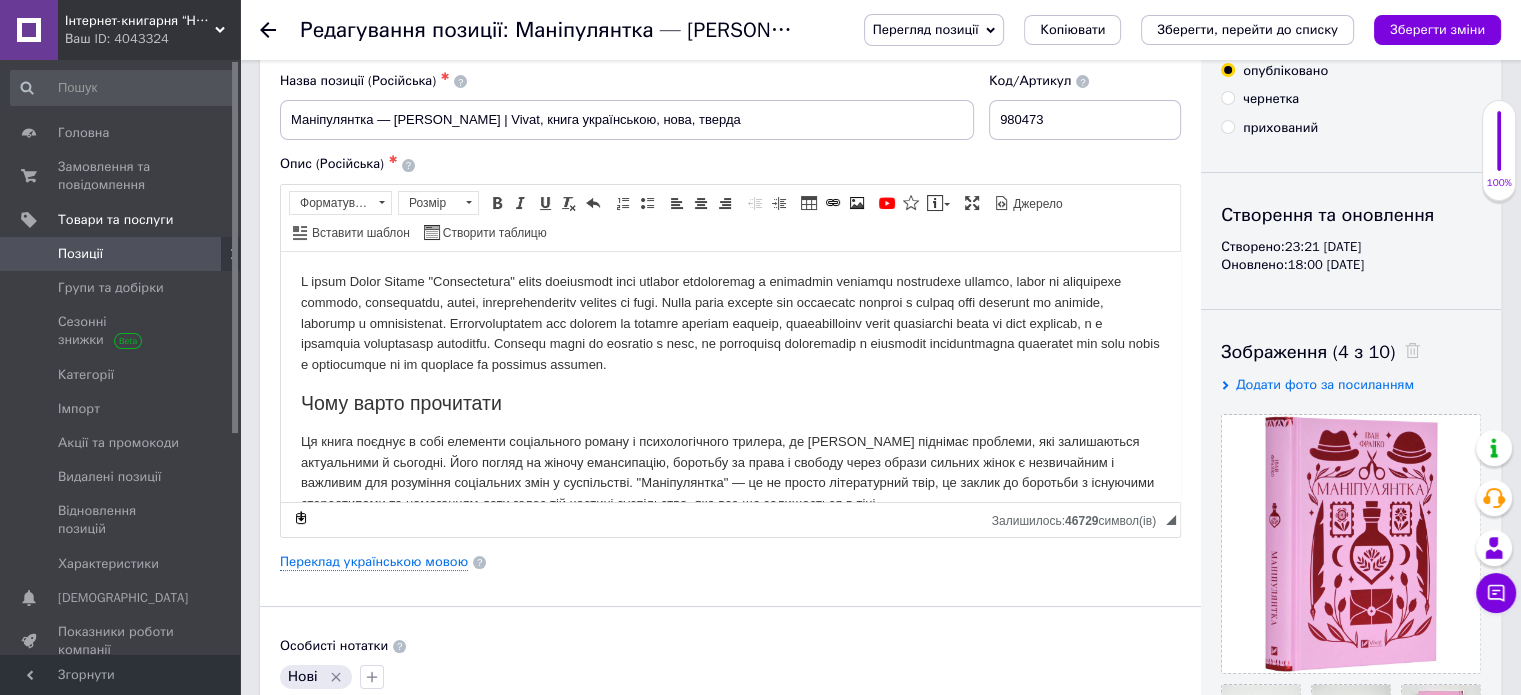 scroll, scrollTop: 0, scrollLeft: 0, axis: both 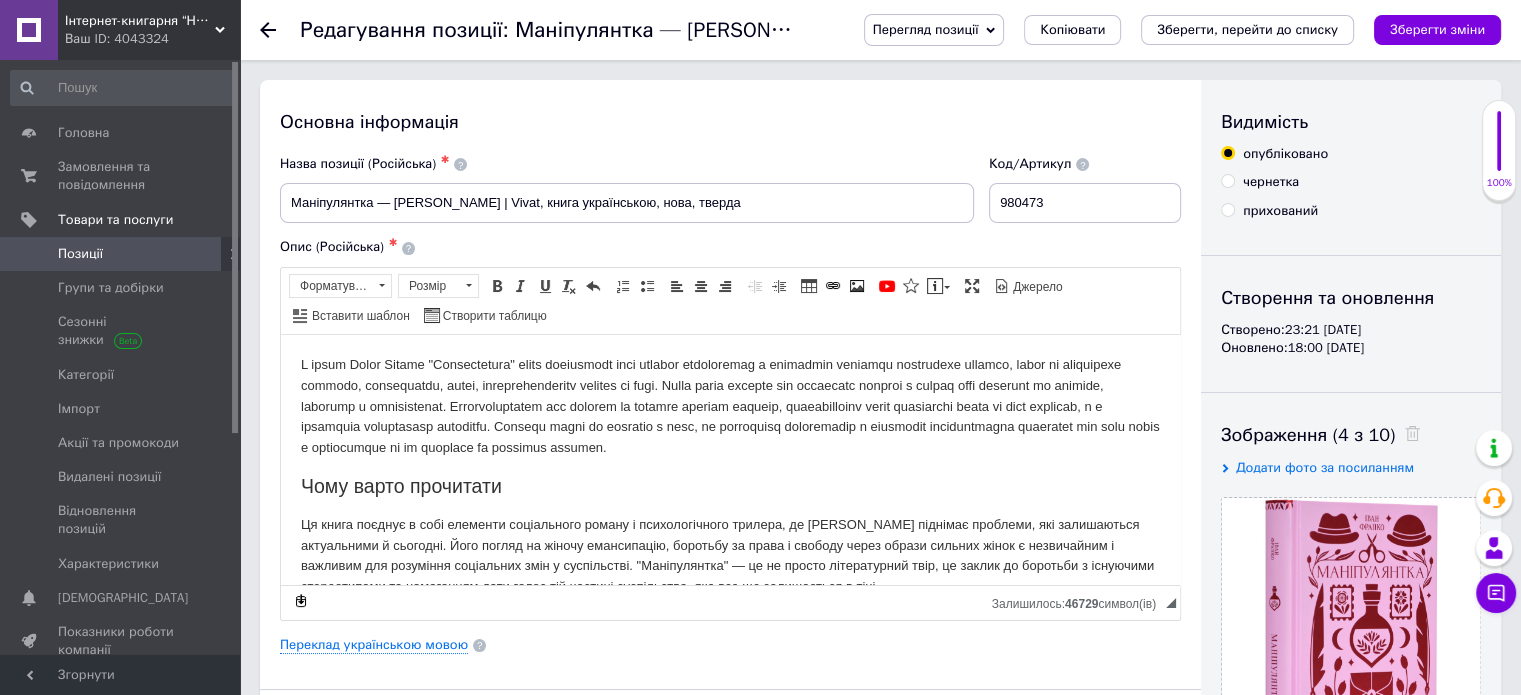 click 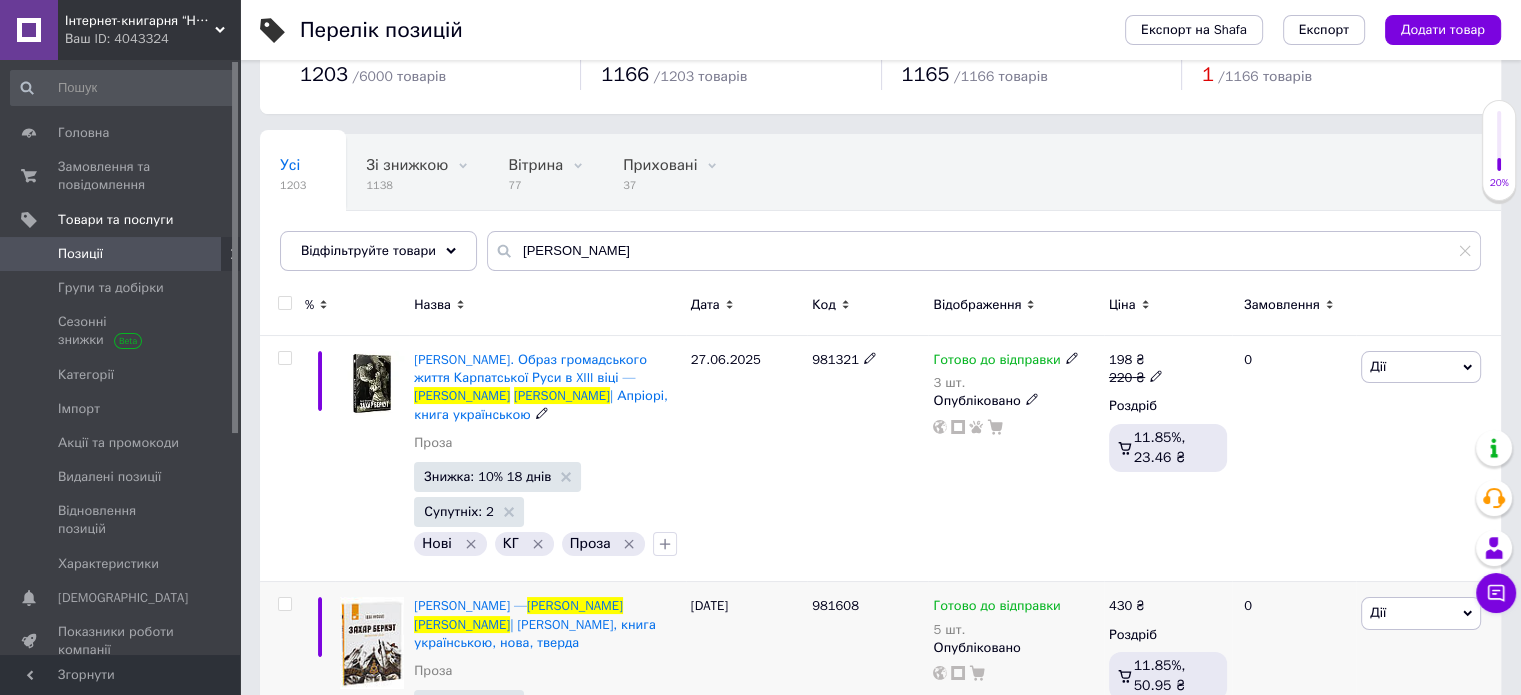 scroll, scrollTop: 300, scrollLeft: 0, axis: vertical 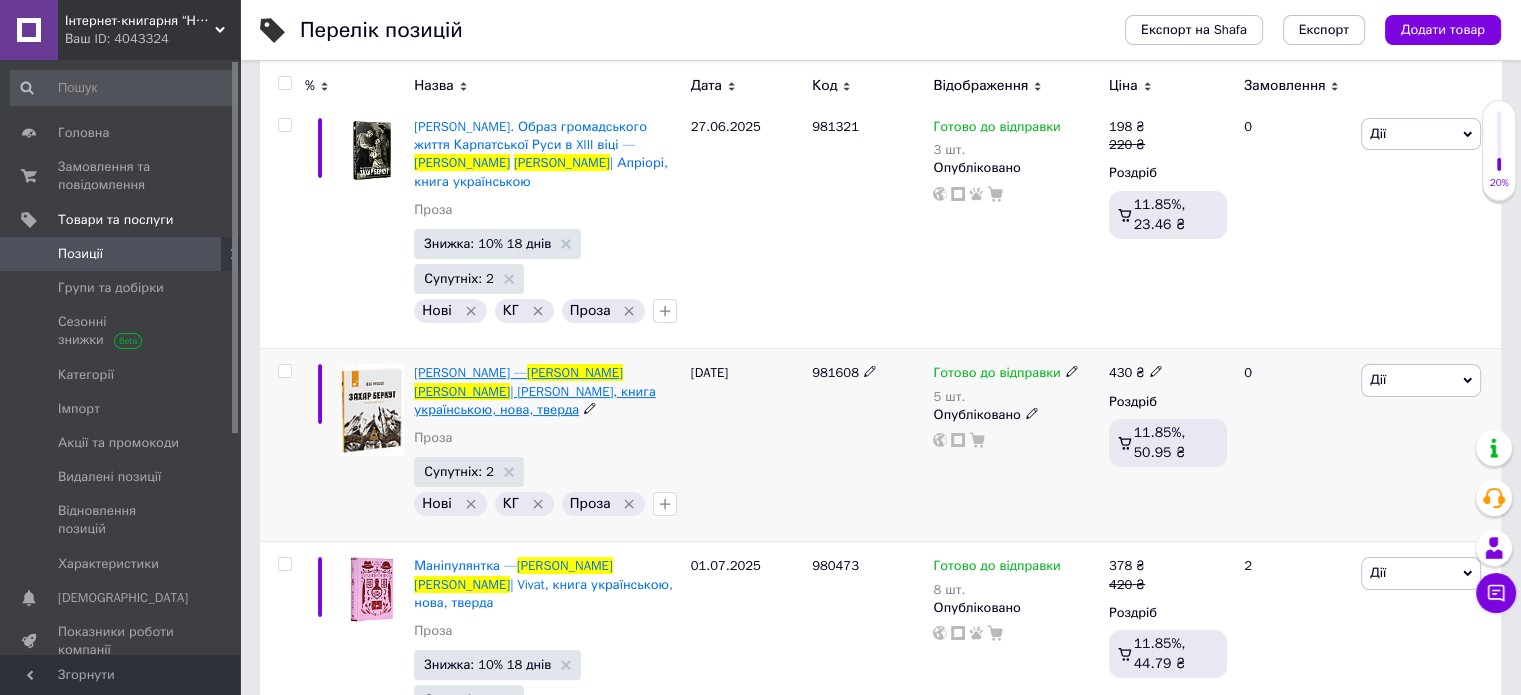 click on "| [PERSON_NAME], книга українською, нова, тверда" at bounding box center [534, 400] 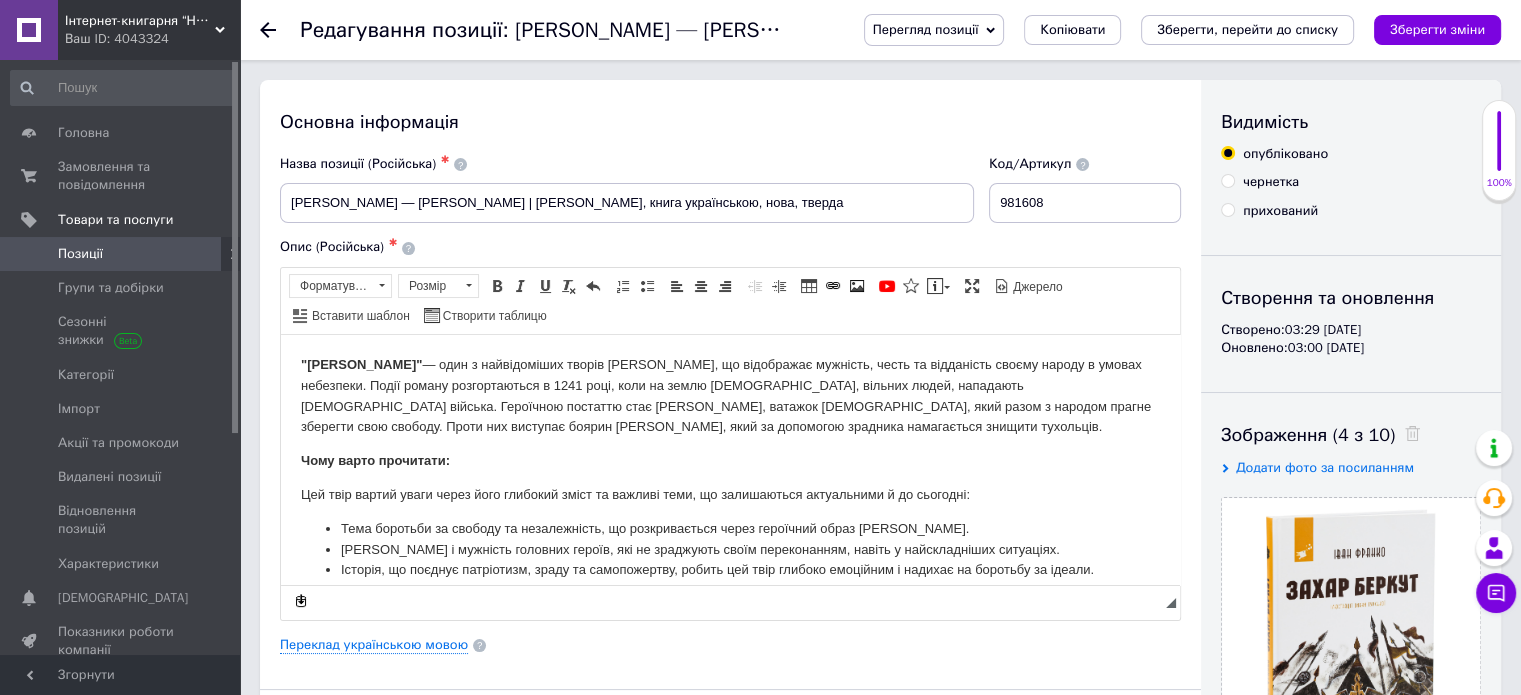 scroll, scrollTop: 0, scrollLeft: 0, axis: both 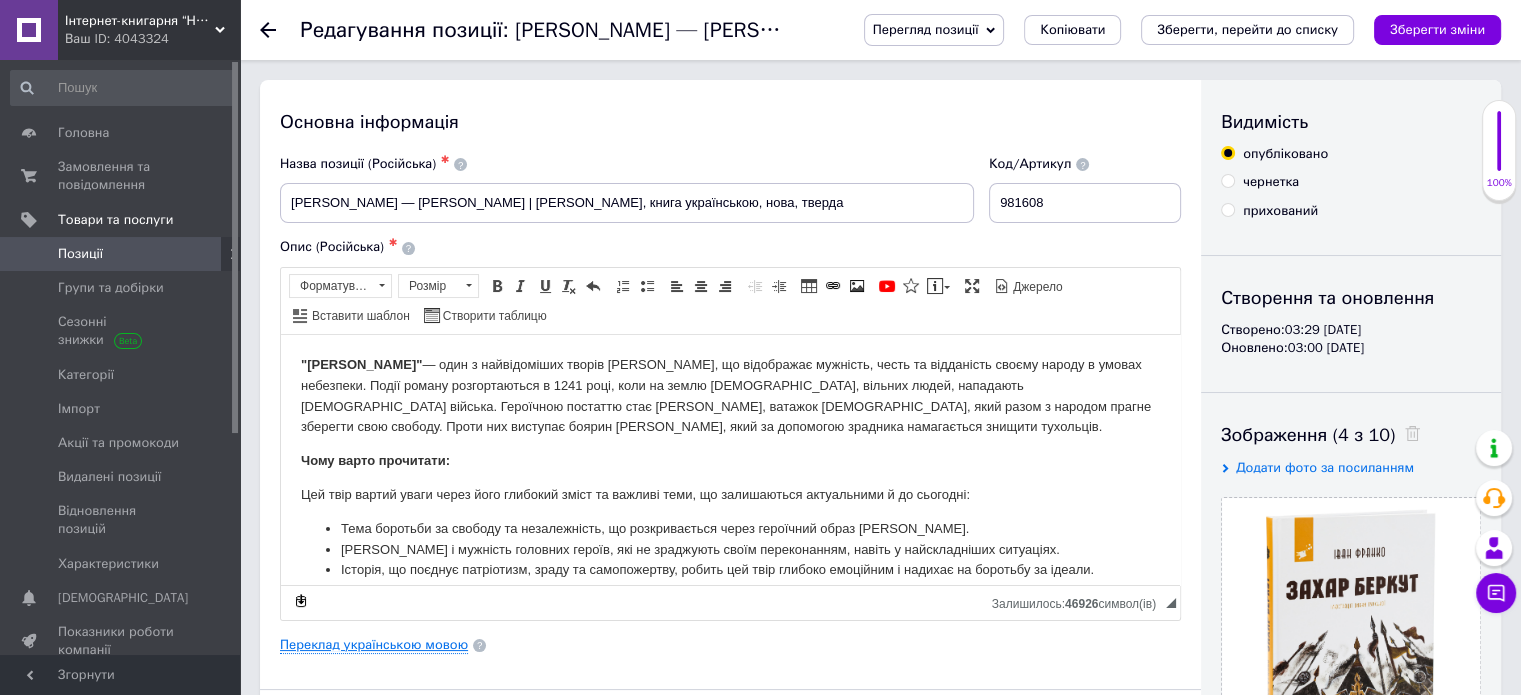 click on "Переклад українською мовою" at bounding box center (374, 645) 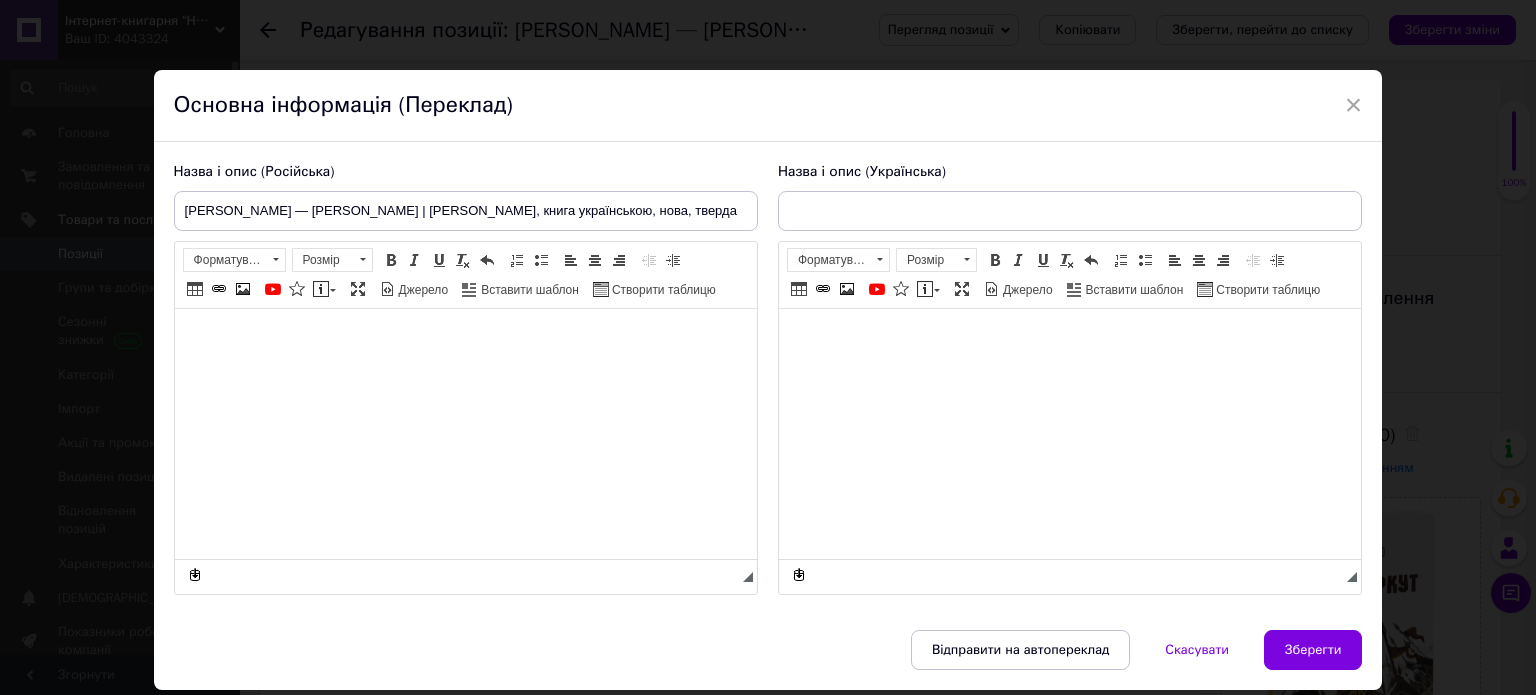 type on "[PERSON_NAME] — [PERSON_NAME] | [PERSON_NAME], книга українською, нова, тверда" 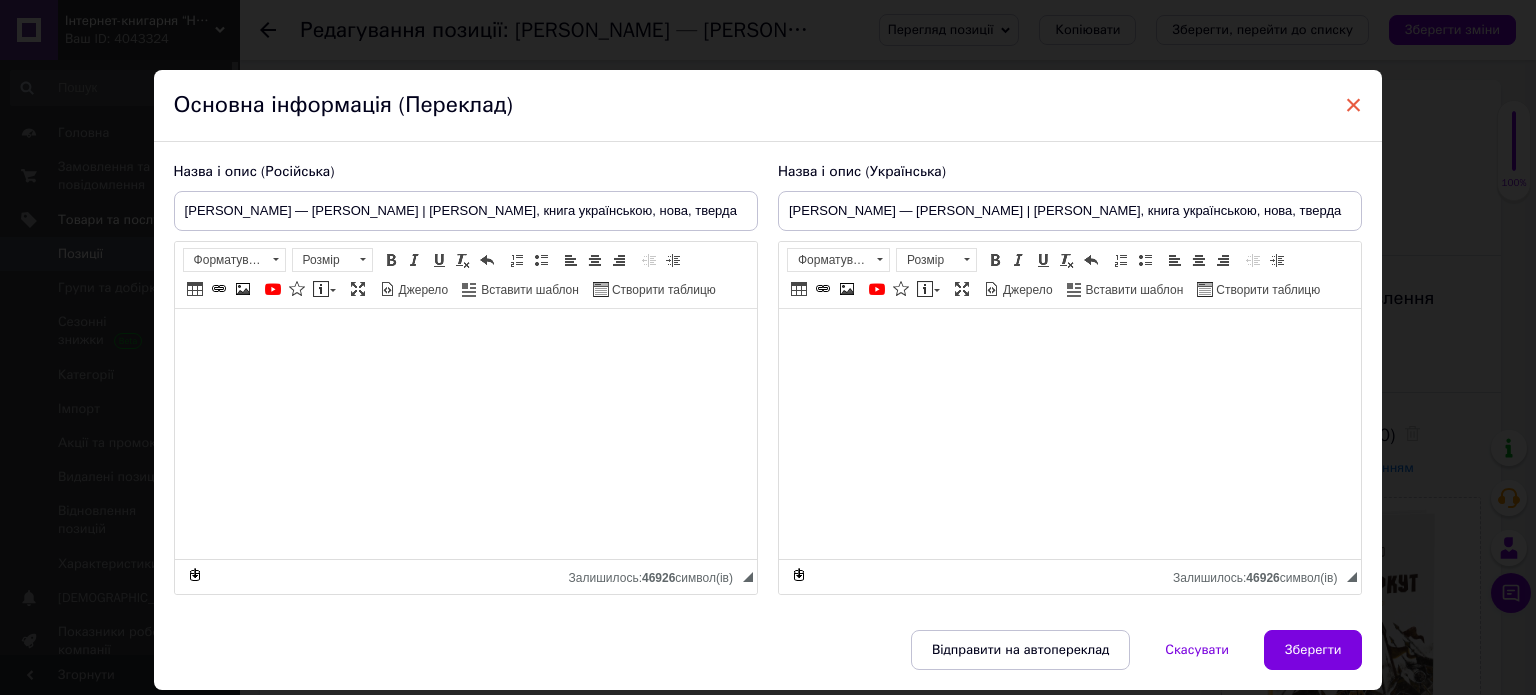 click on "×" at bounding box center (1354, 105) 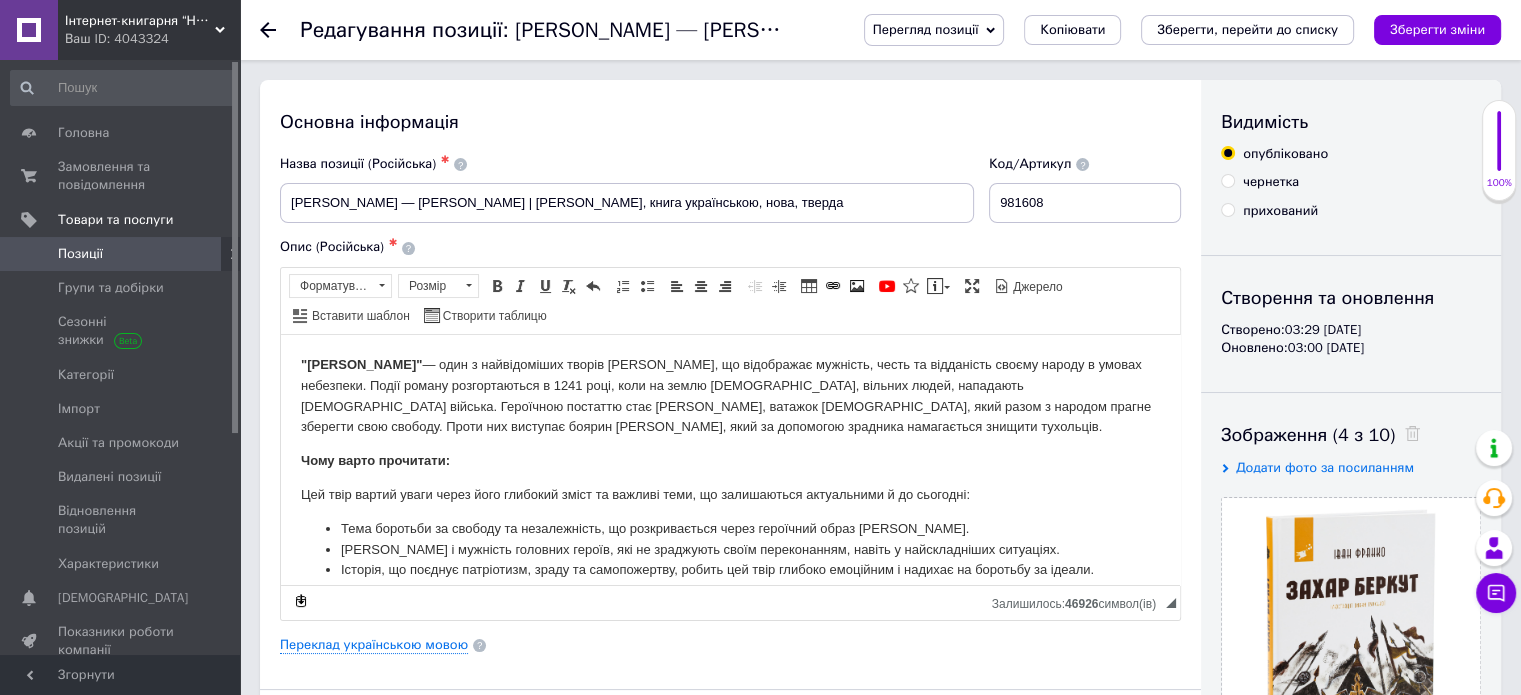 click 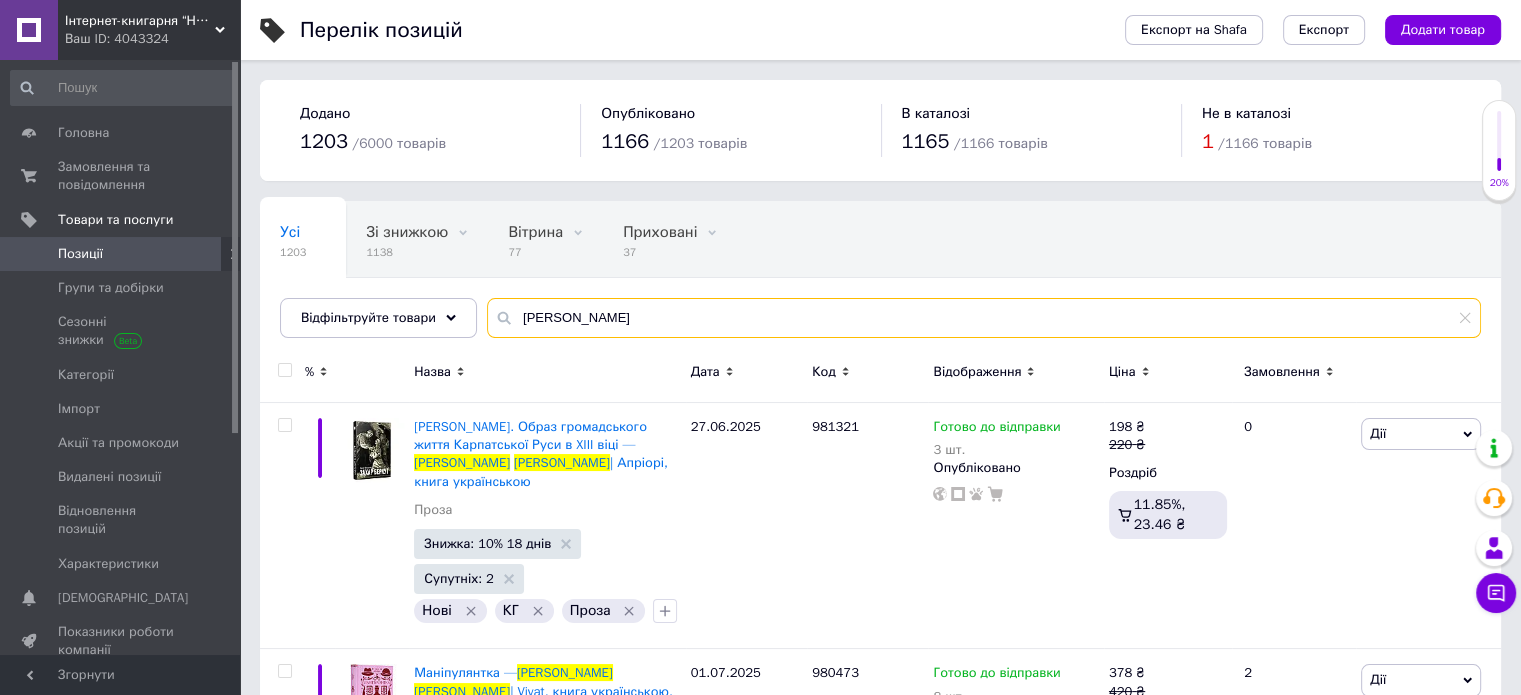 drag, startPoint x: 635, startPoint y: 312, endPoint x: 509, endPoint y: 313, distance: 126.00397 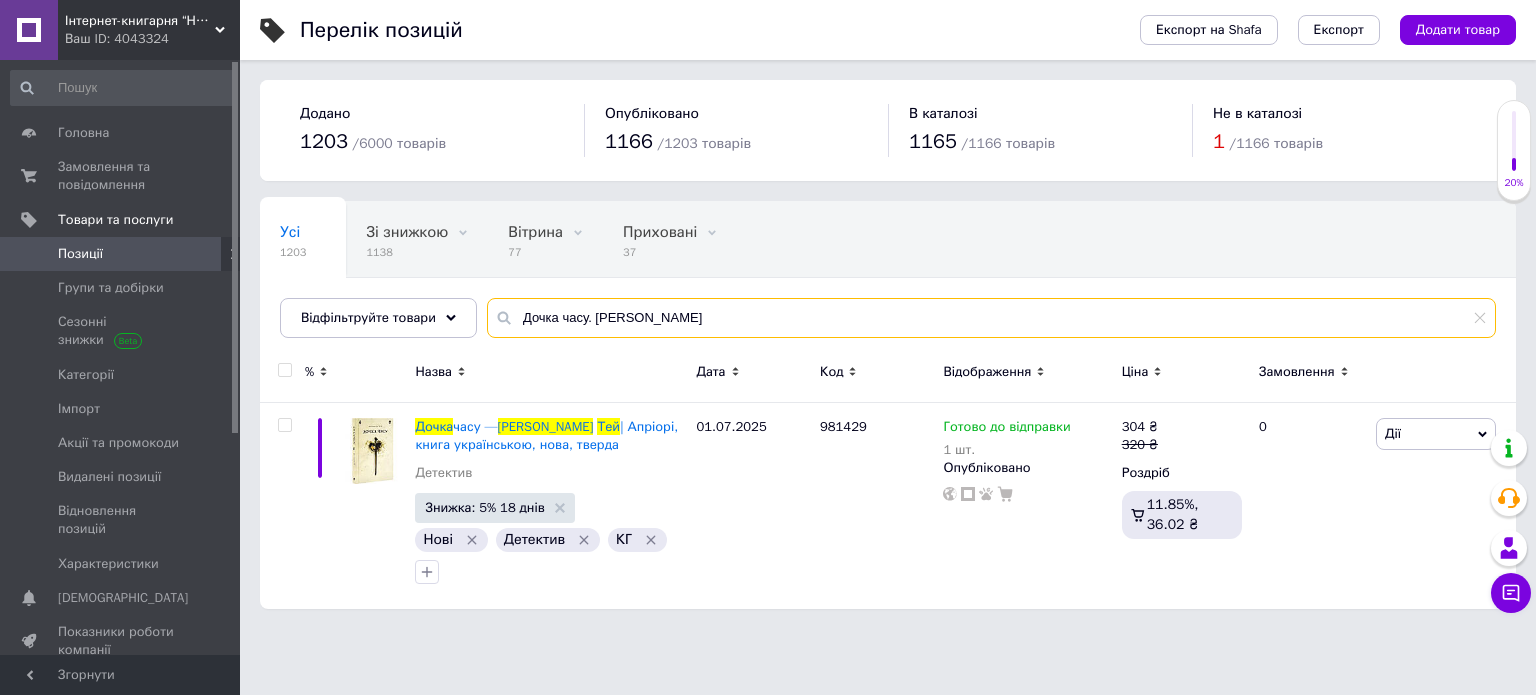 drag, startPoint x: 720, startPoint y: 311, endPoint x: 515, endPoint y: 311, distance: 205 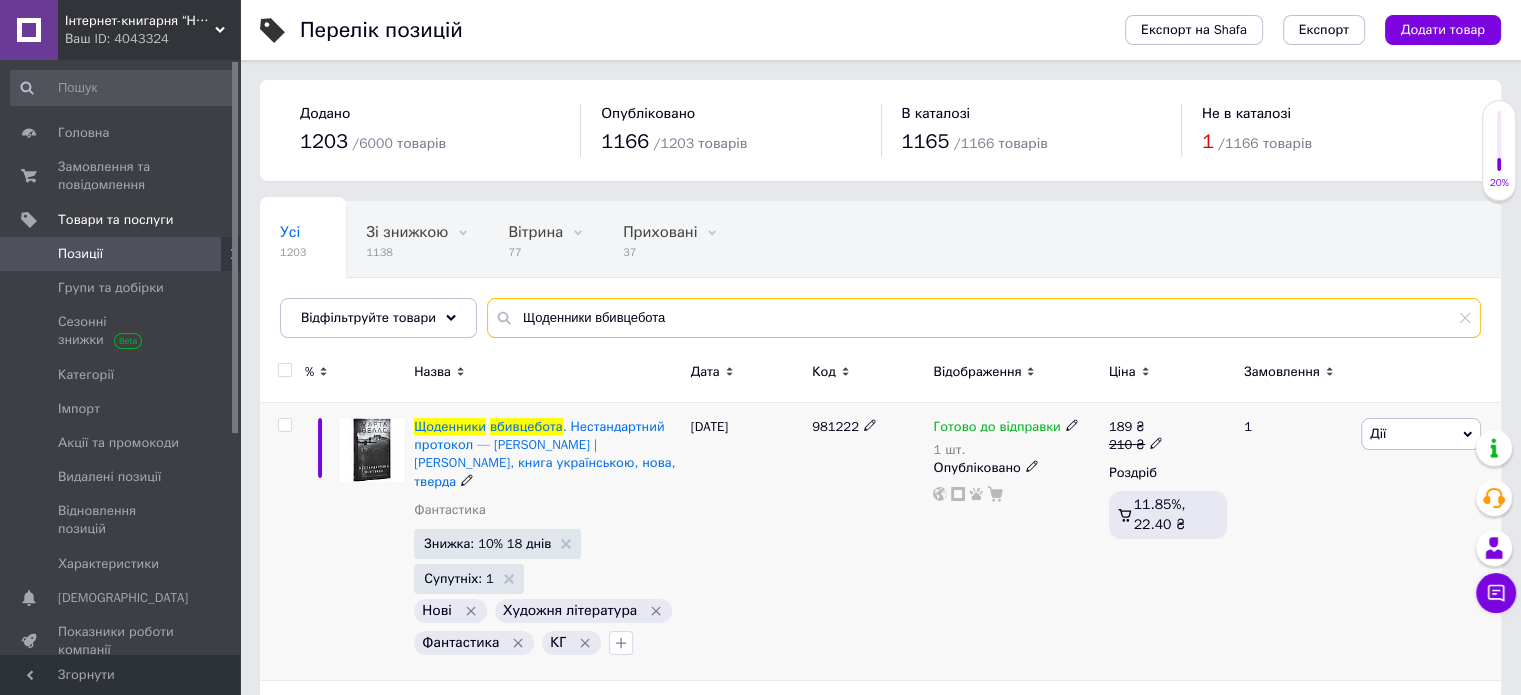 type on "Щоденники вбивцебота" 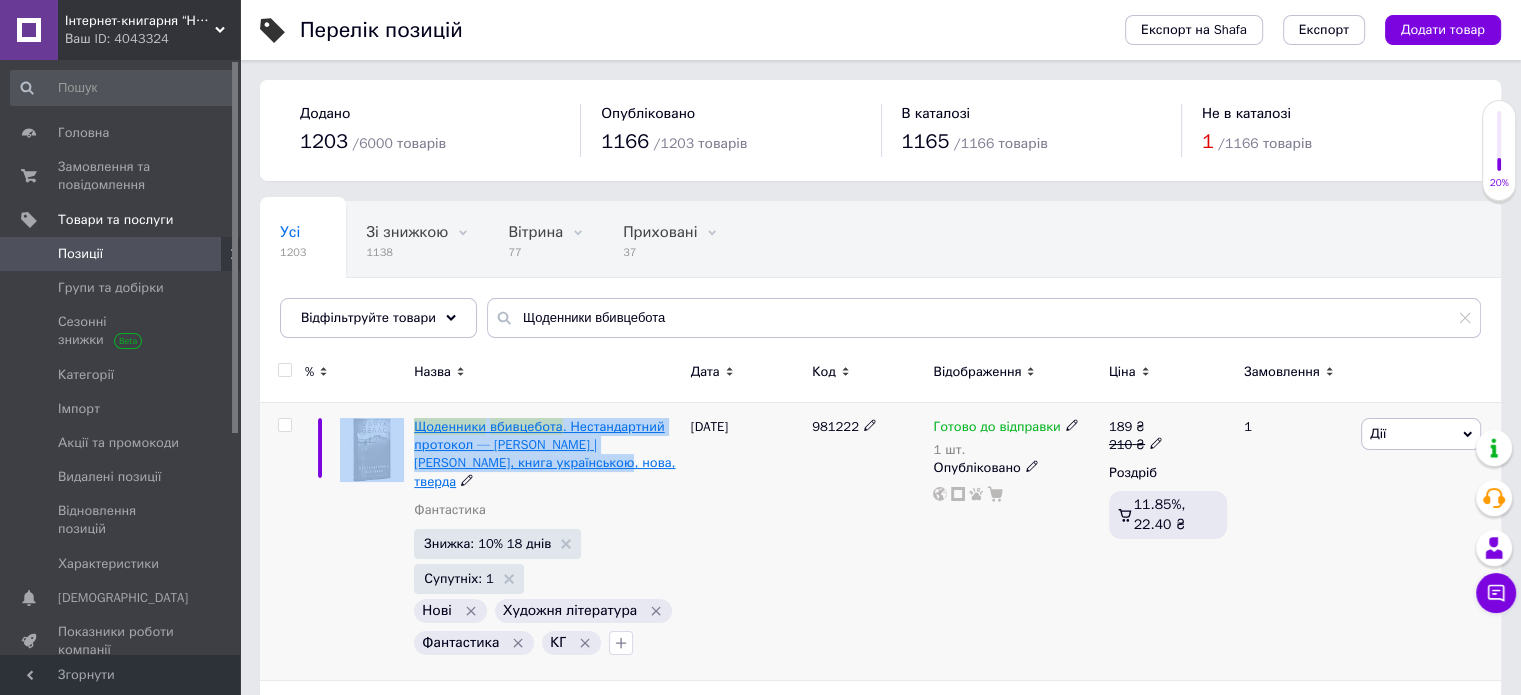 drag, startPoint x: 405, startPoint y: 415, endPoint x: 552, endPoint y: 455, distance: 152.345 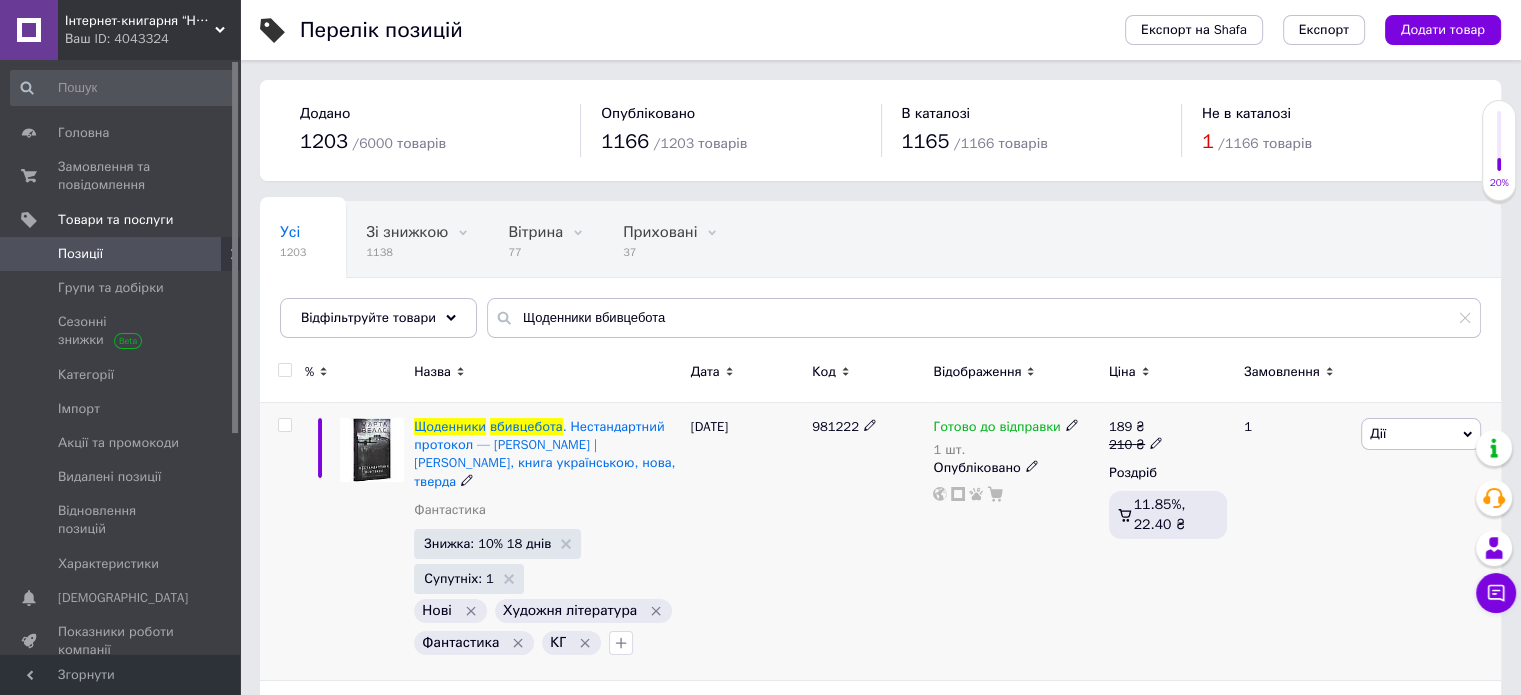 click on "Щоденники   вбивцебота . Нестандартний протокол — [PERSON_NAME] | [PERSON_NAME], книга українською, нова, тверда" at bounding box center [547, 454] 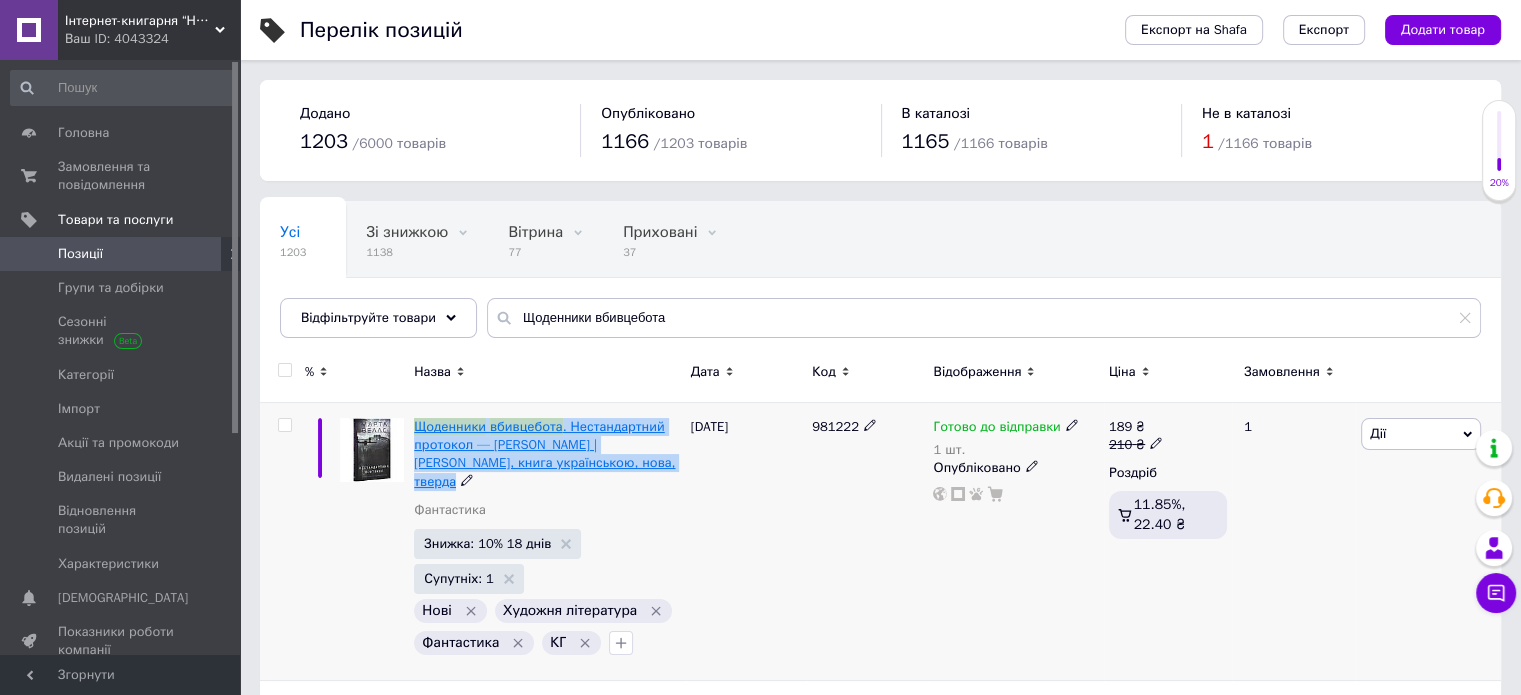 drag, startPoint x: 588, startPoint y: 464, endPoint x: 413, endPoint y: 416, distance: 181.4635 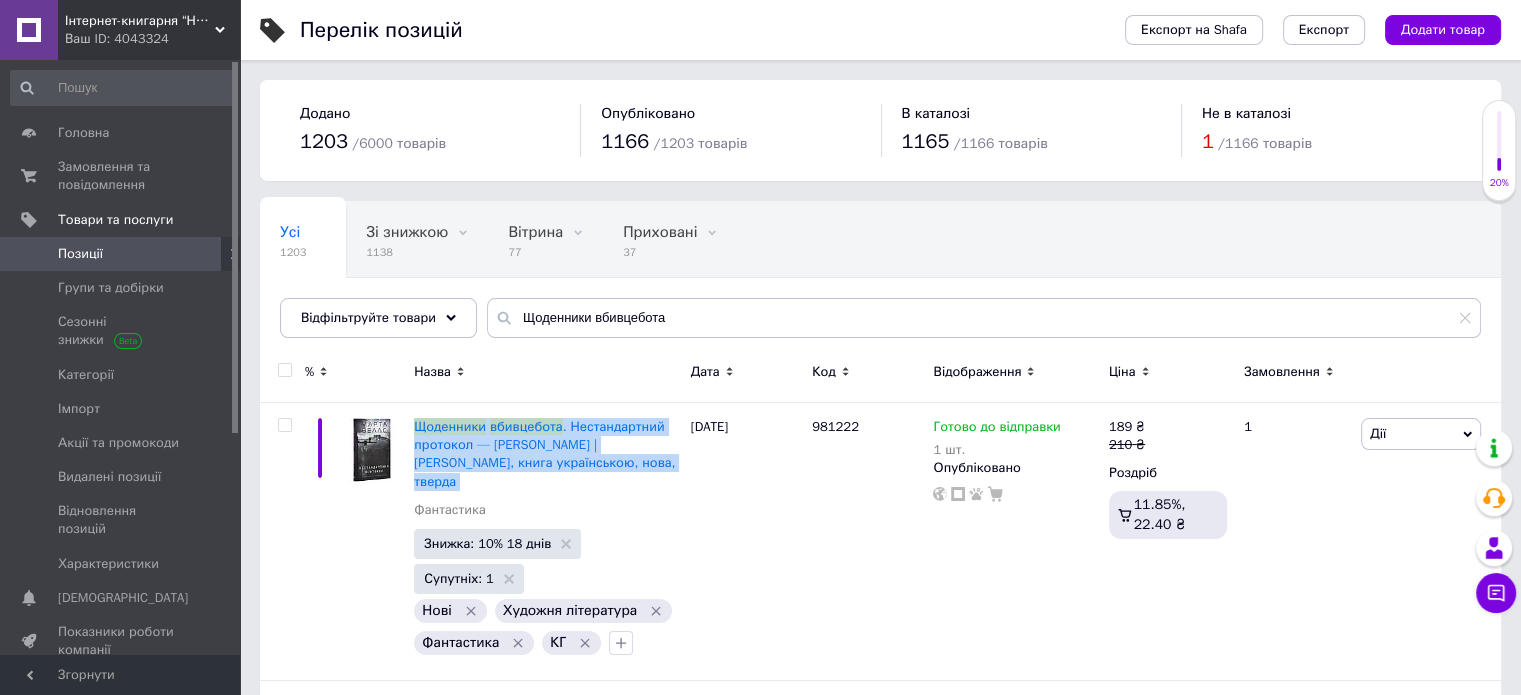 copy on "Щоденники   вбивцебота . Нестандартний протокол — [PERSON_NAME] | [PERSON_NAME], книга українською, нова, тверда" 